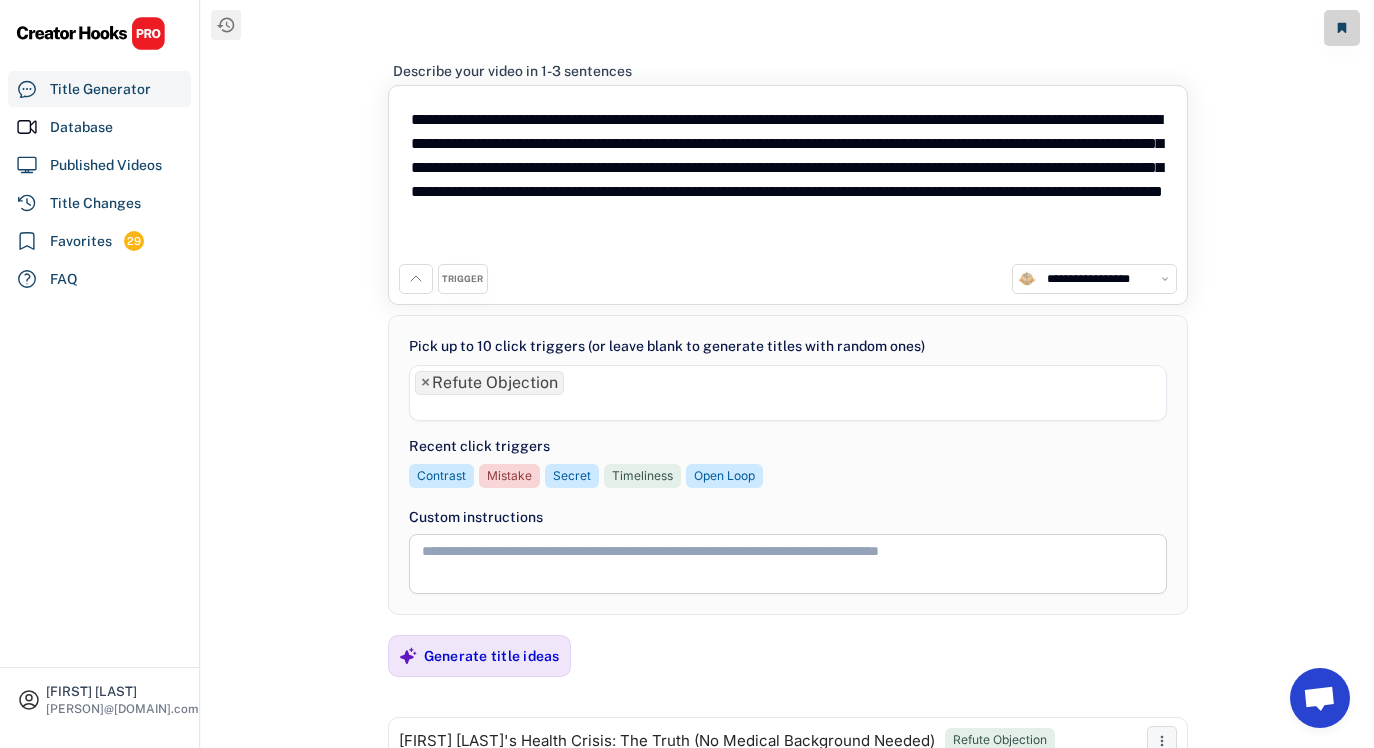 select on "******" 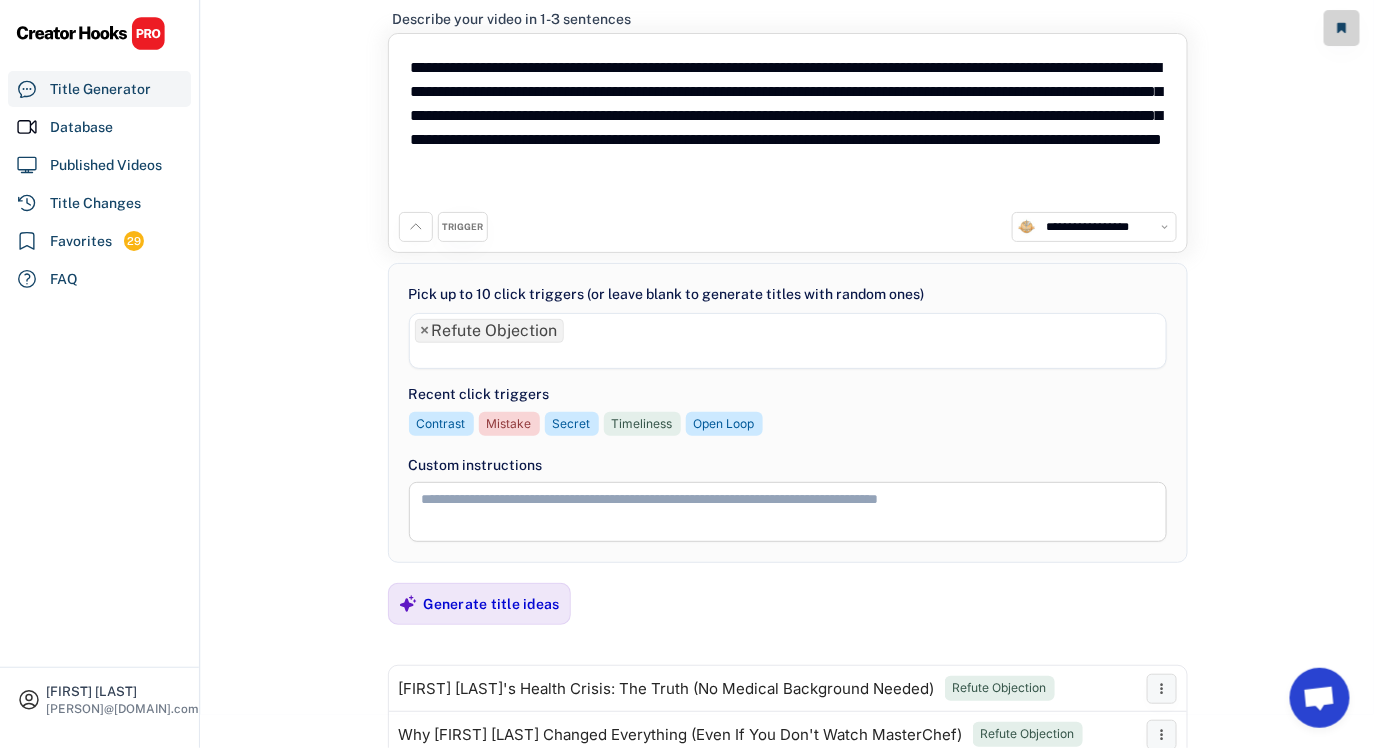 scroll, scrollTop: 170, scrollLeft: 0, axis: vertical 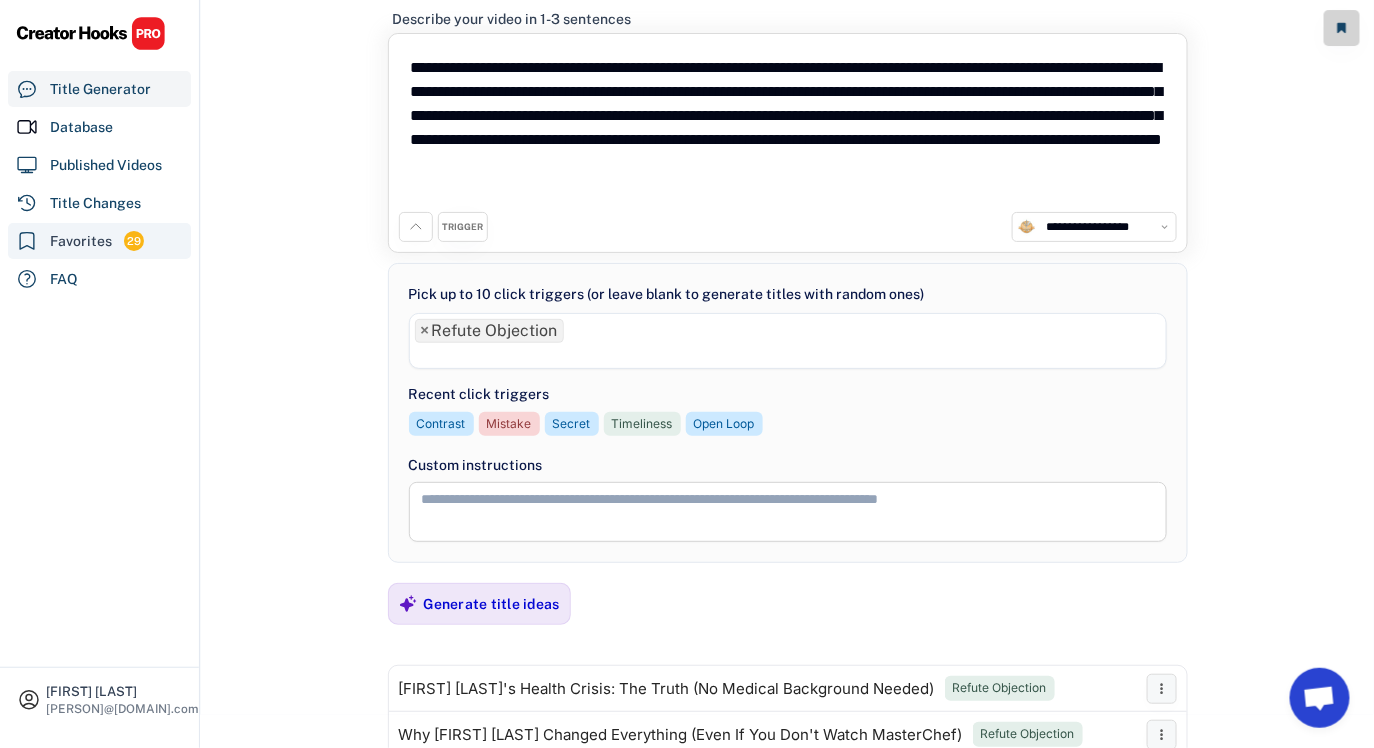 click on "Favorites" at bounding box center (81, 241) 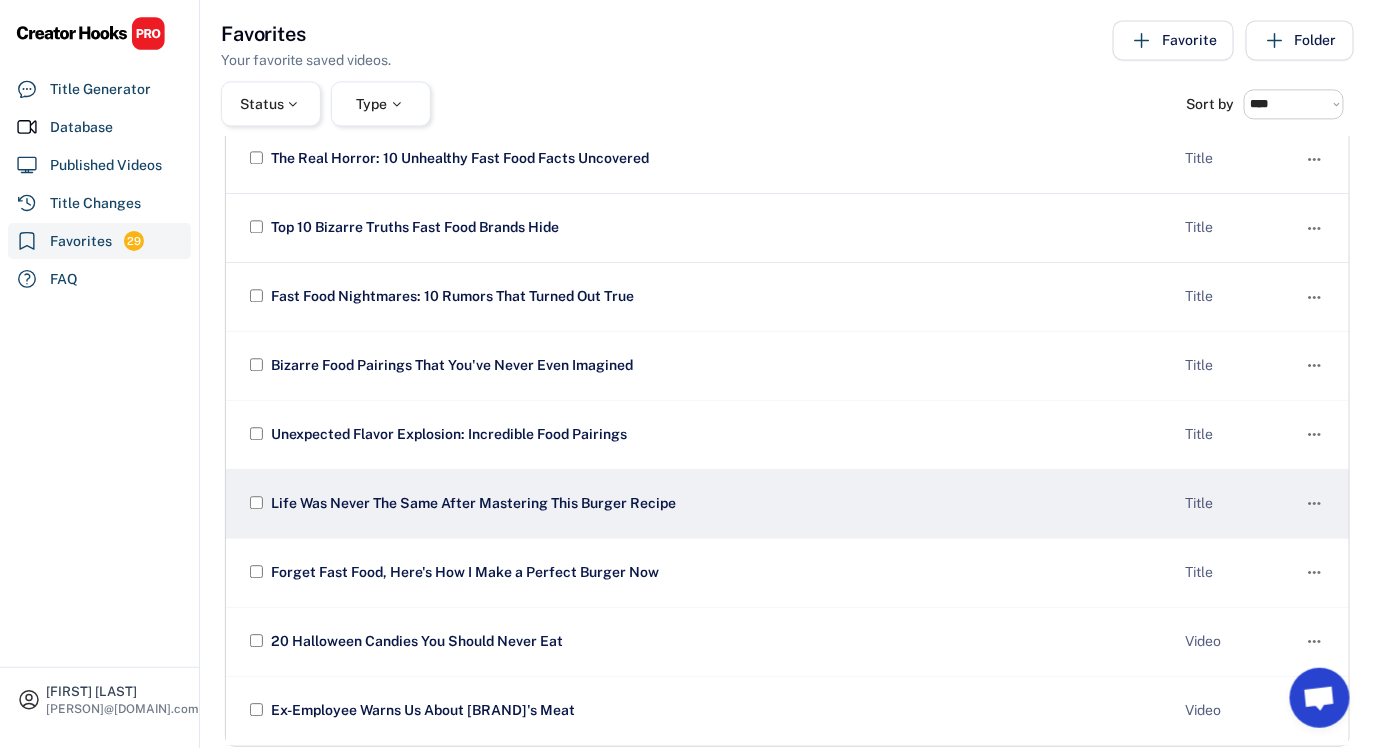 scroll, scrollTop: 1440, scrollLeft: 0, axis: vertical 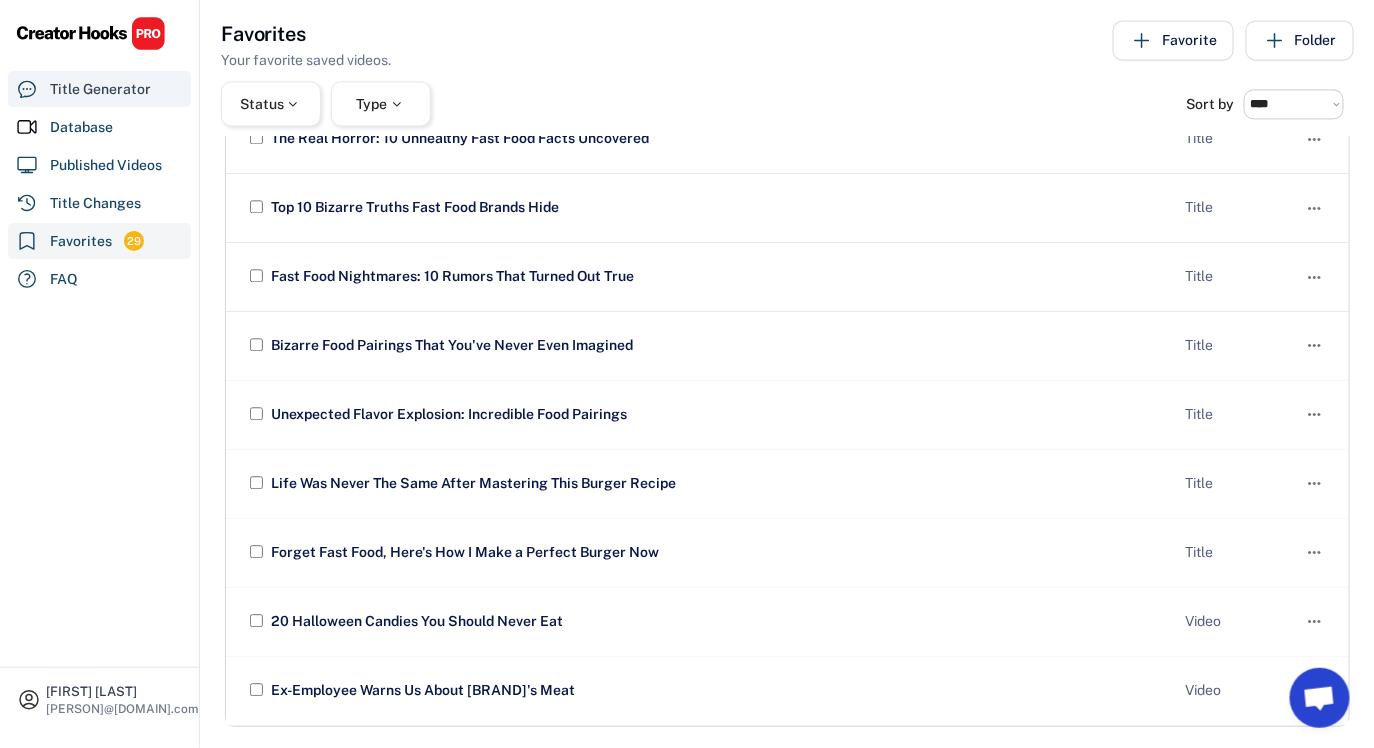 click on "Title Generator" at bounding box center (99, 89) 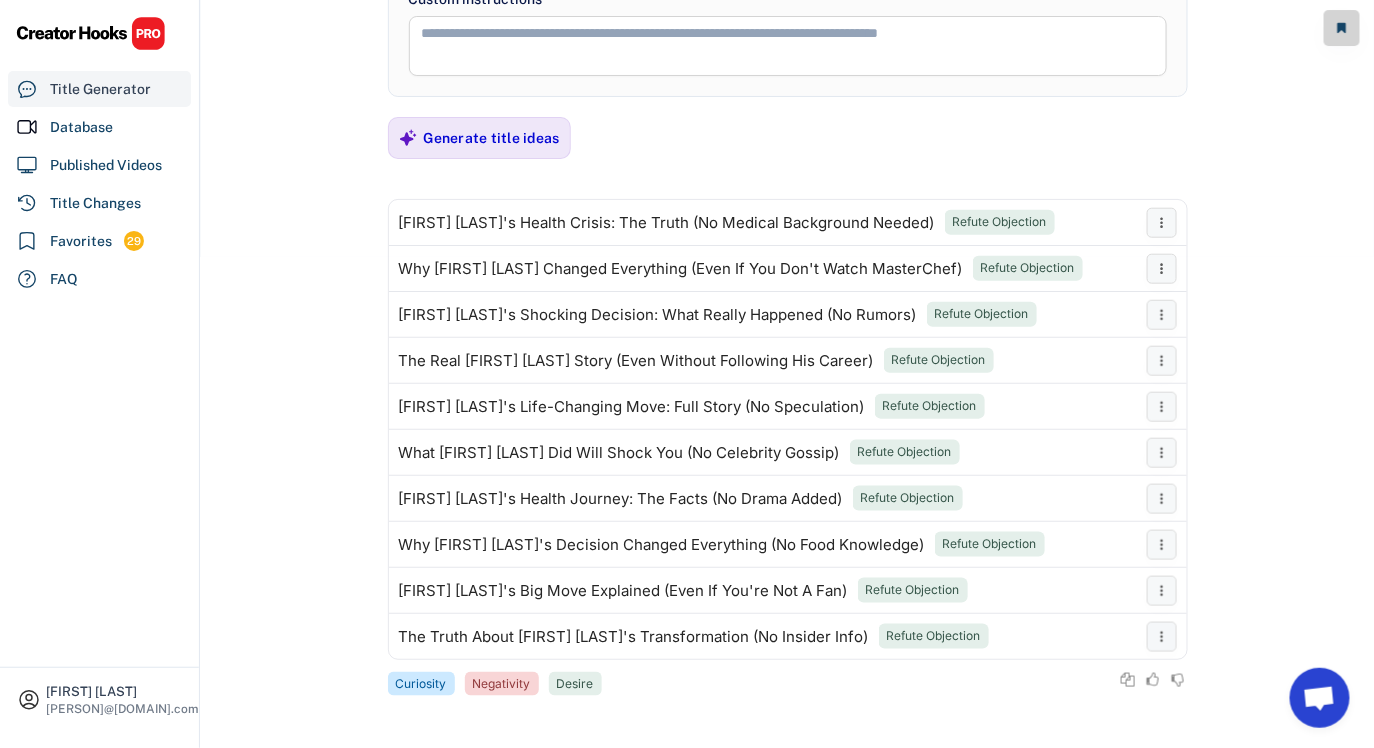 scroll, scrollTop: 509, scrollLeft: 0, axis: vertical 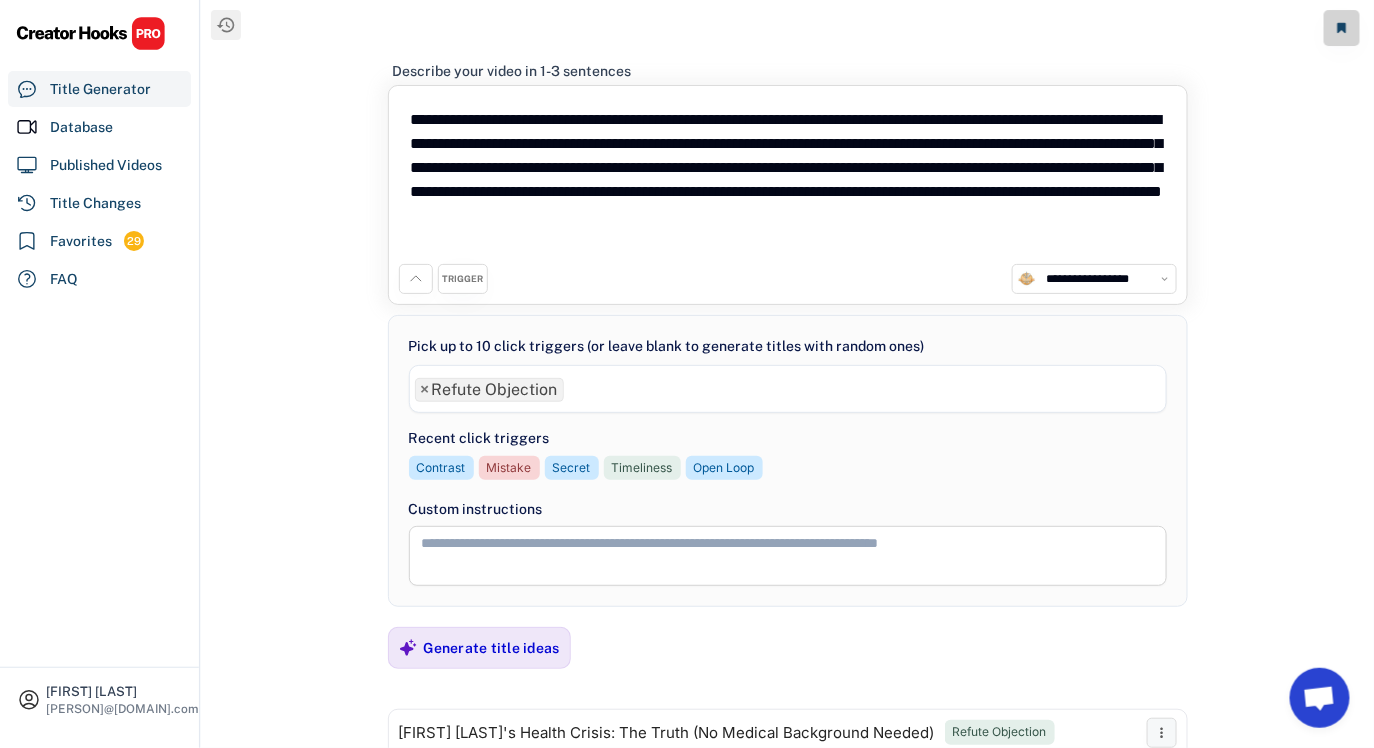 drag, startPoint x: 647, startPoint y: 257, endPoint x: 304, endPoint y: 68, distance: 391.62482 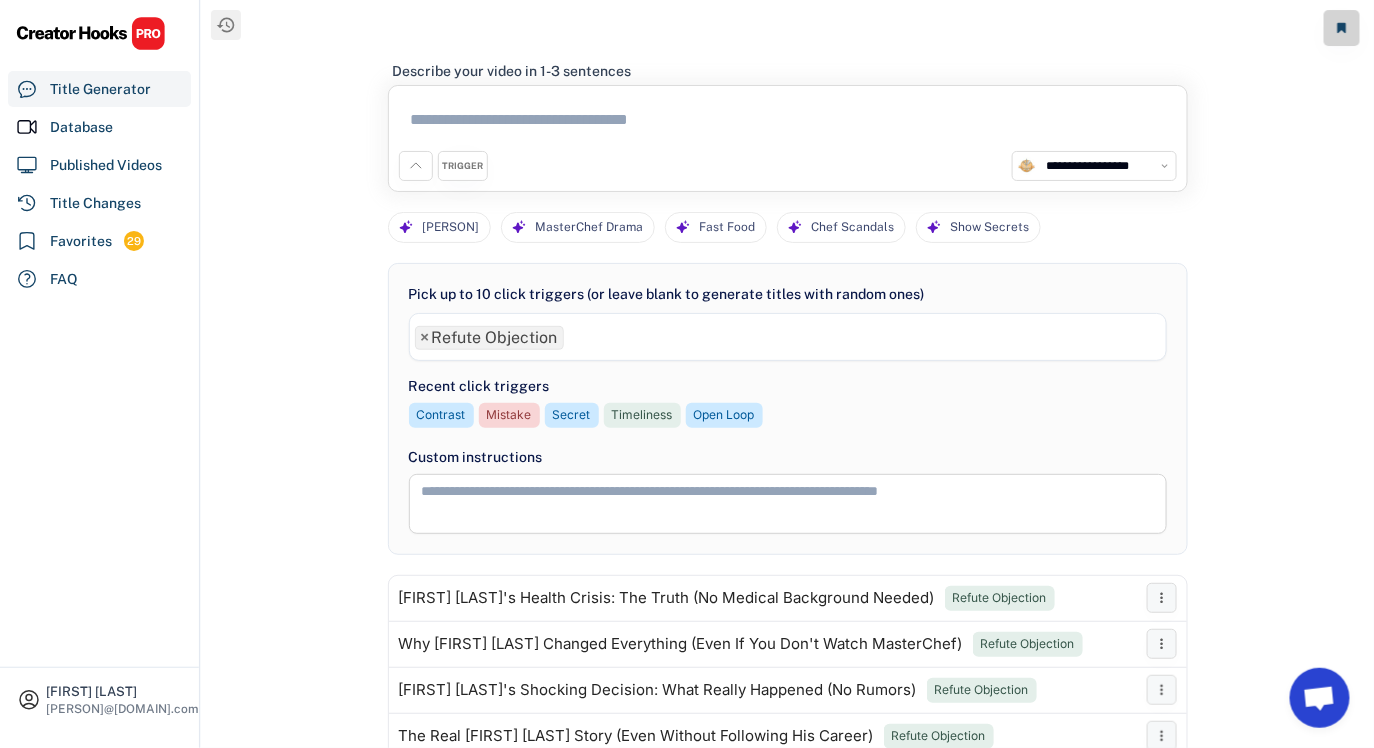 click at bounding box center [788, 123] 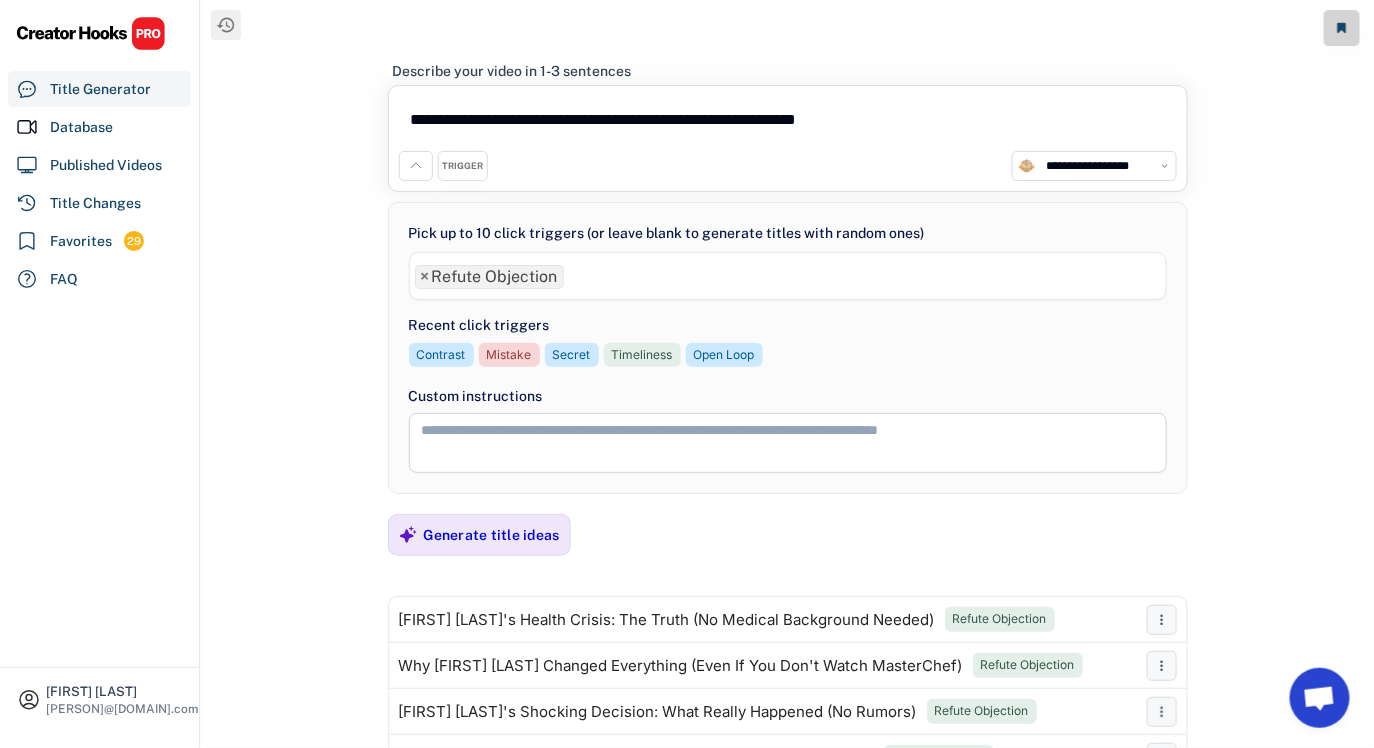 paste on "**********" 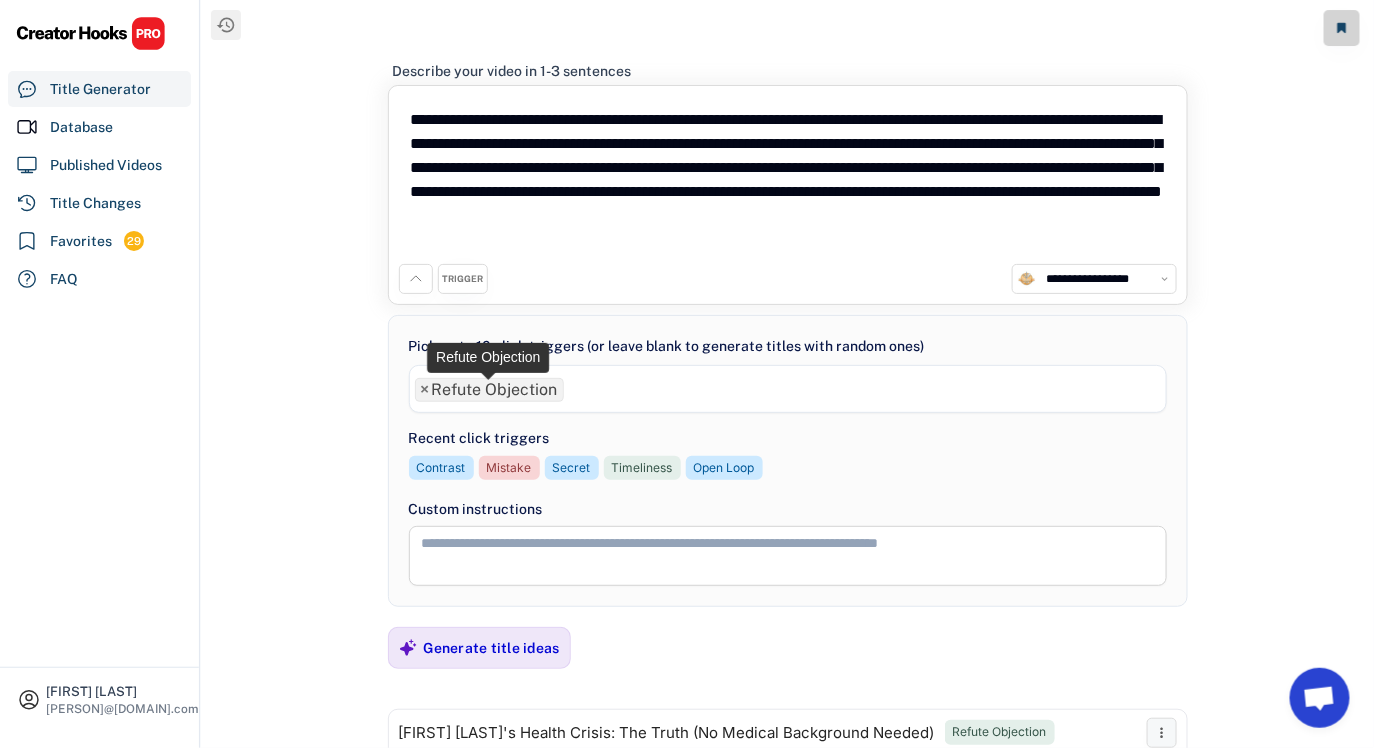 type on "**********" 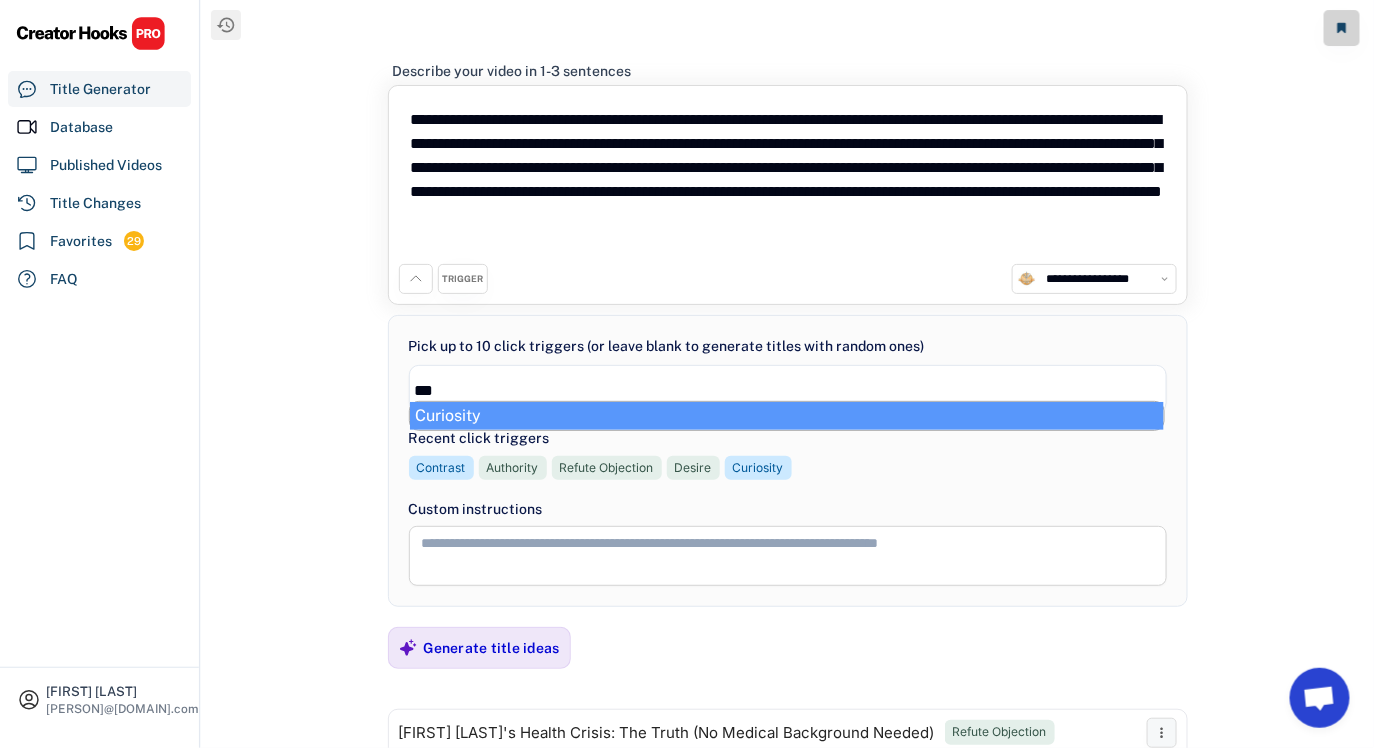 type on "***" 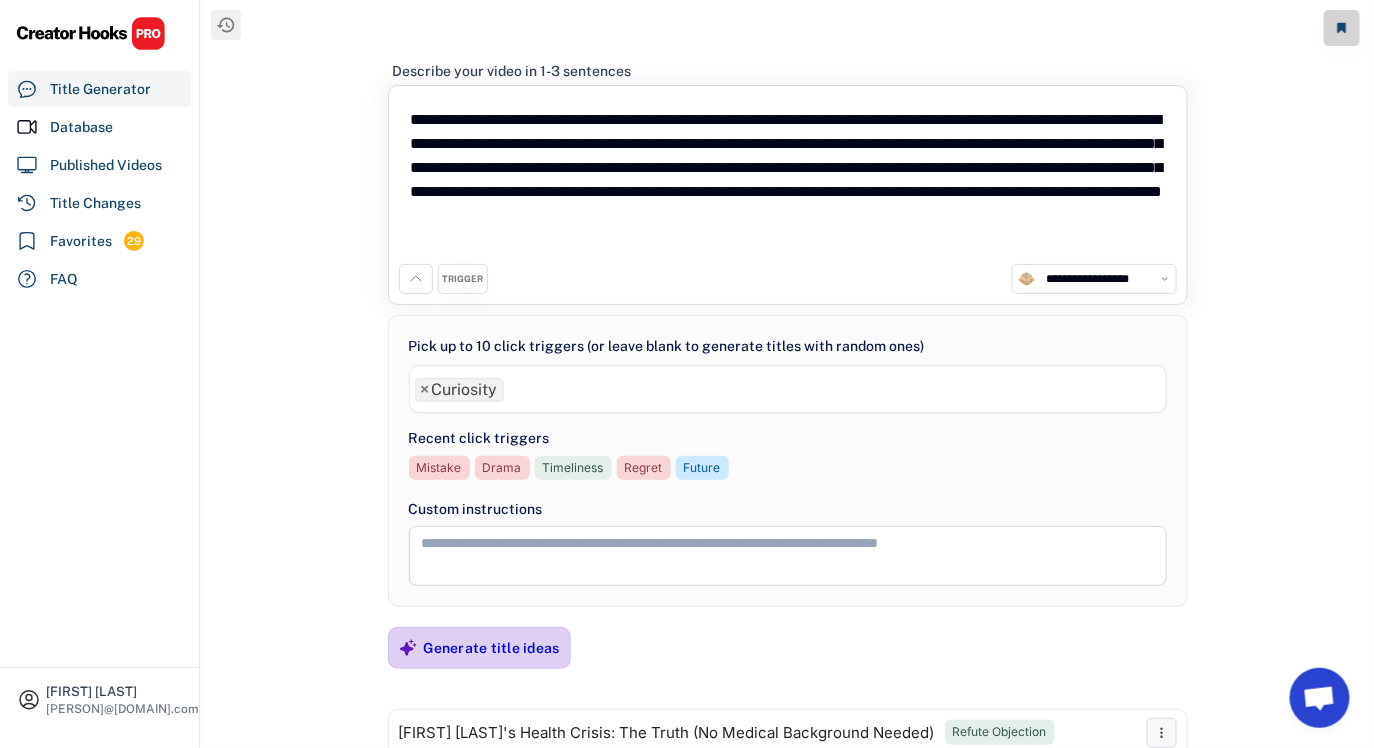 click on "Generate title ideas" at bounding box center [492, 648] 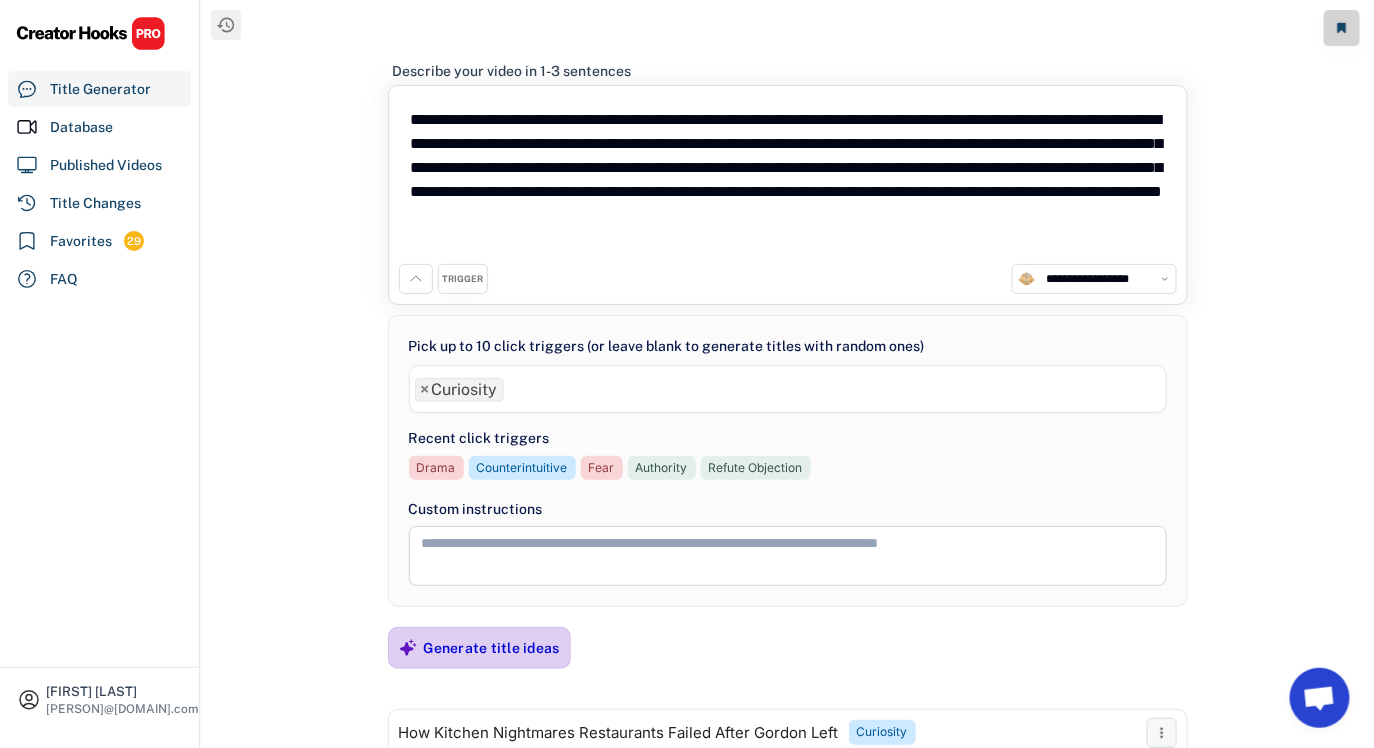 click on "Generate title ideas" at bounding box center (492, 648) 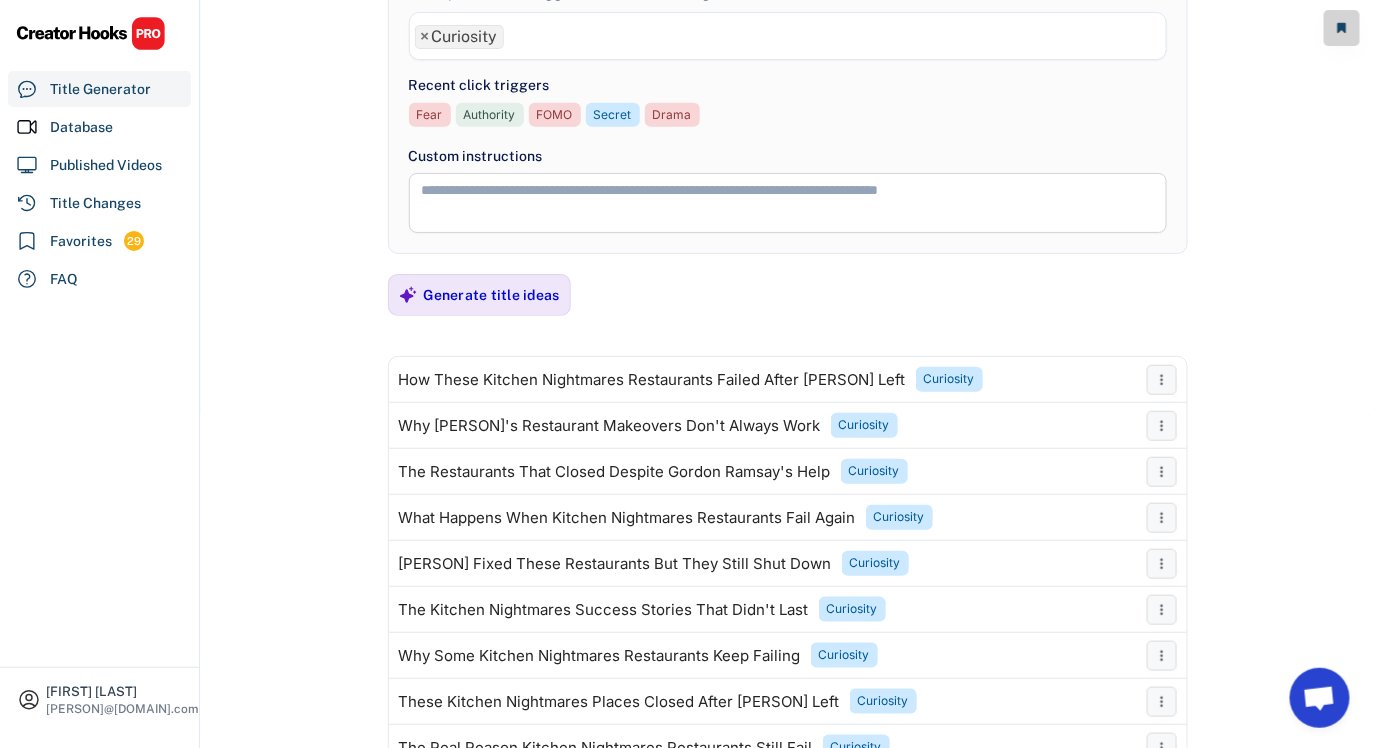 scroll, scrollTop: 234, scrollLeft: 0, axis: vertical 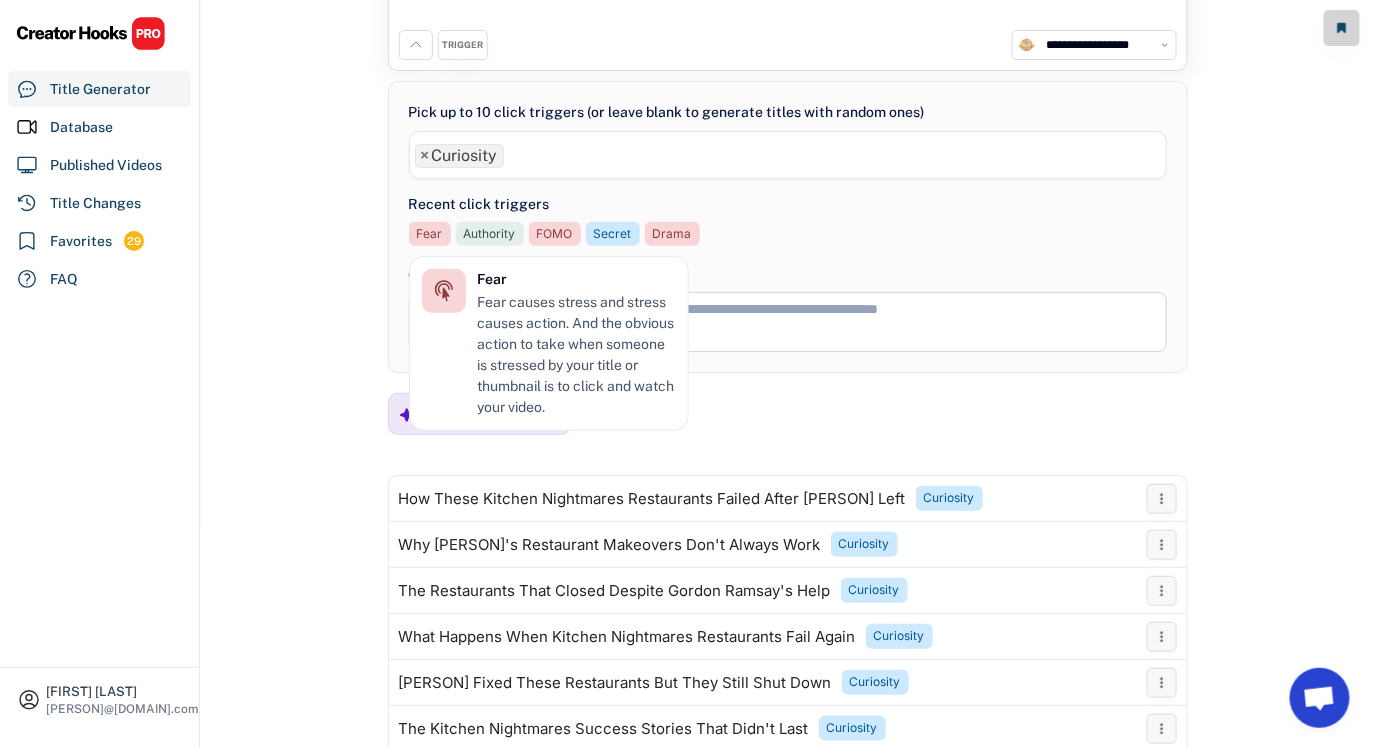 click on "×" at bounding box center (425, 156) 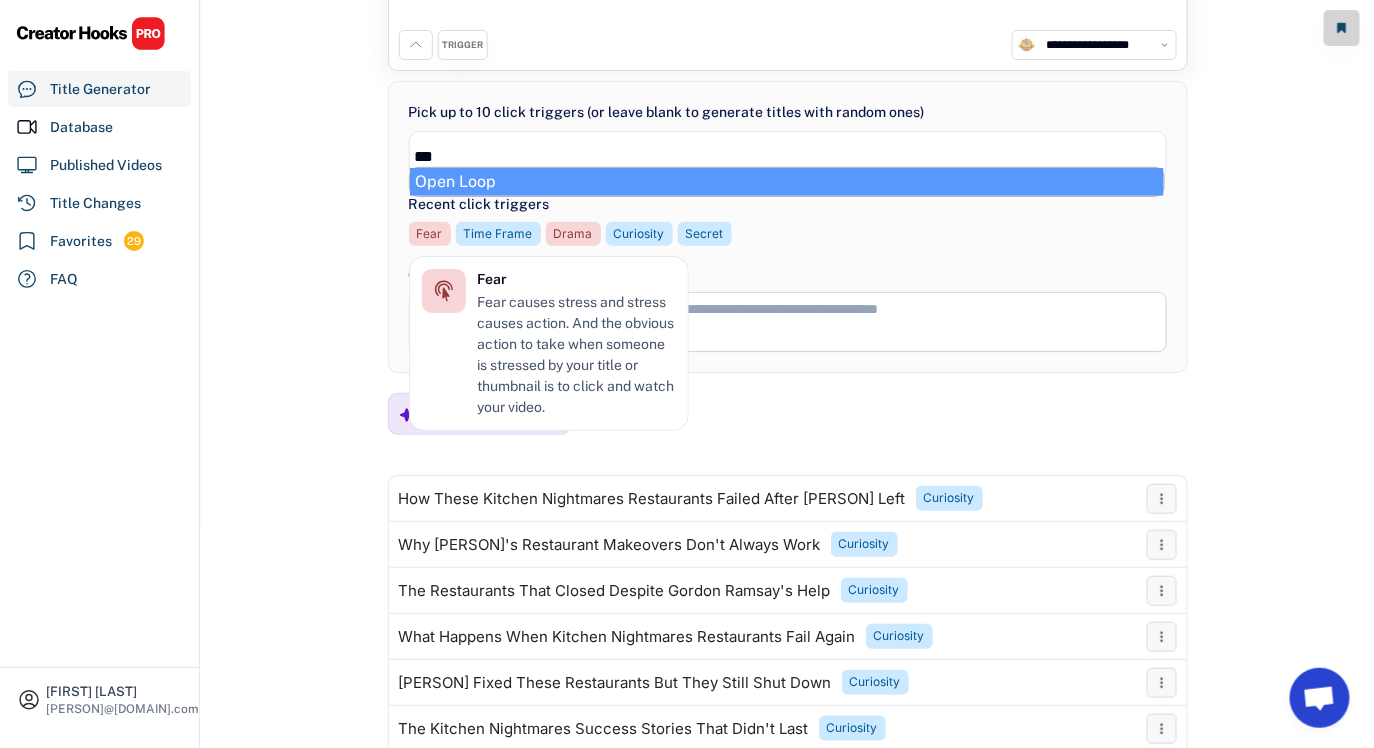 type on "***" 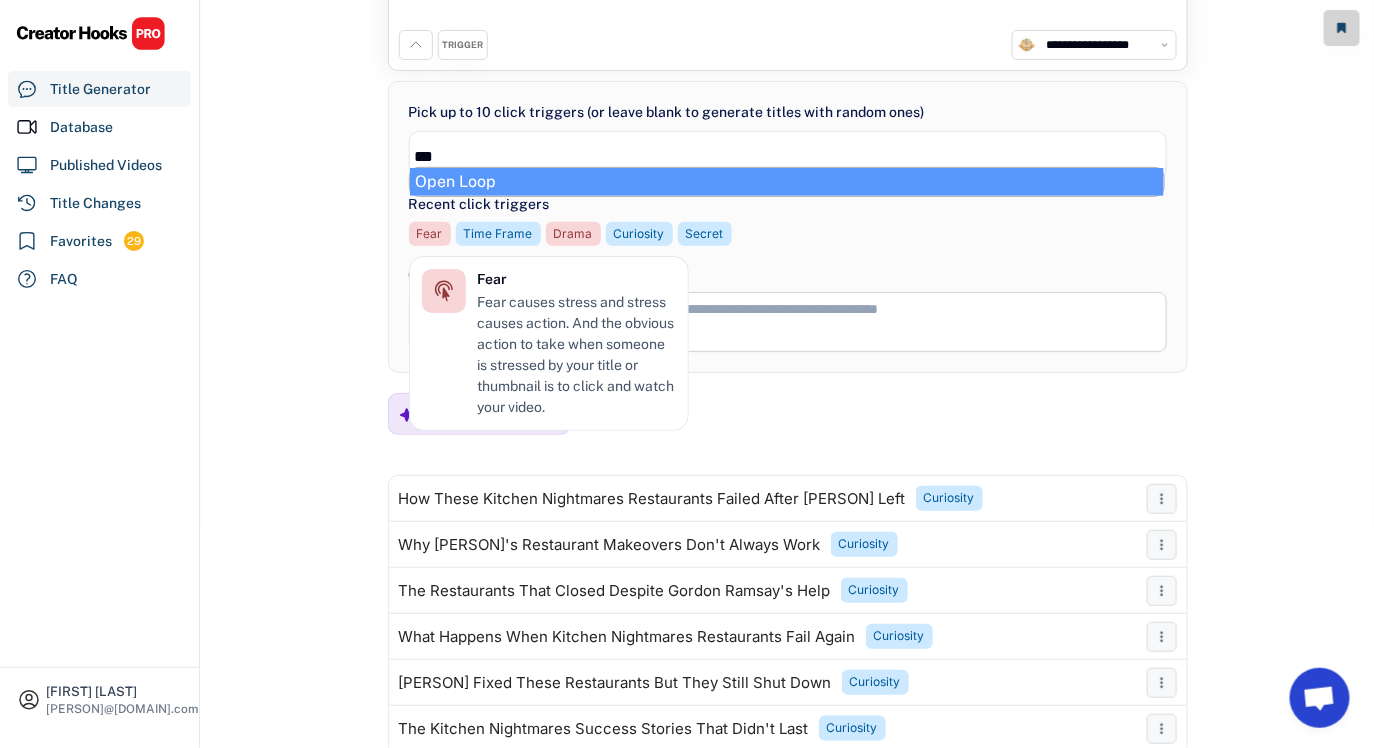 select on "**********" 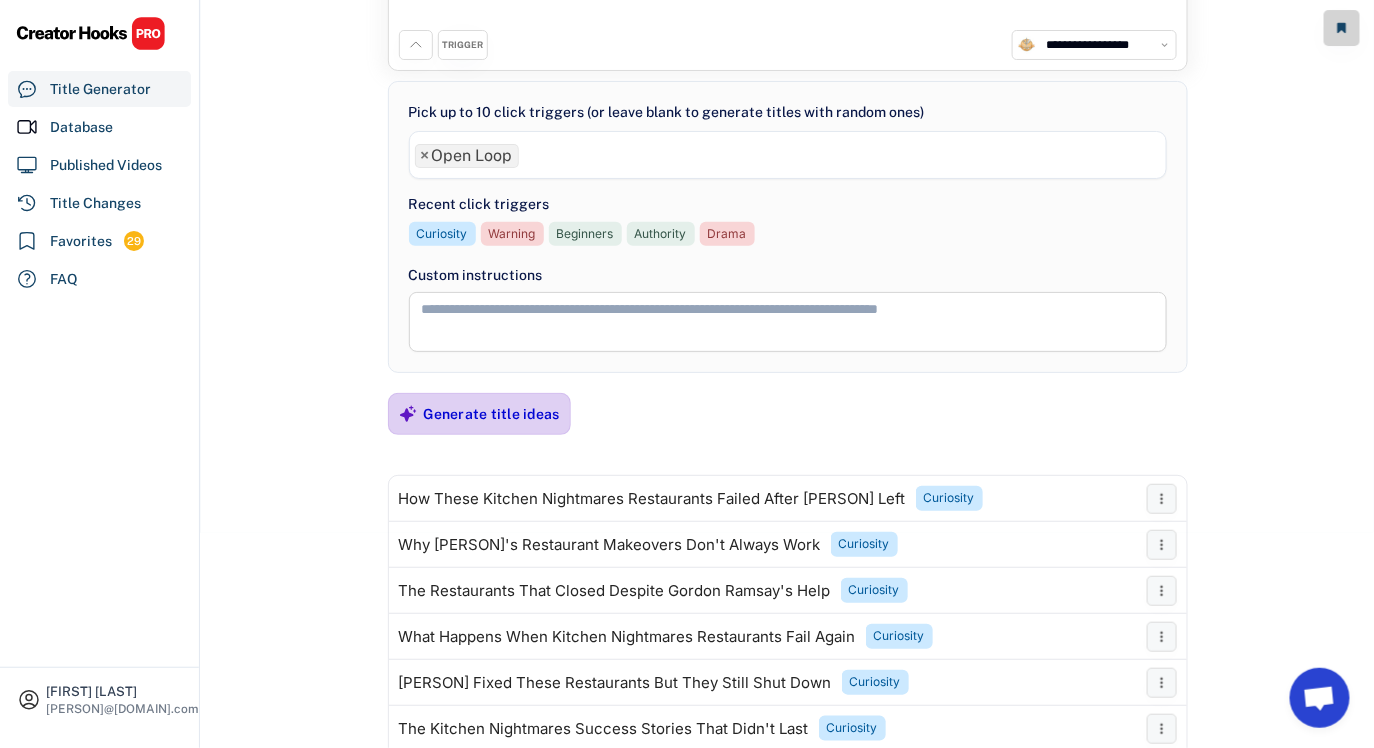 click on "Generate title ideas" at bounding box center (492, 414) 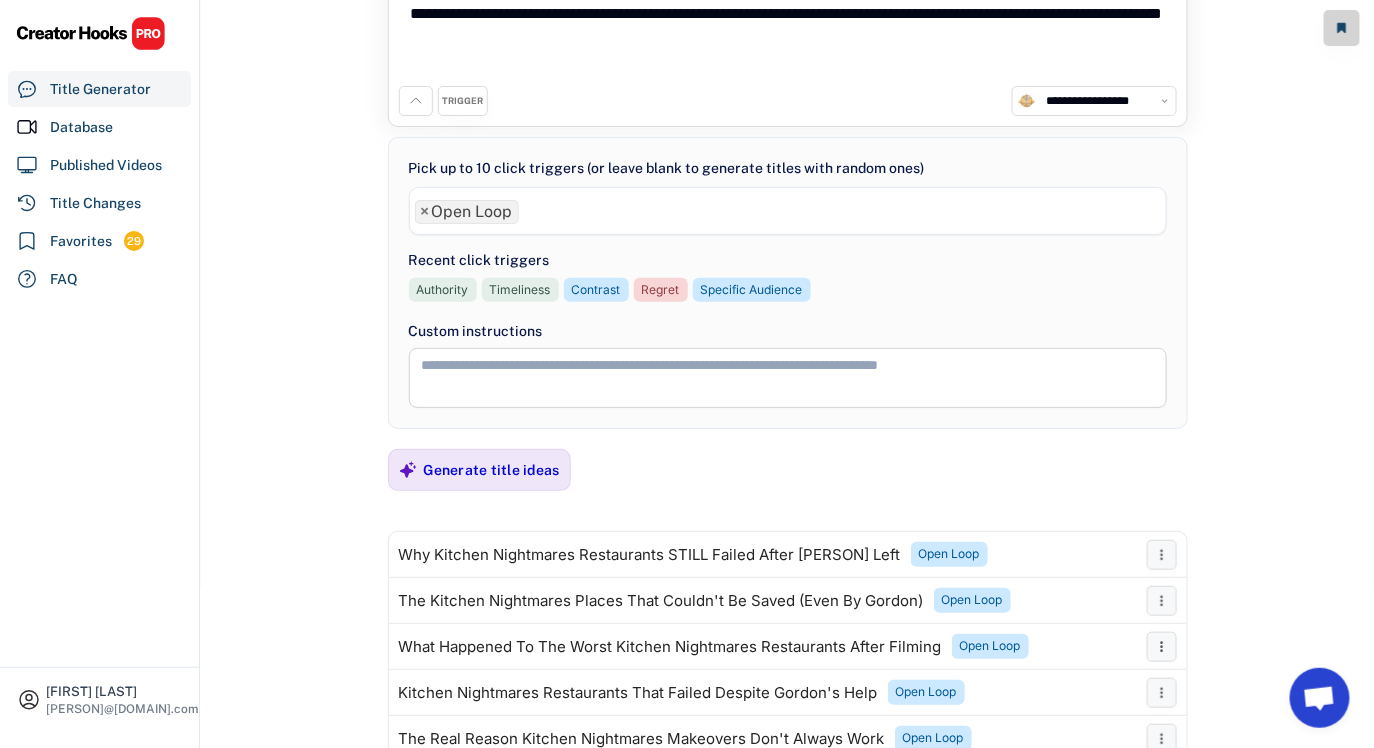 scroll, scrollTop: 0, scrollLeft: 0, axis: both 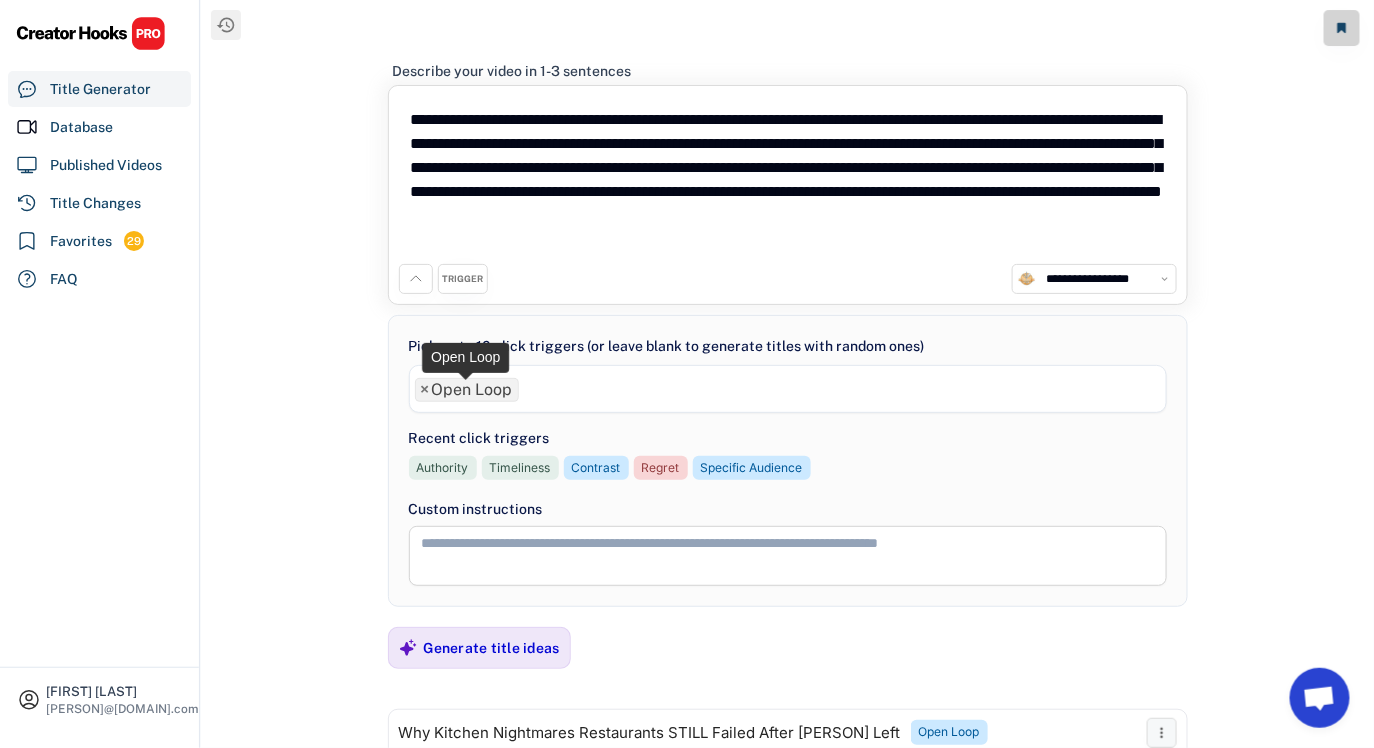 click on "× Open Loop" at bounding box center (467, 390) 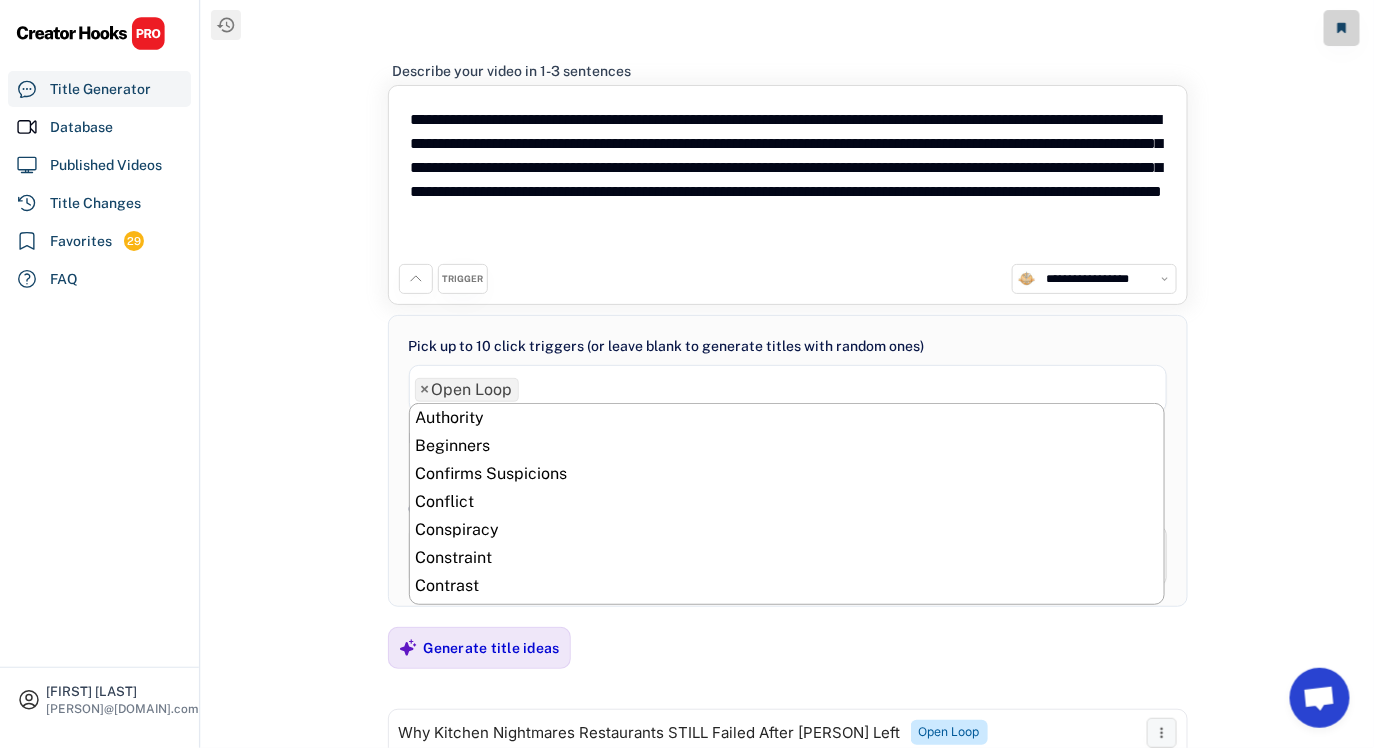 scroll, scrollTop: 671, scrollLeft: 0, axis: vertical 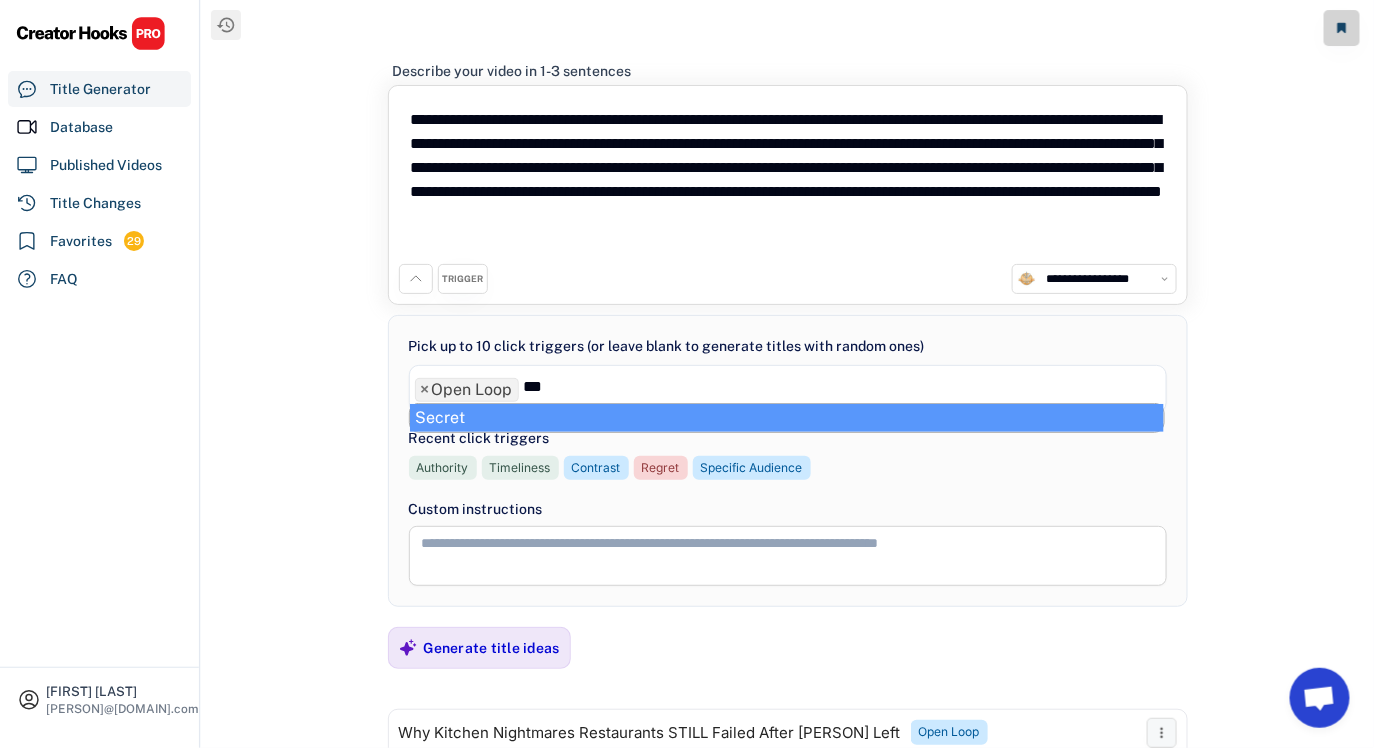type on "***" 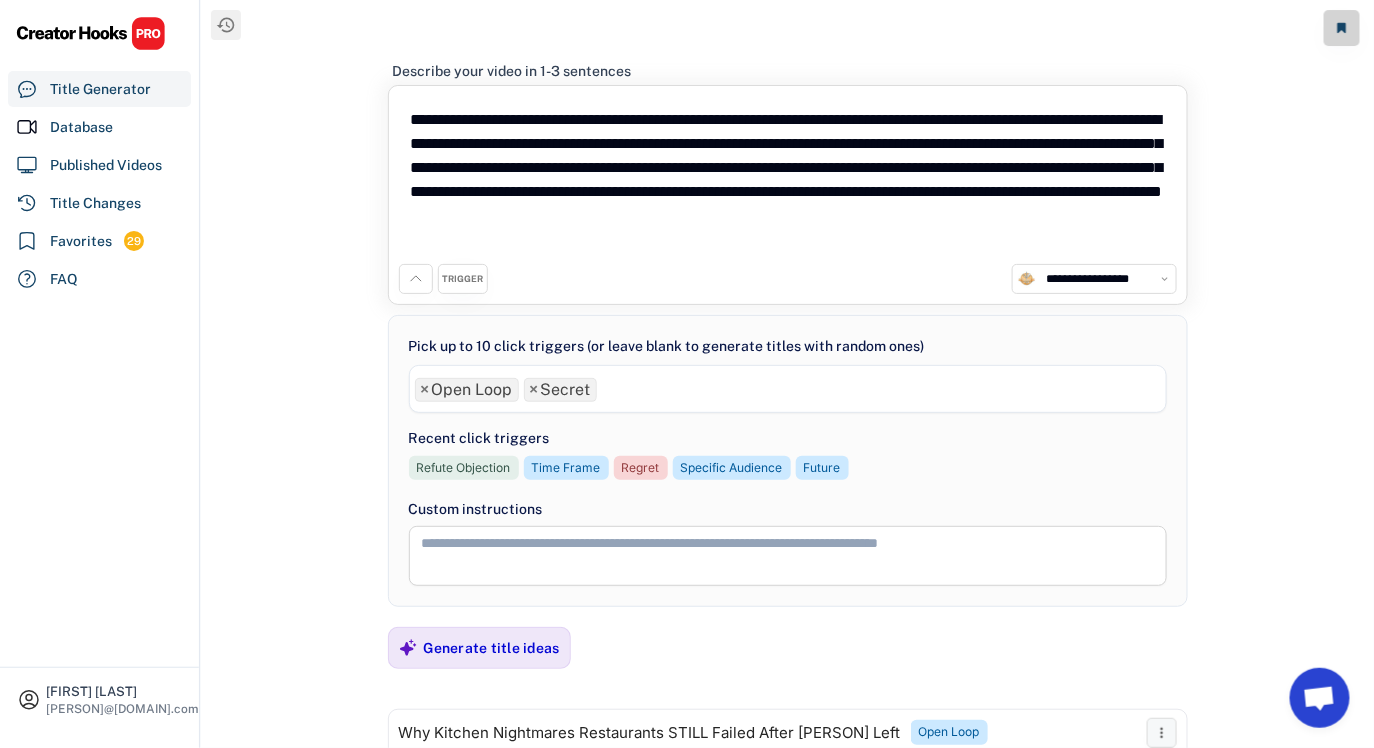 click on "×" at bounding box center [425, 390] 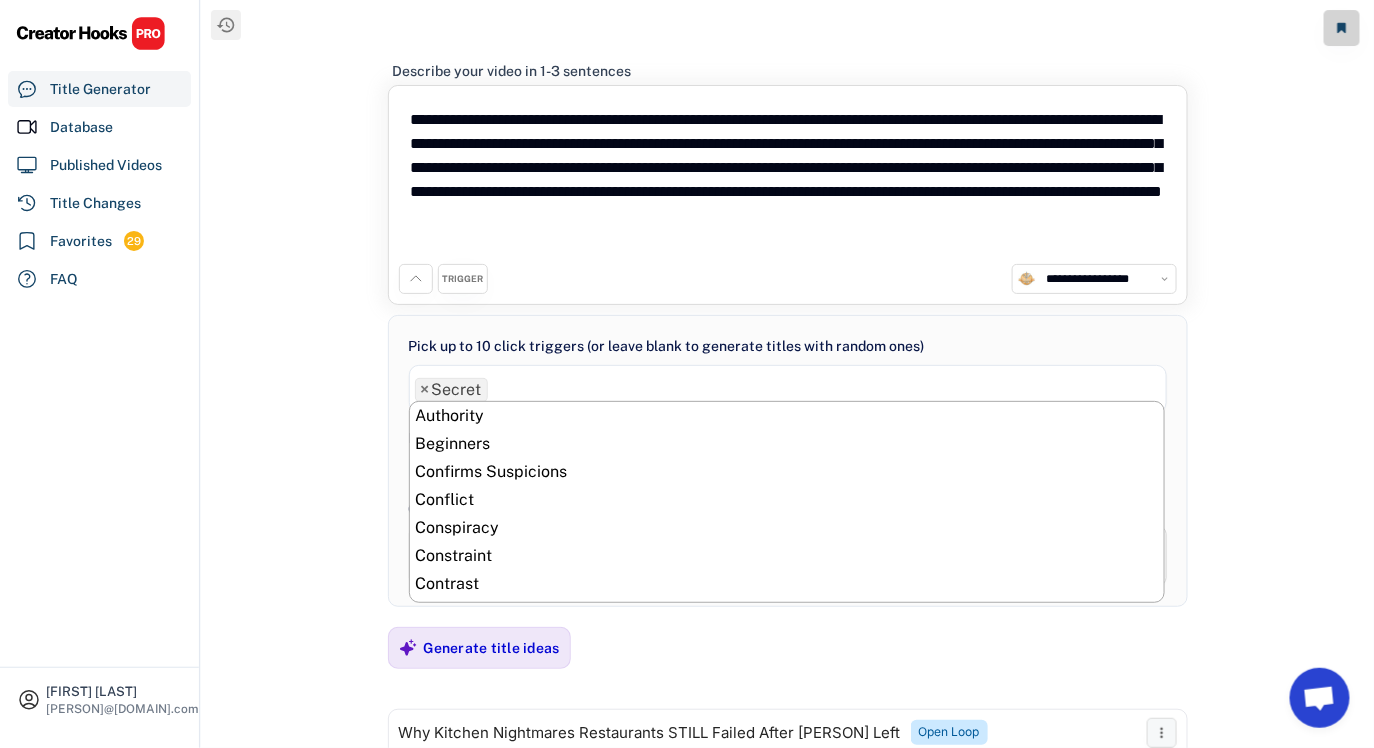 scroll, scrollTop: 839, scrollLeft: 0, axis: vertical 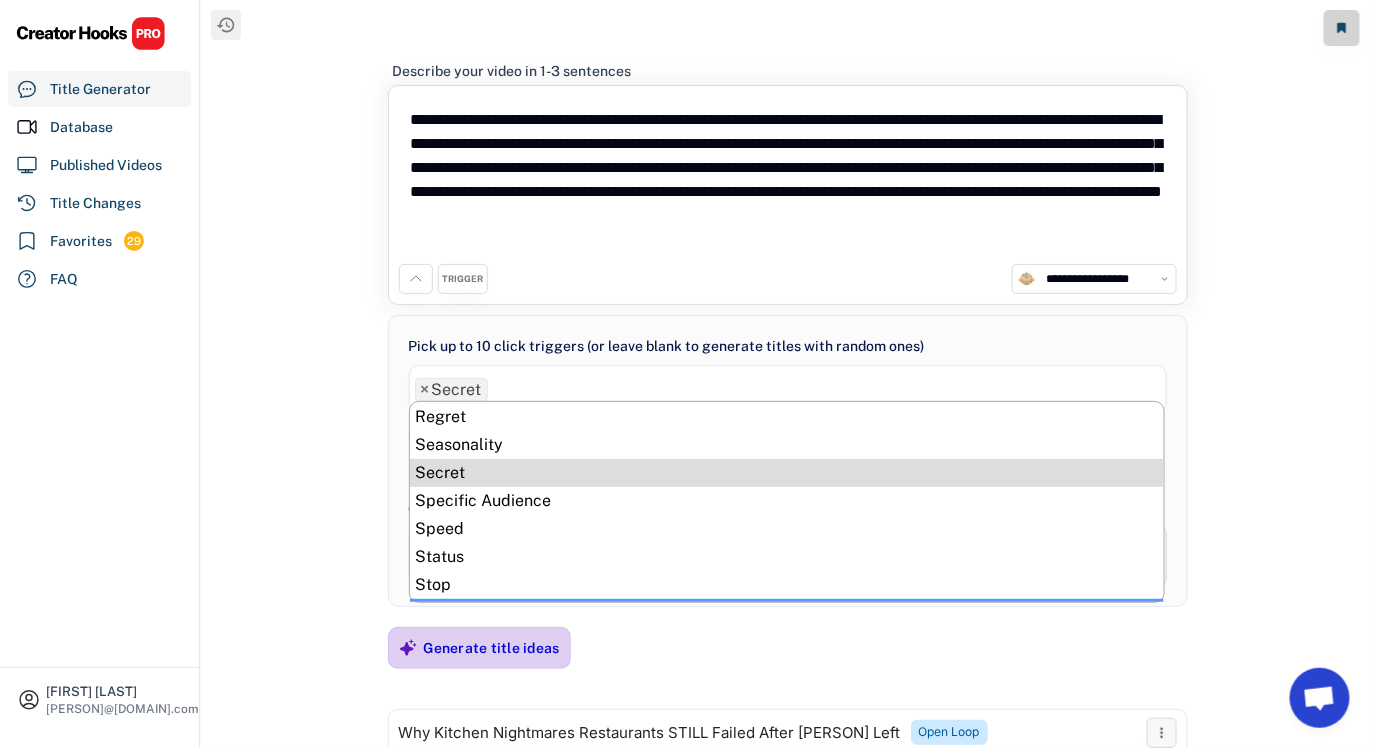 click on "Generate title ideas" at bounding box center (492, 648) 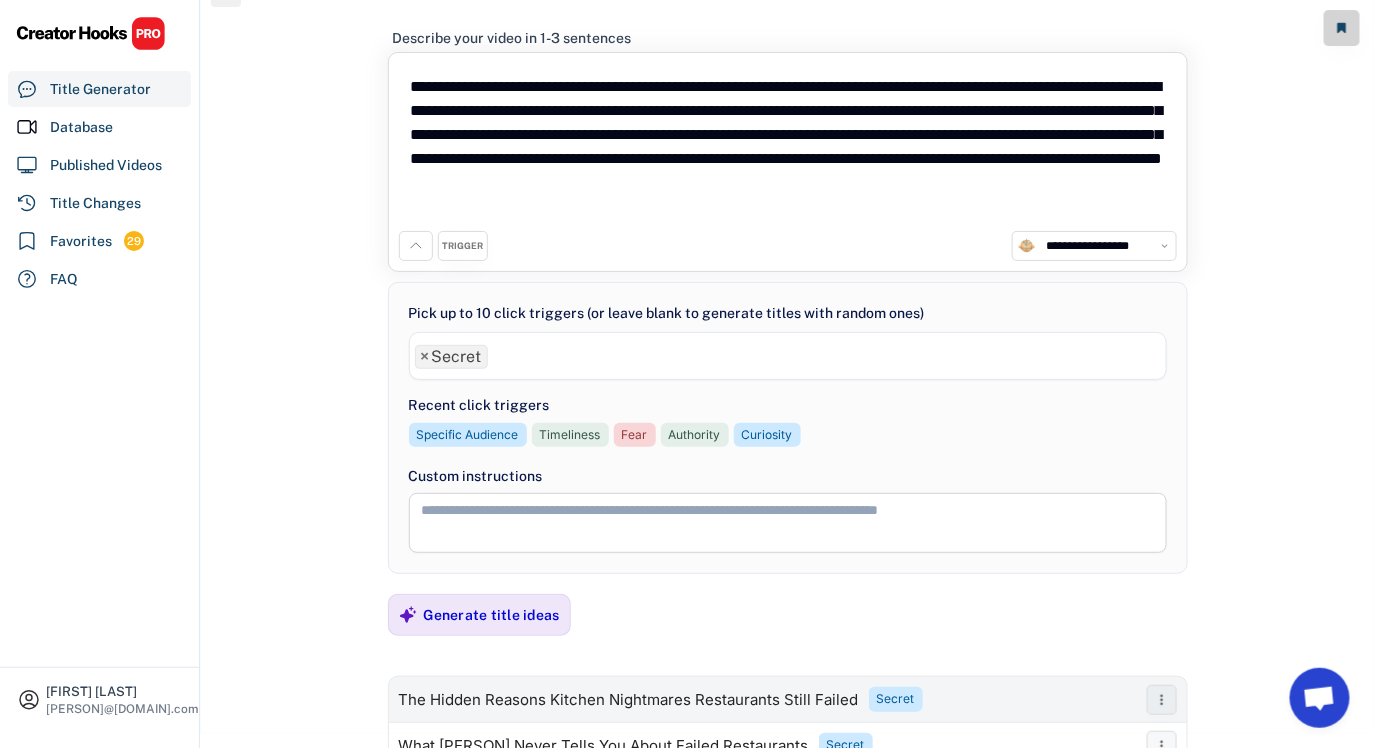 scroll, scrollTop: 0, scrollLeft: 0, axis: both 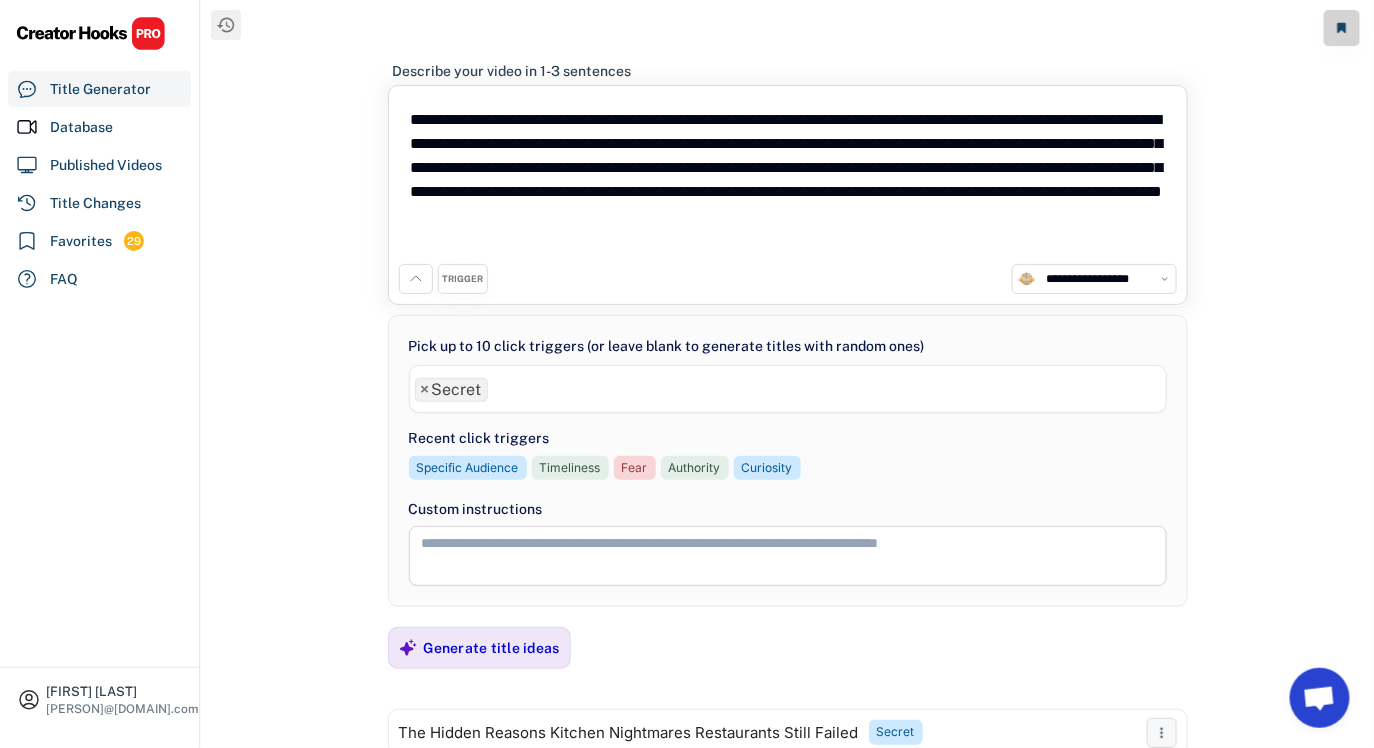 click on "×" at bounding box center (425, 390) 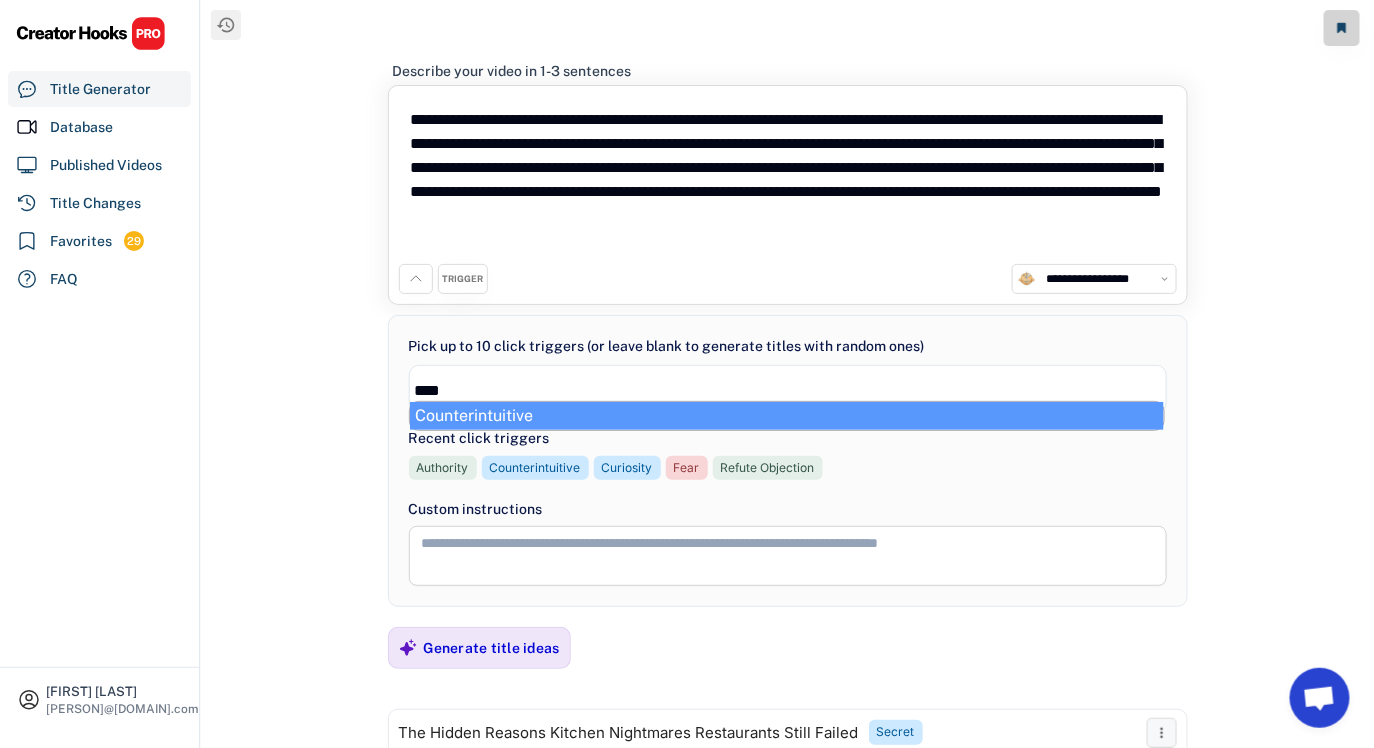 type on "****" 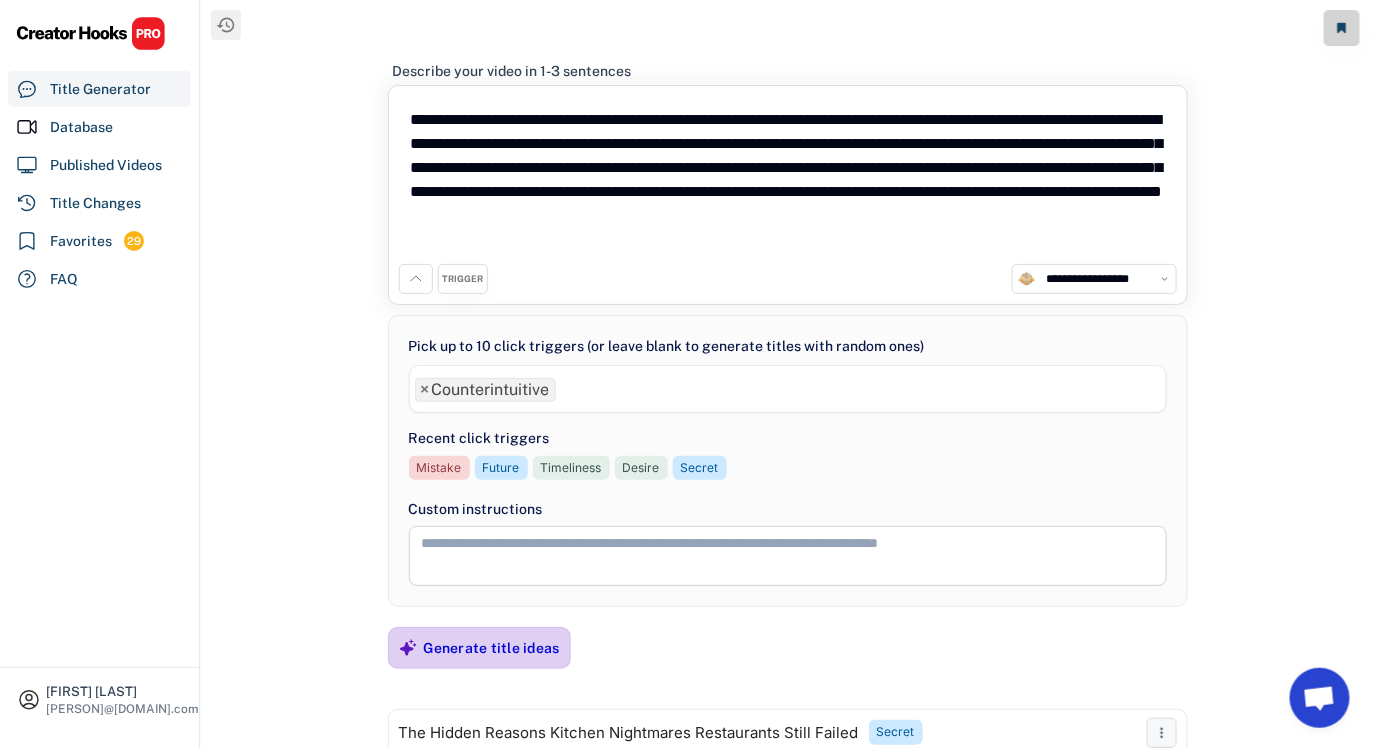 click on "Generate title ideas" at bounding box center [492, 648] 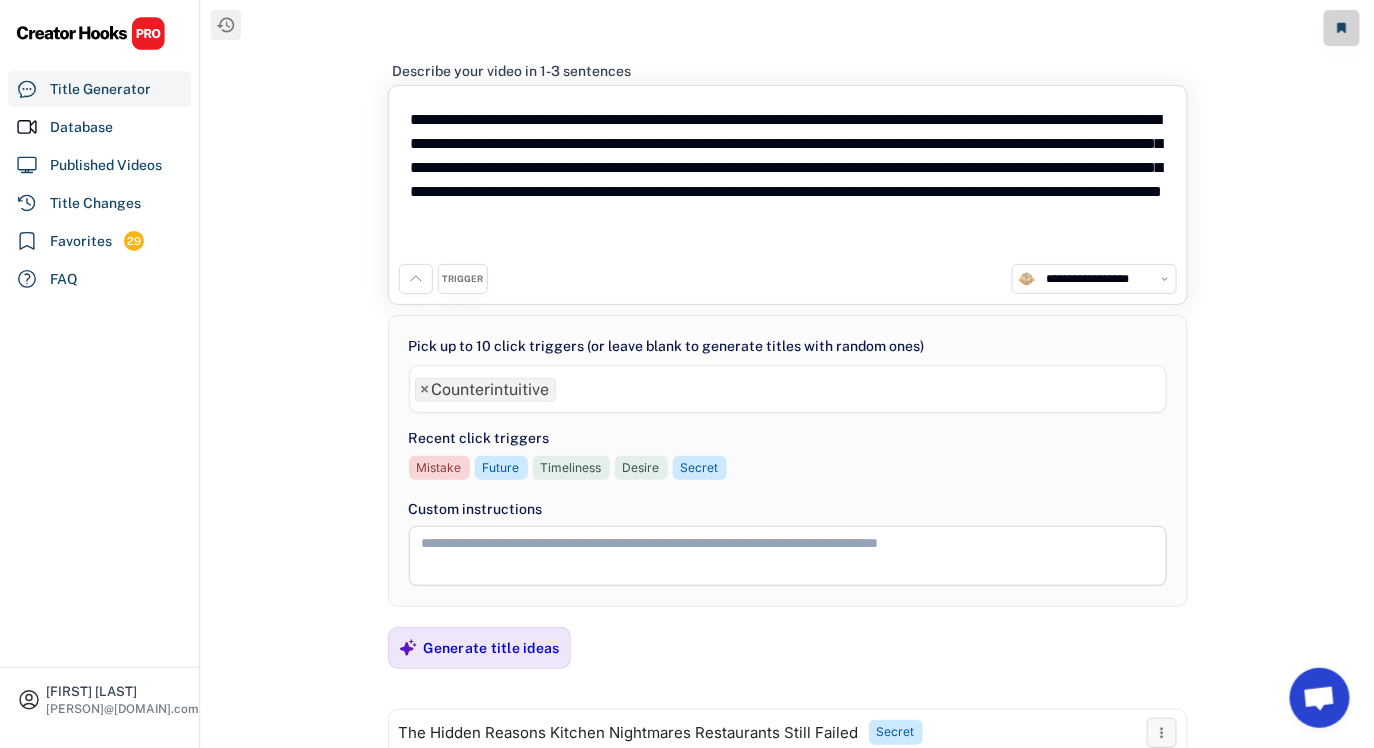 click on "**********" at bounding box center (787, 383) 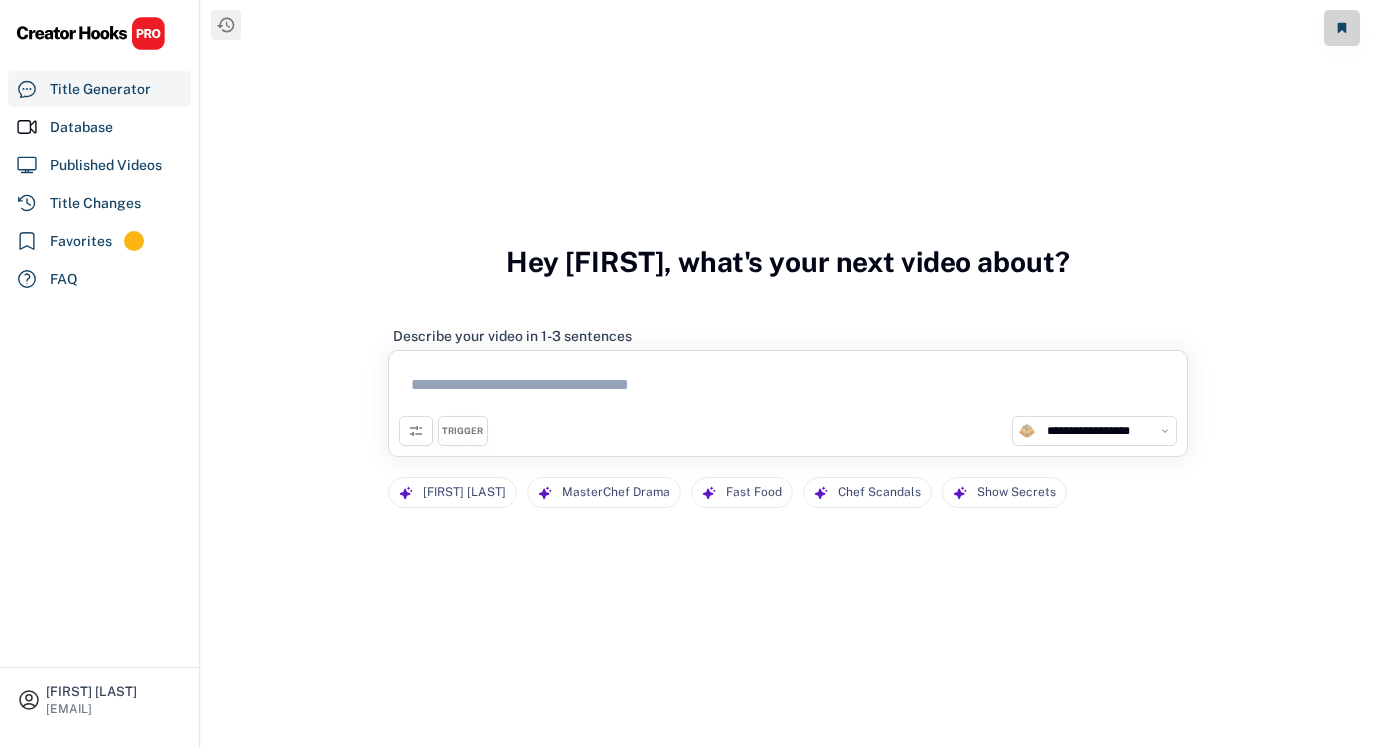 select on "**********" 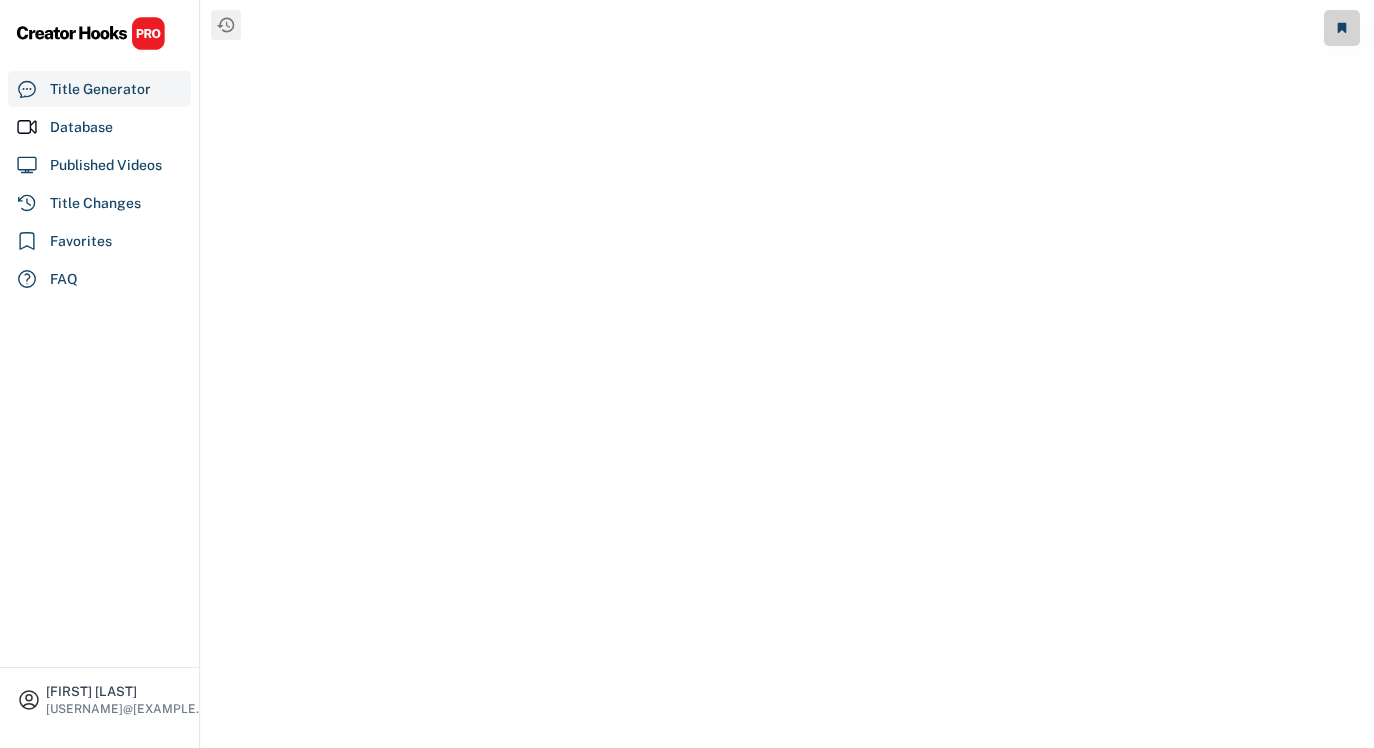 scroll, scrollTop: 0, scrollLeft: 0, axis: both 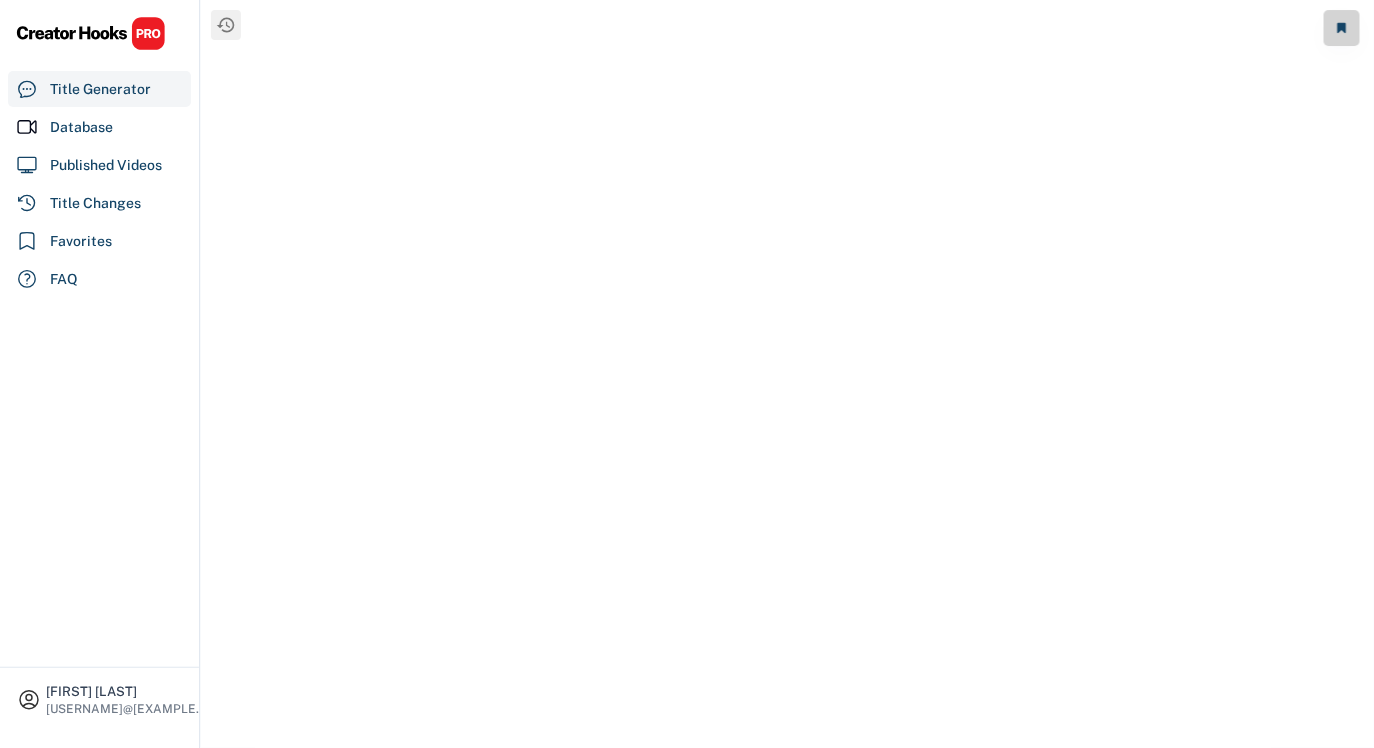 select on "**********" 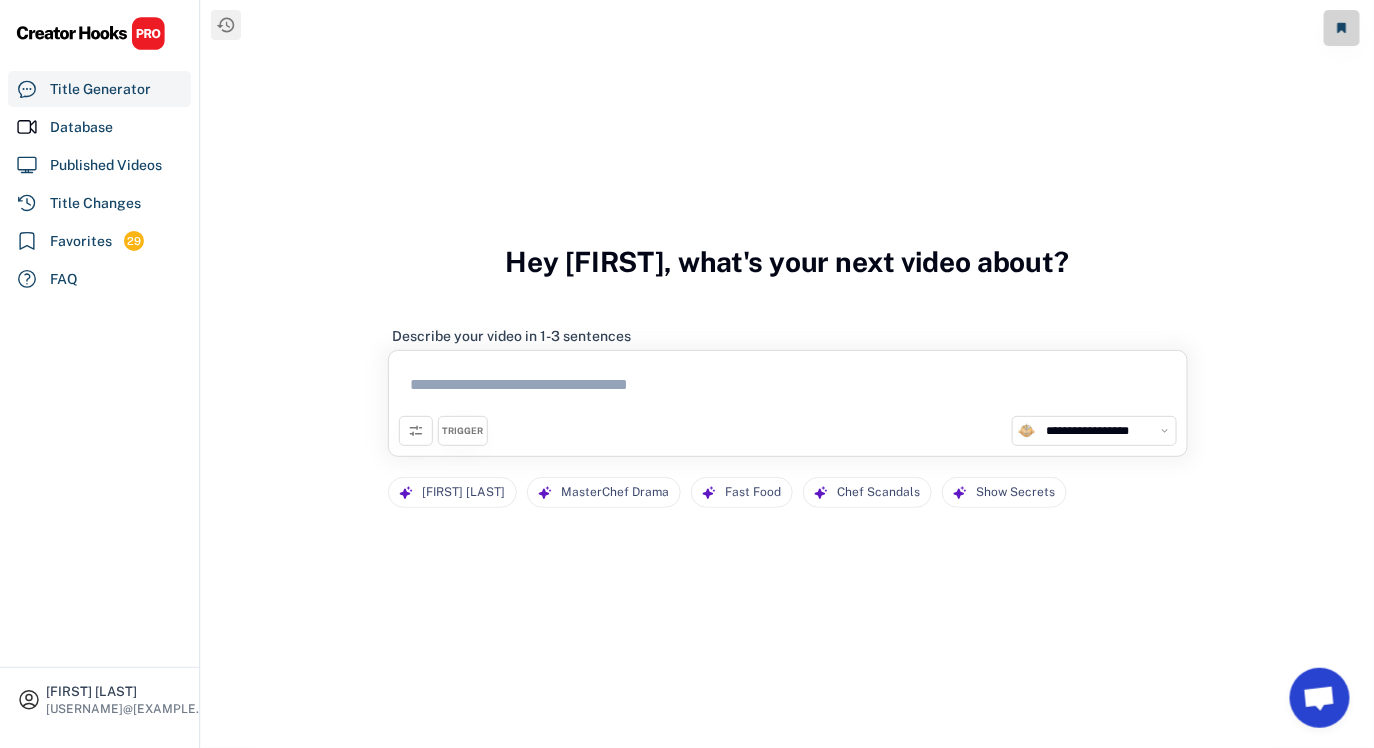 click at bounding box center (788, 388) 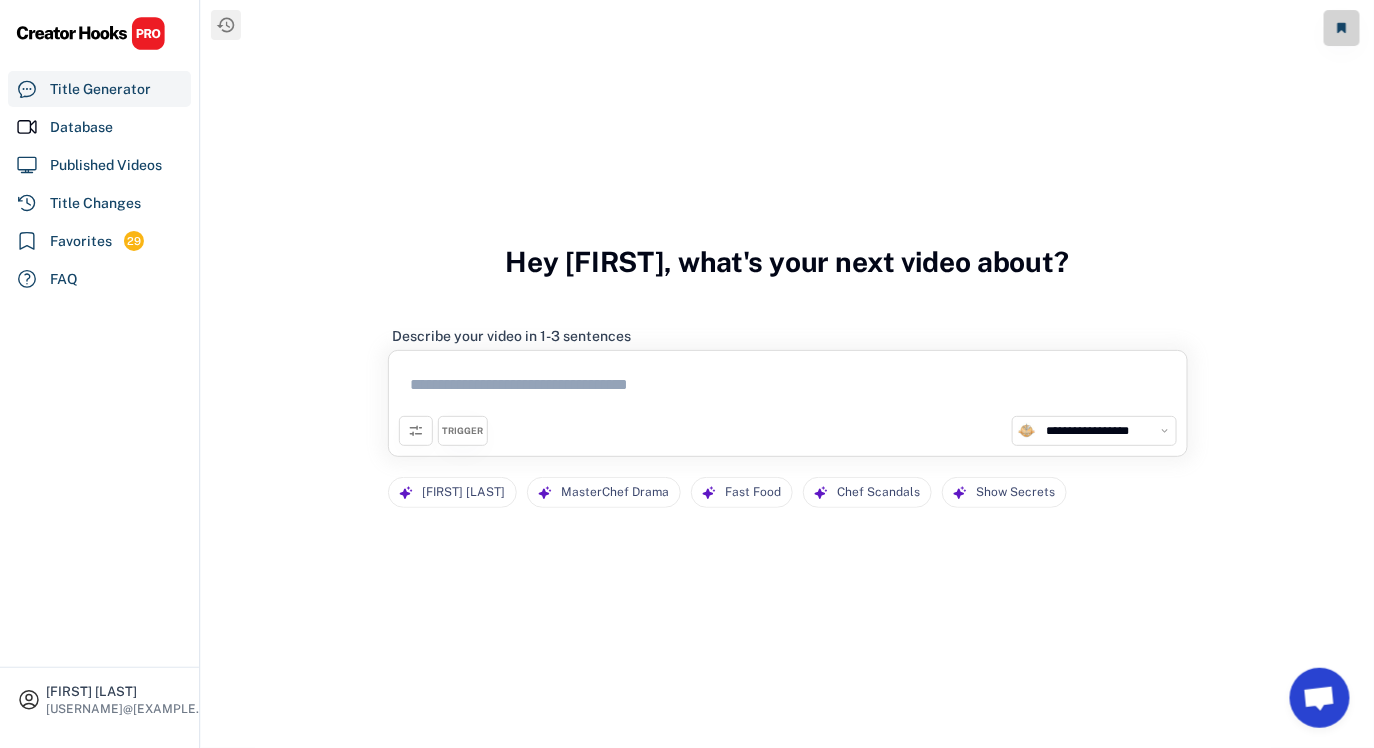 paste on "**********" 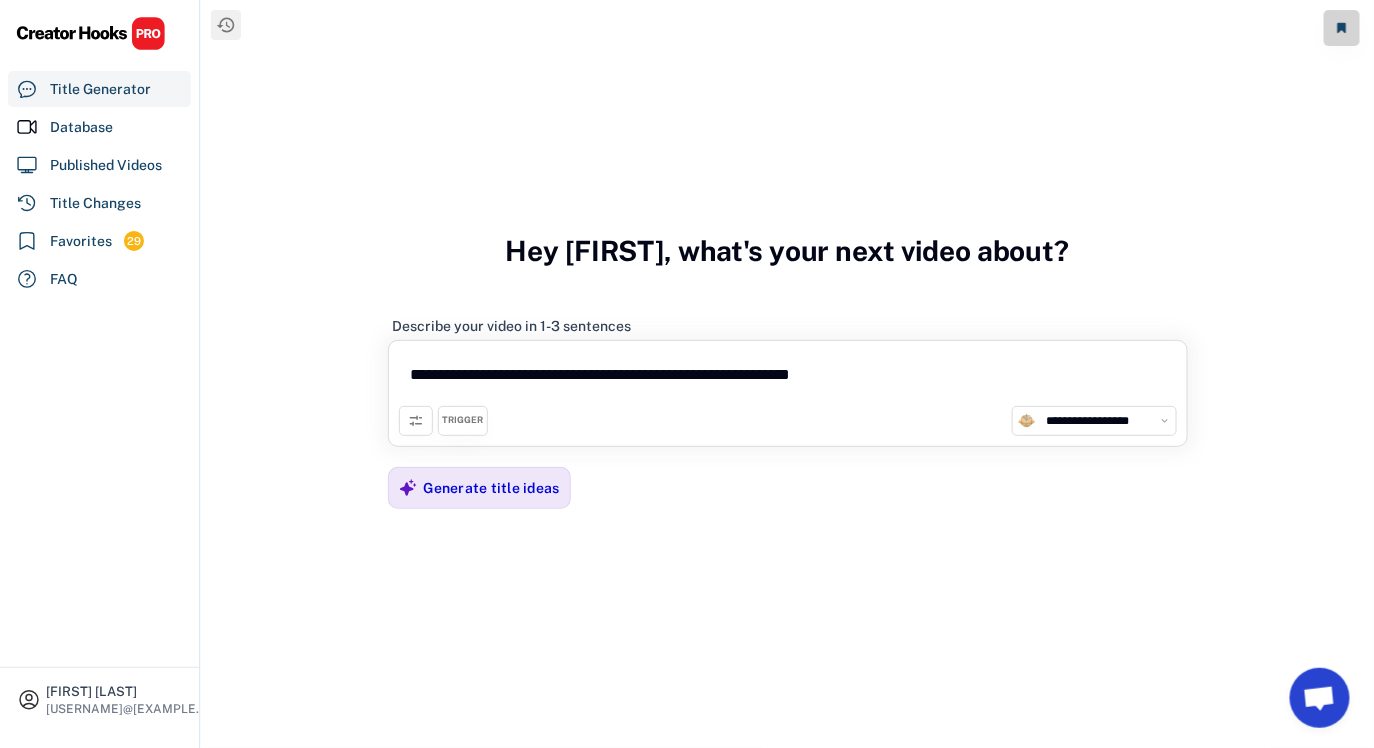 click on "**********" at bounding box center [788, 378] 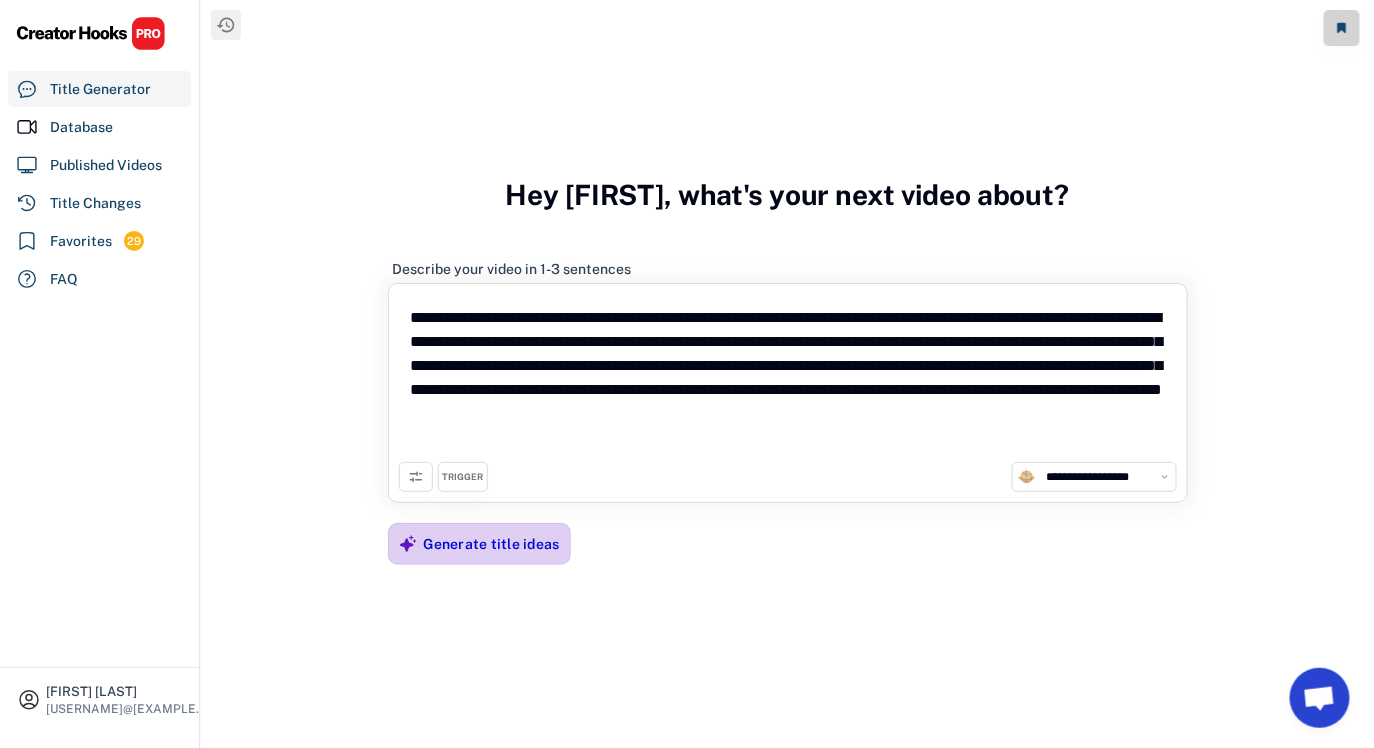 type on "**********" 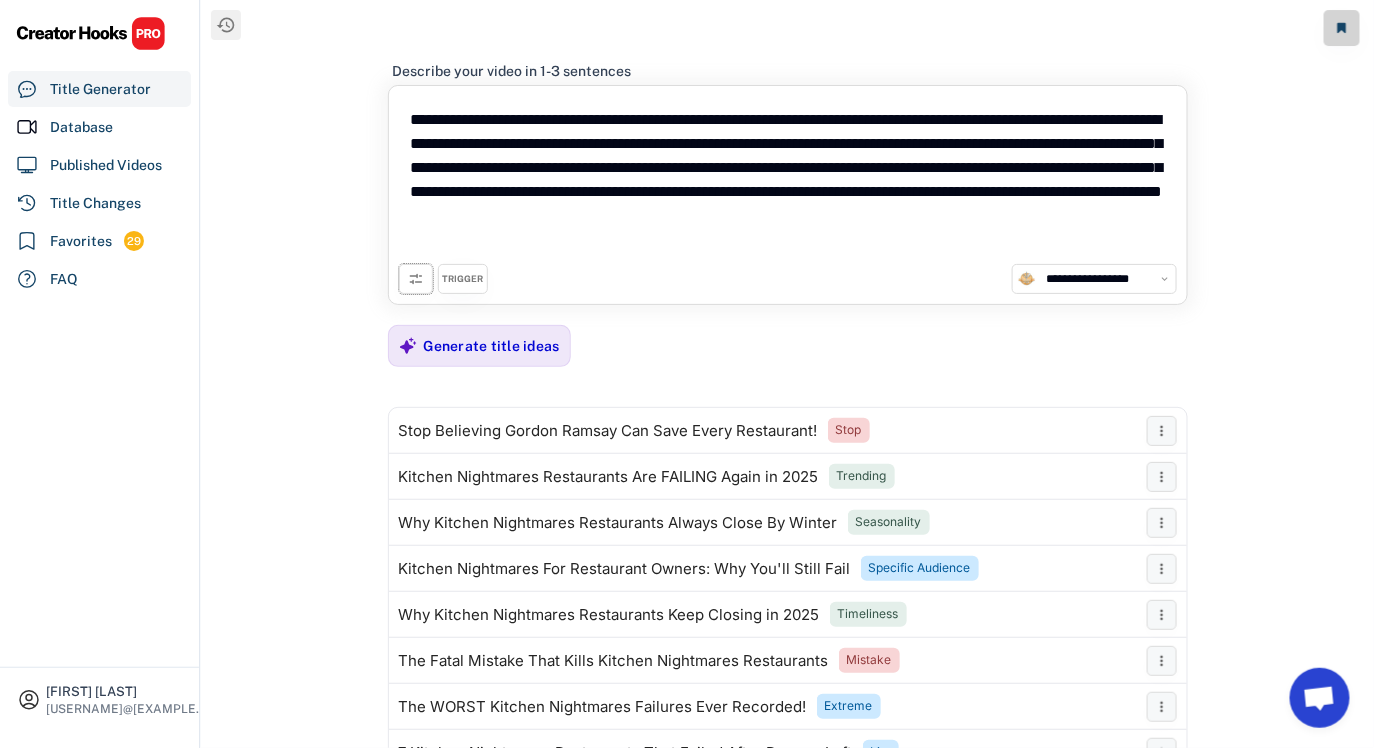 click at bounding box center [416, 279] 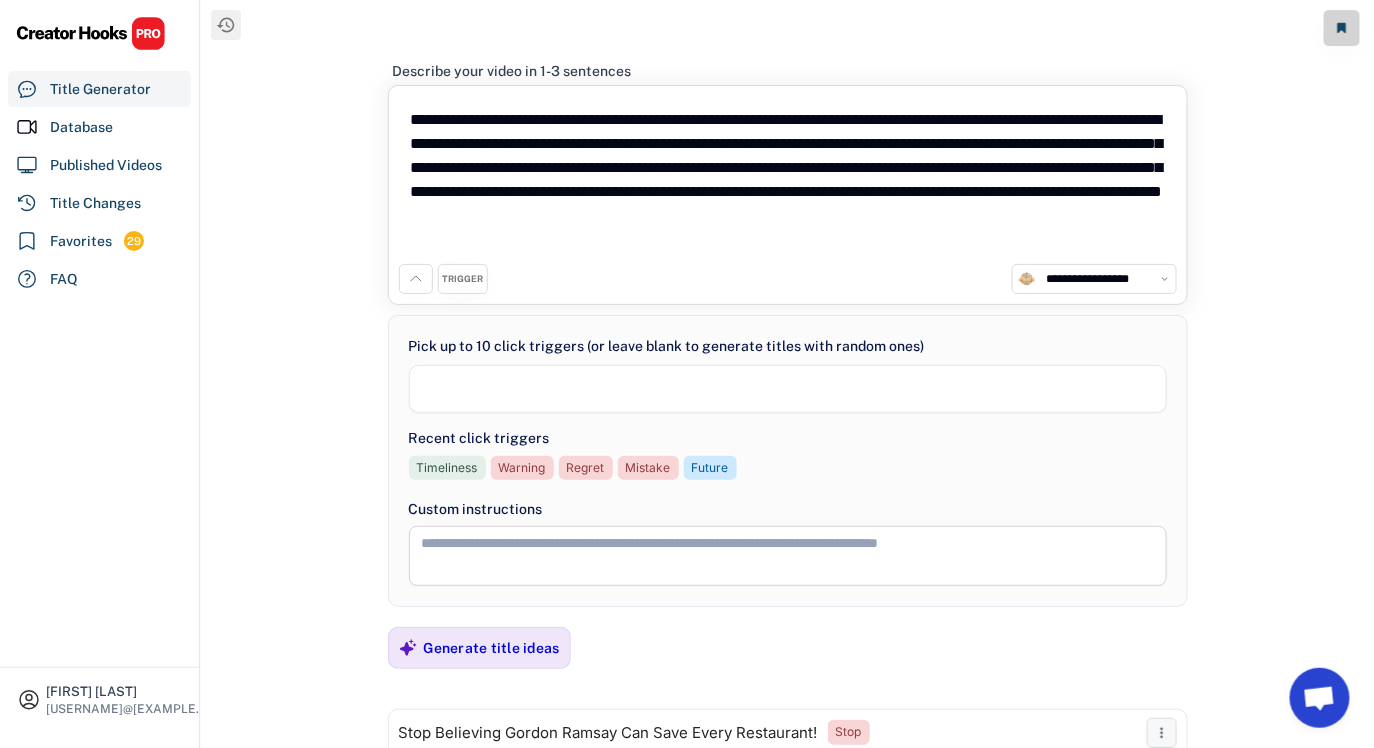 select 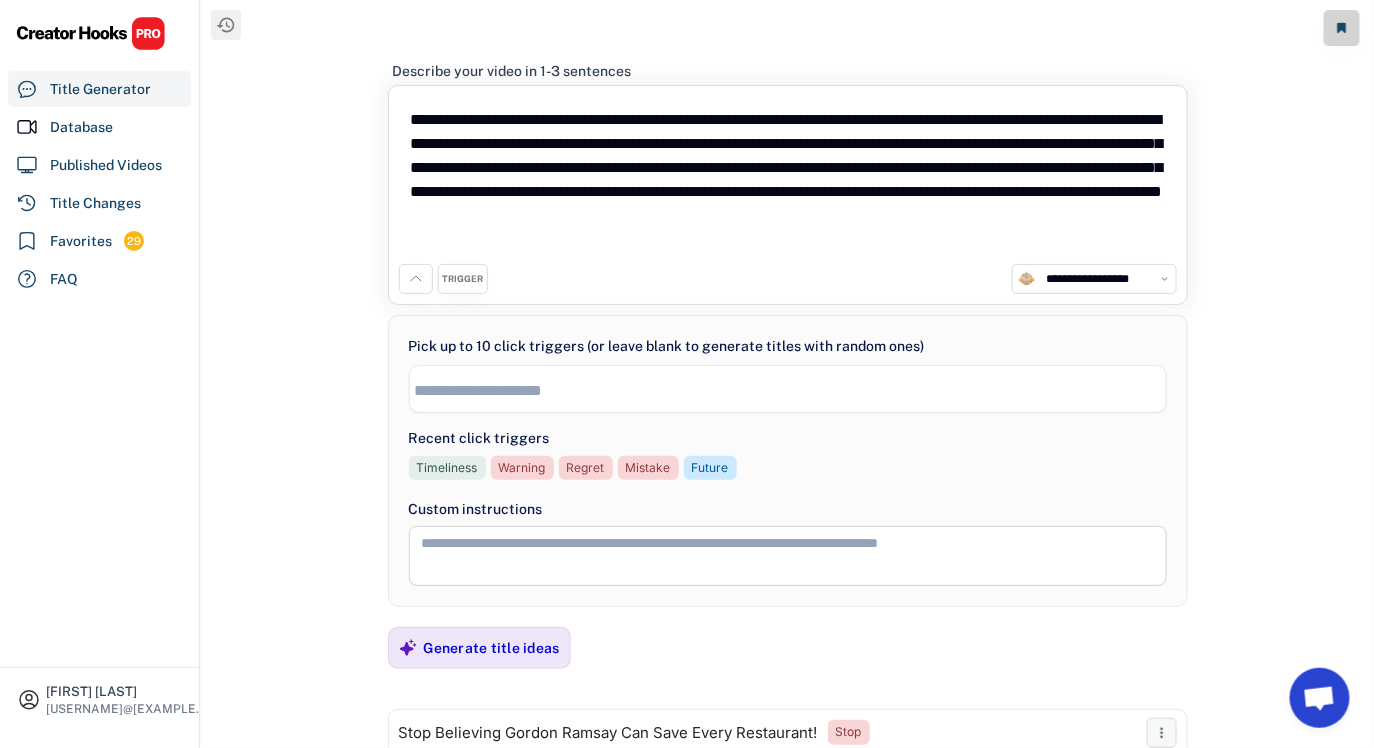 click at bounding box center (793, 390) 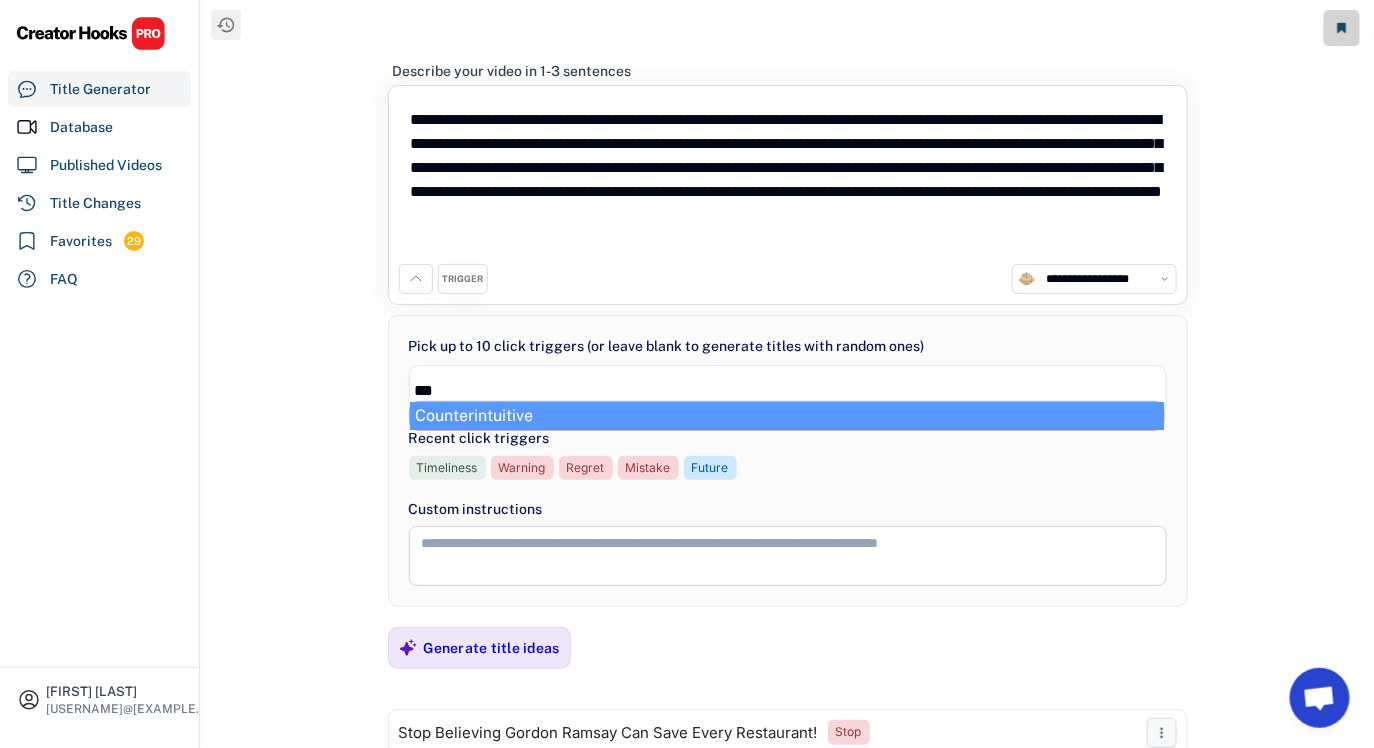 type on "***" 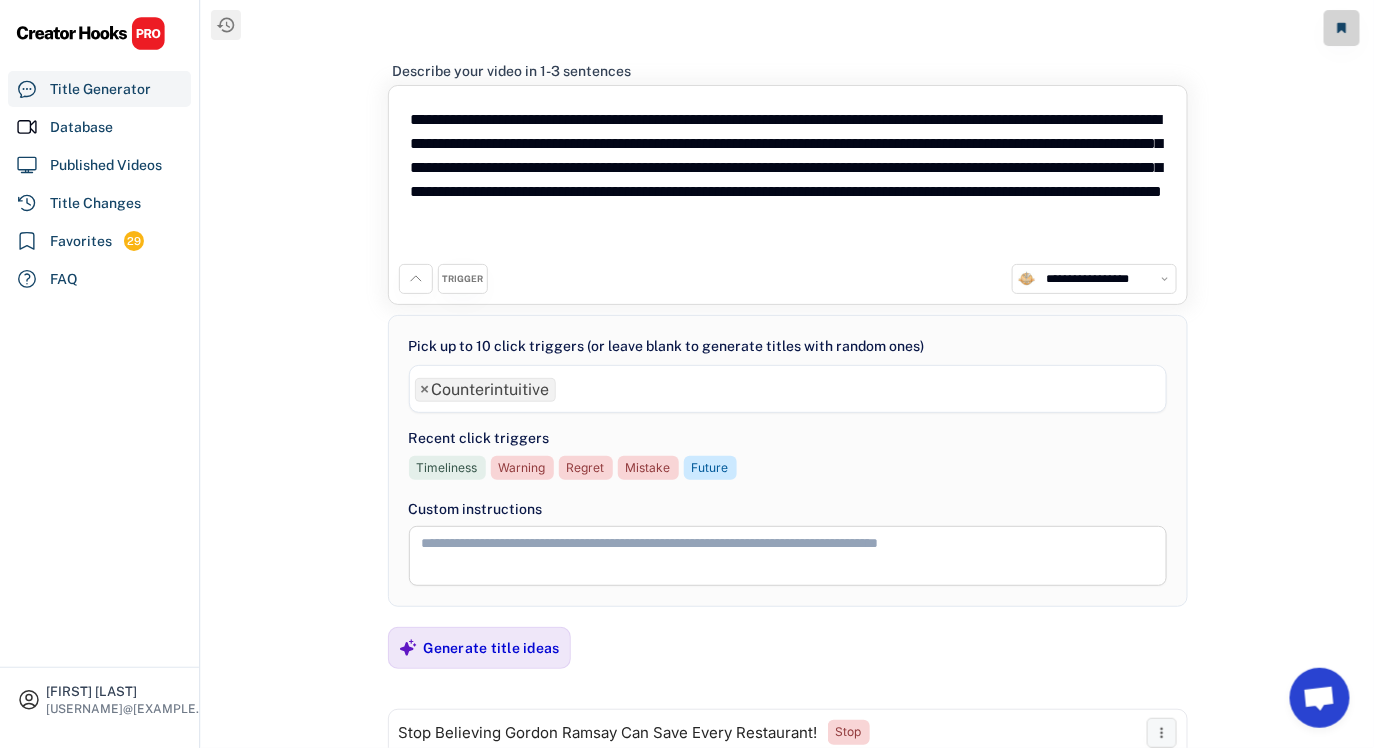 select on "**********" 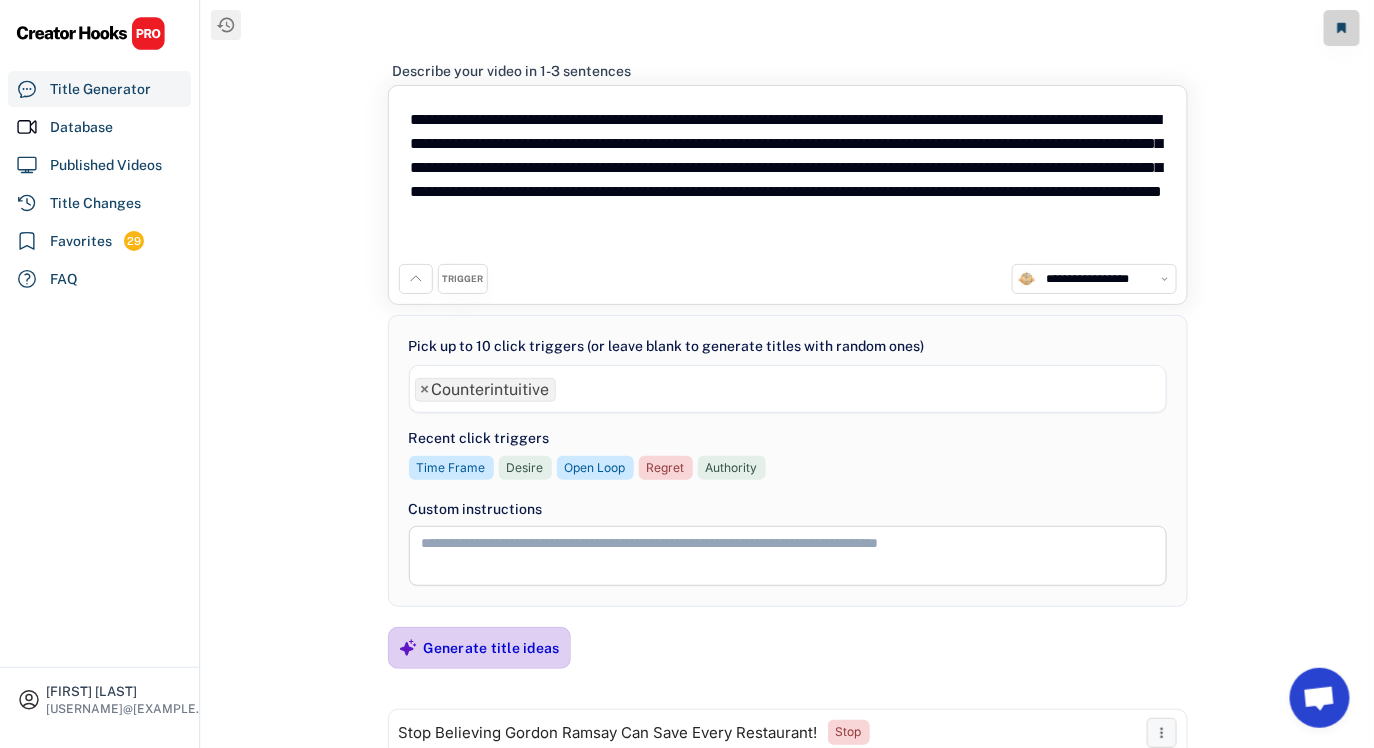 click on "Generate title ideas" at bounding box center (492, 648) 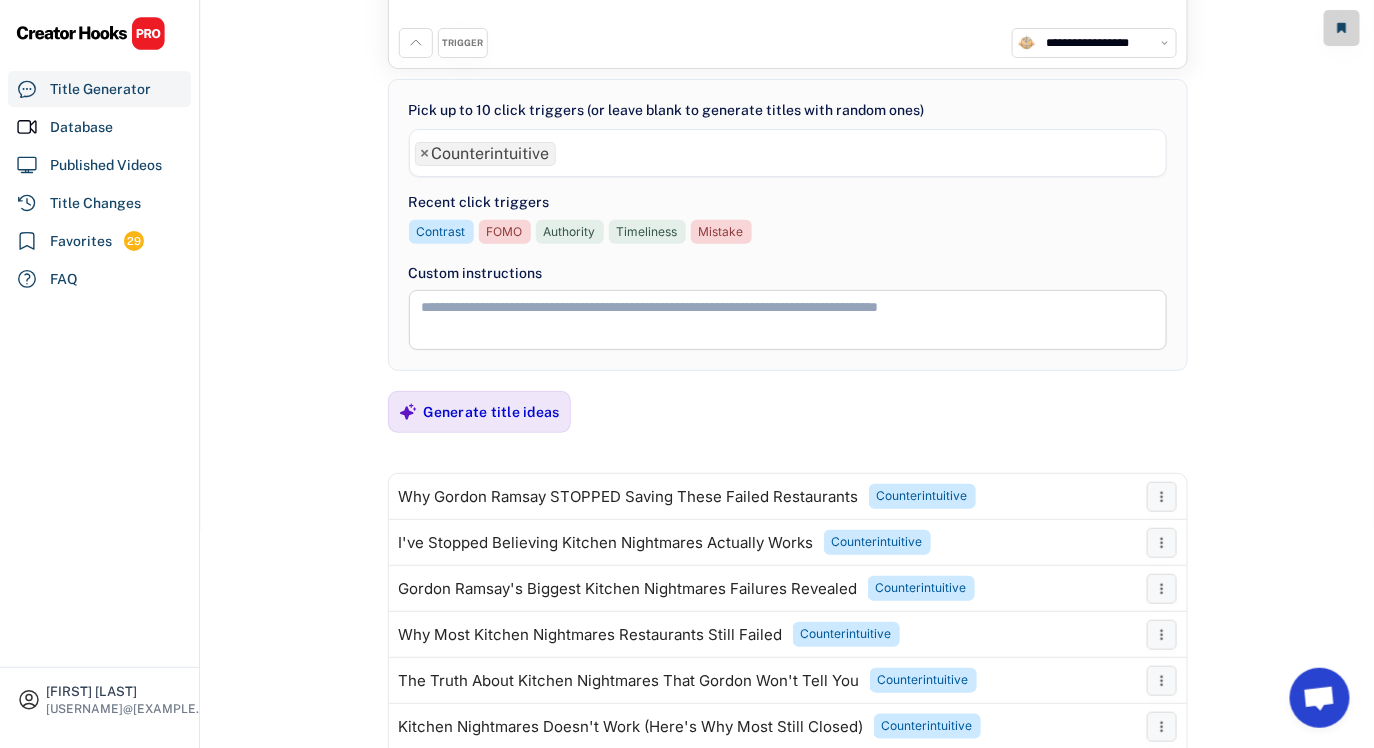 scroll, scrollTop: 0, scrollLeft: 0, axis: both 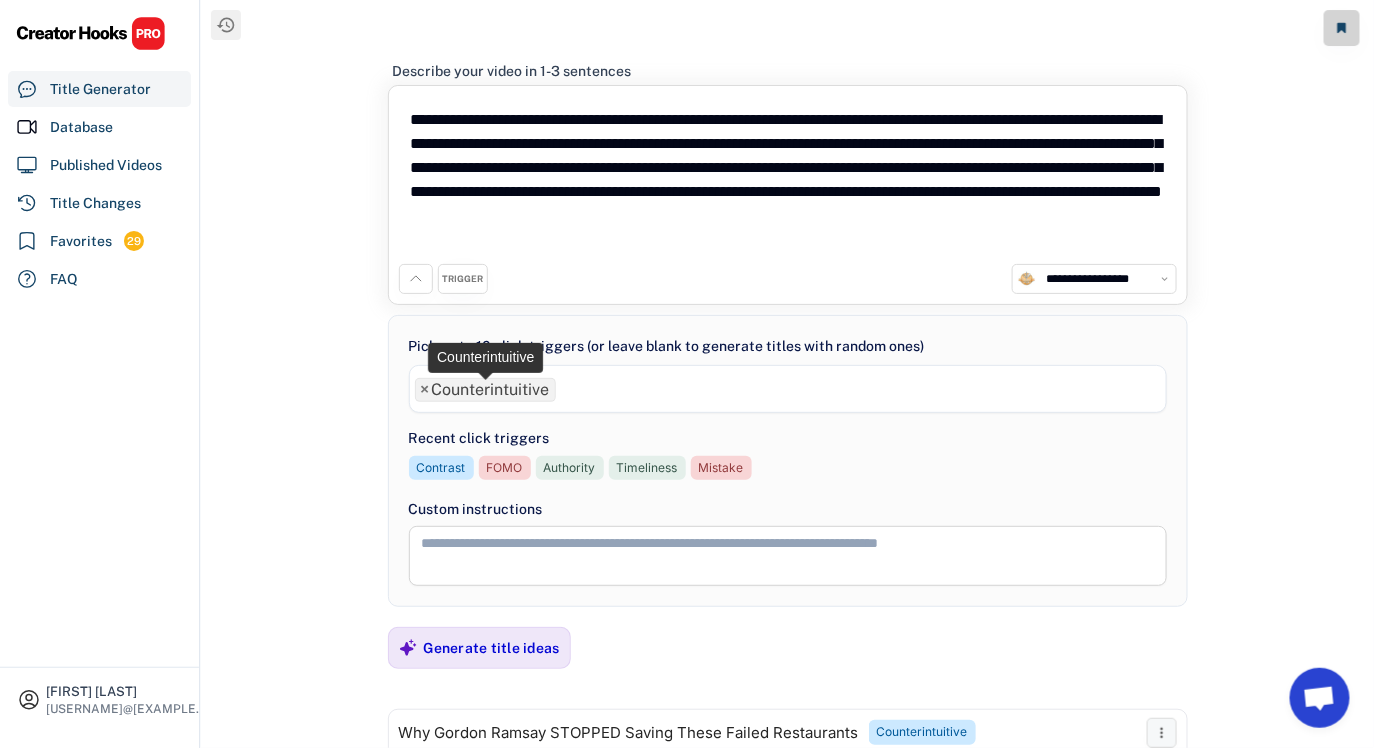 click on "×" at bounding box center [425, 390] 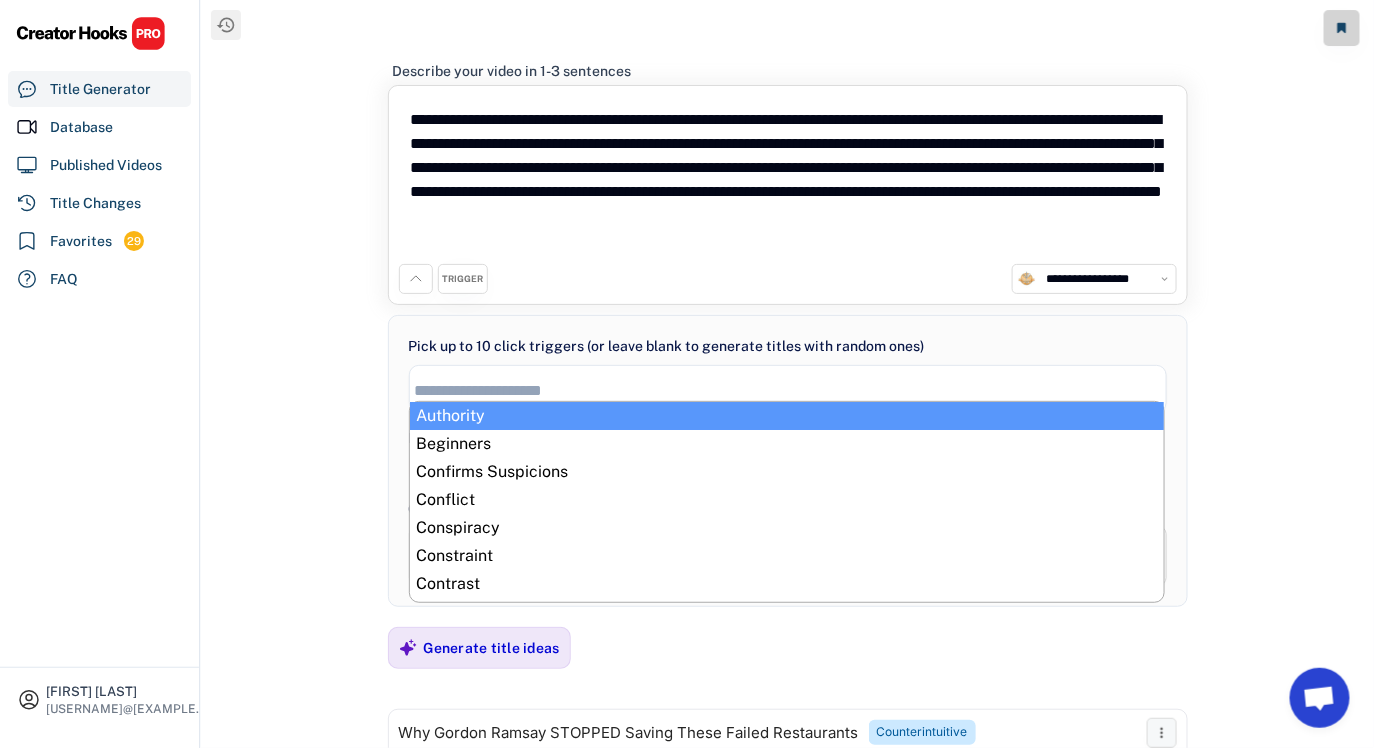 click at bounding box center [788, 388] 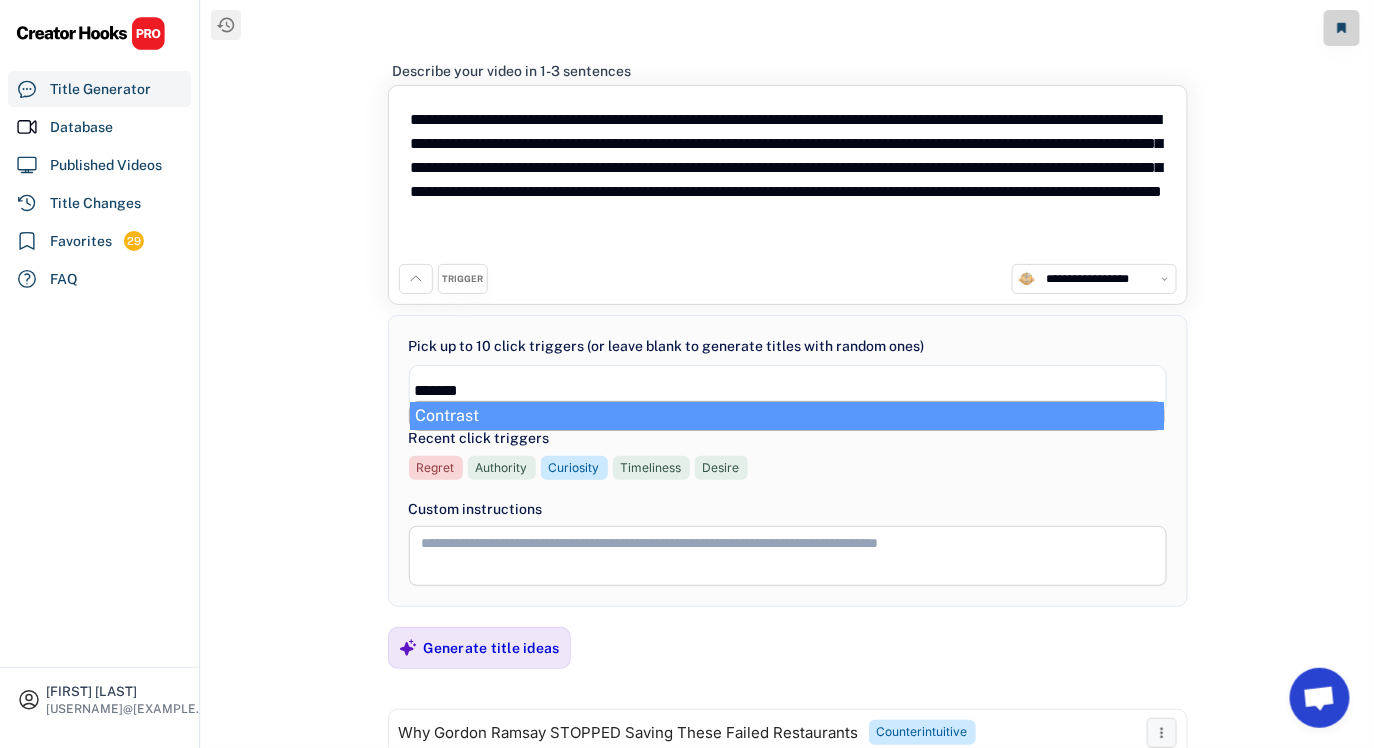 type on "*******" 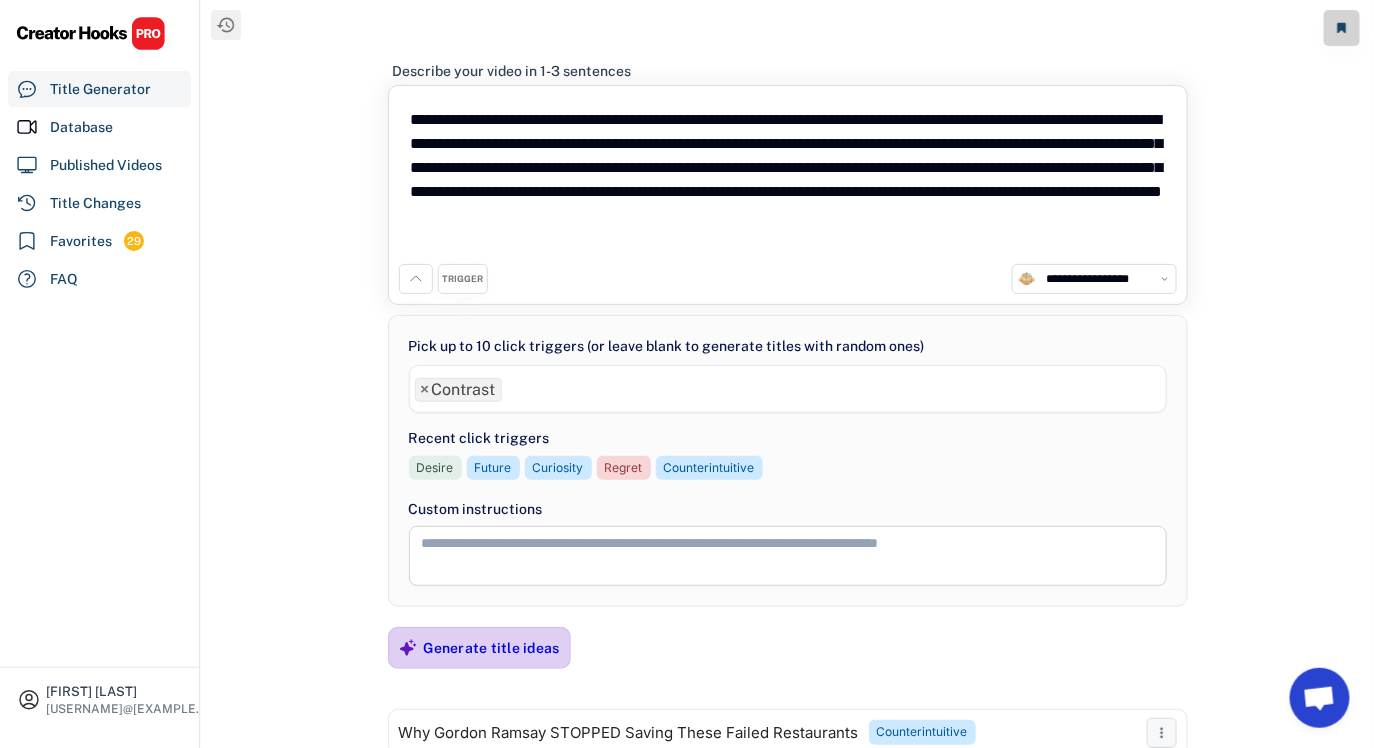 click on "Generate title ideas" at bounding box center [492, 648] 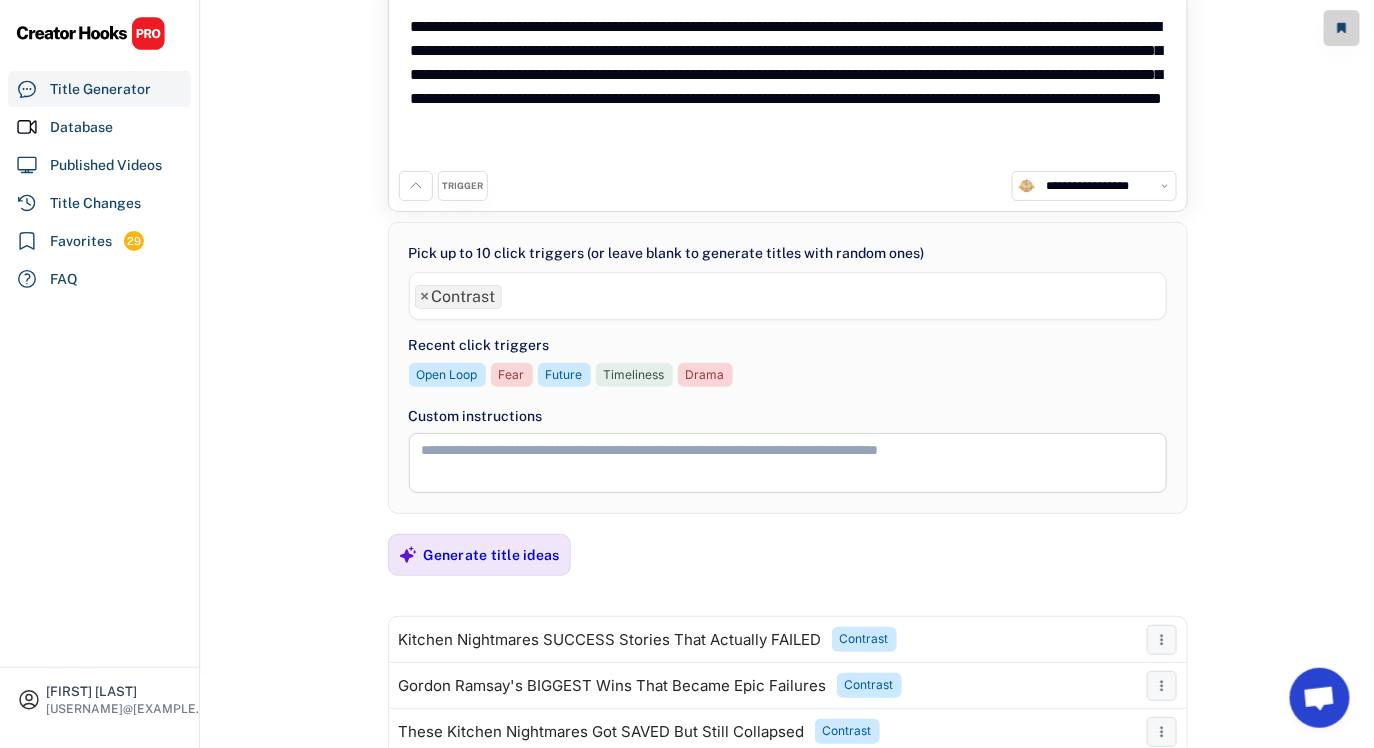 scroll, scrollTop: 0, scrollLeft: 0, axis: both 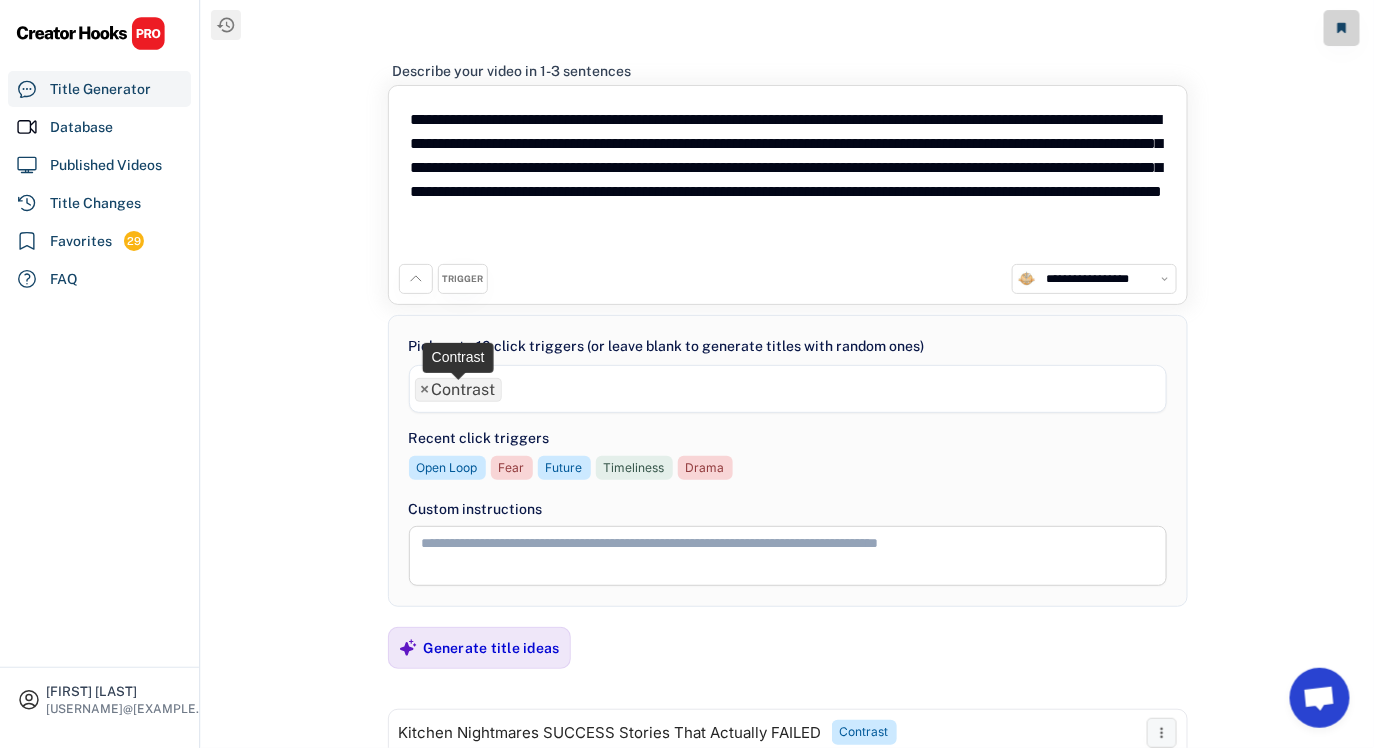 click on "×" at bounding box center (425, 390) 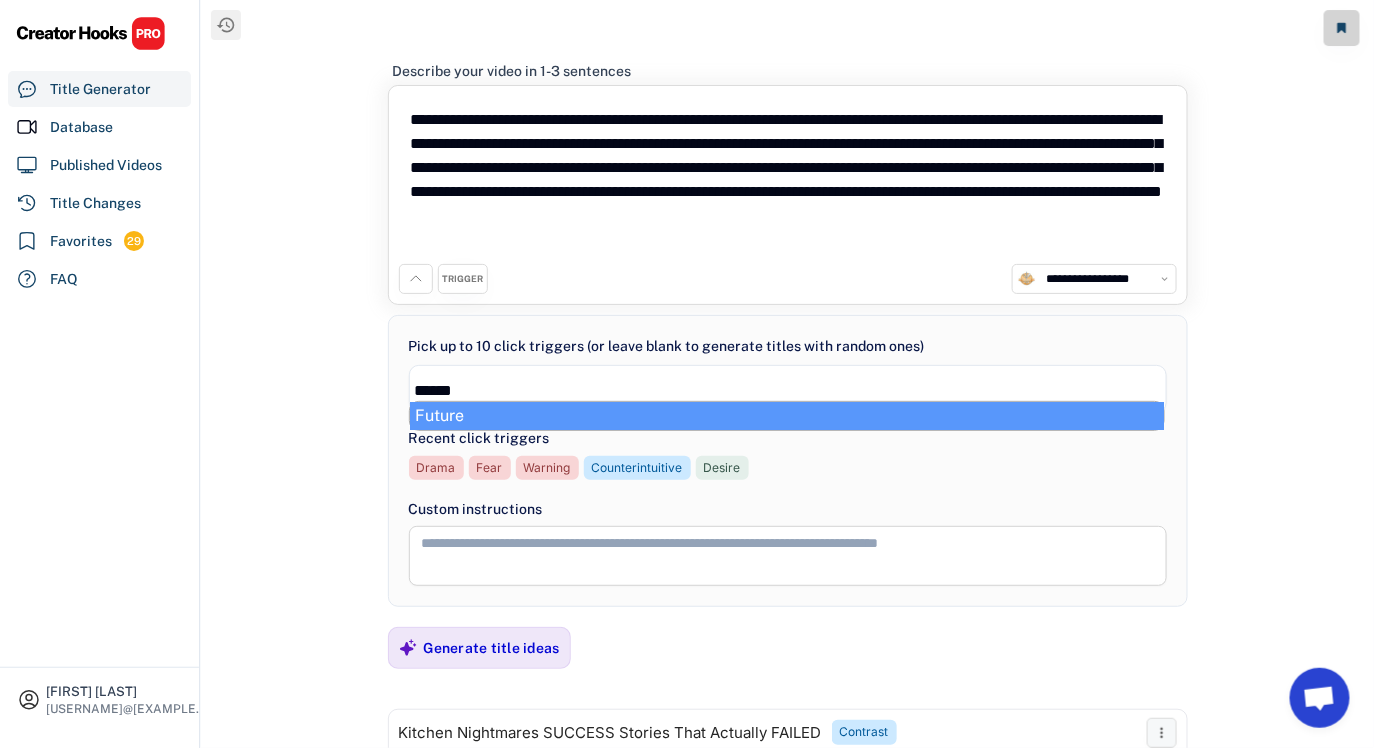 type on "******" 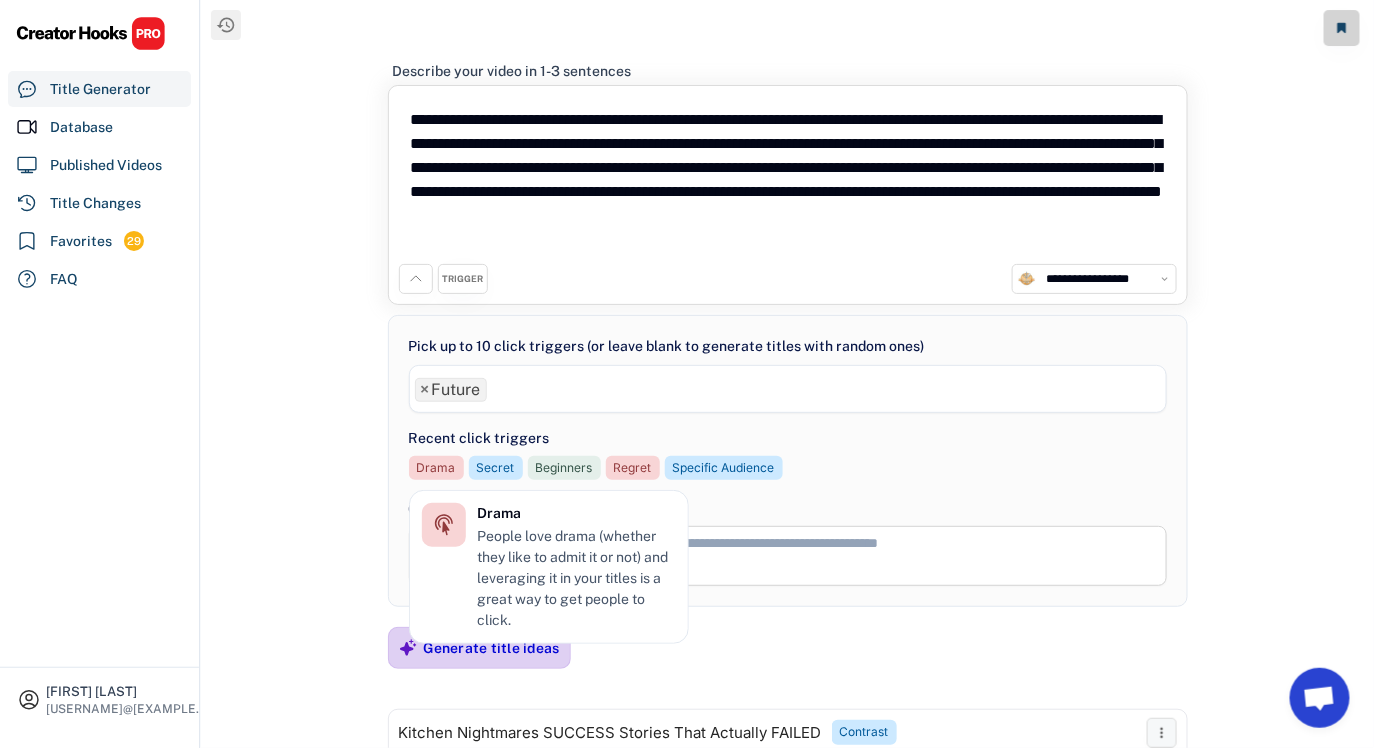 click on "Generate title ideas" at bounding box center (492, 648) 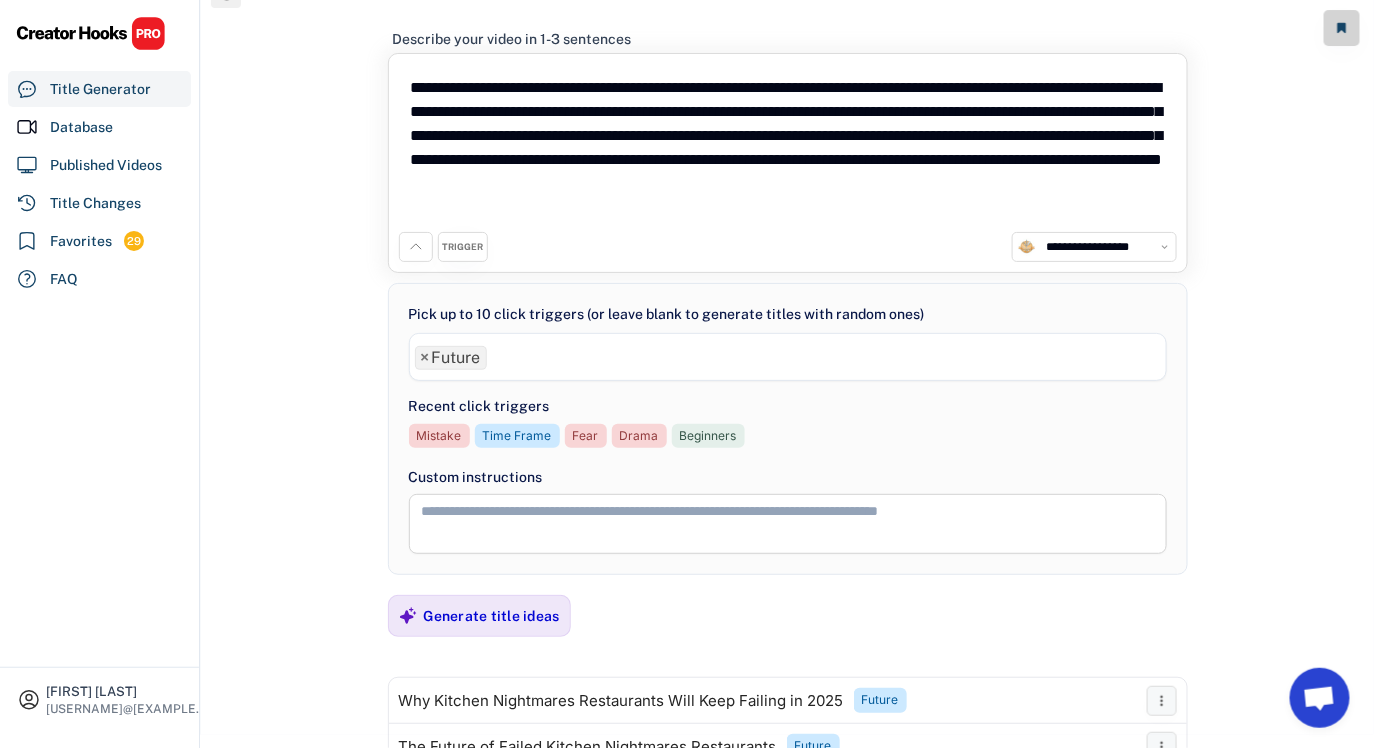 scroll, scrollTop: 0, scrollLeft: 0, axis: both 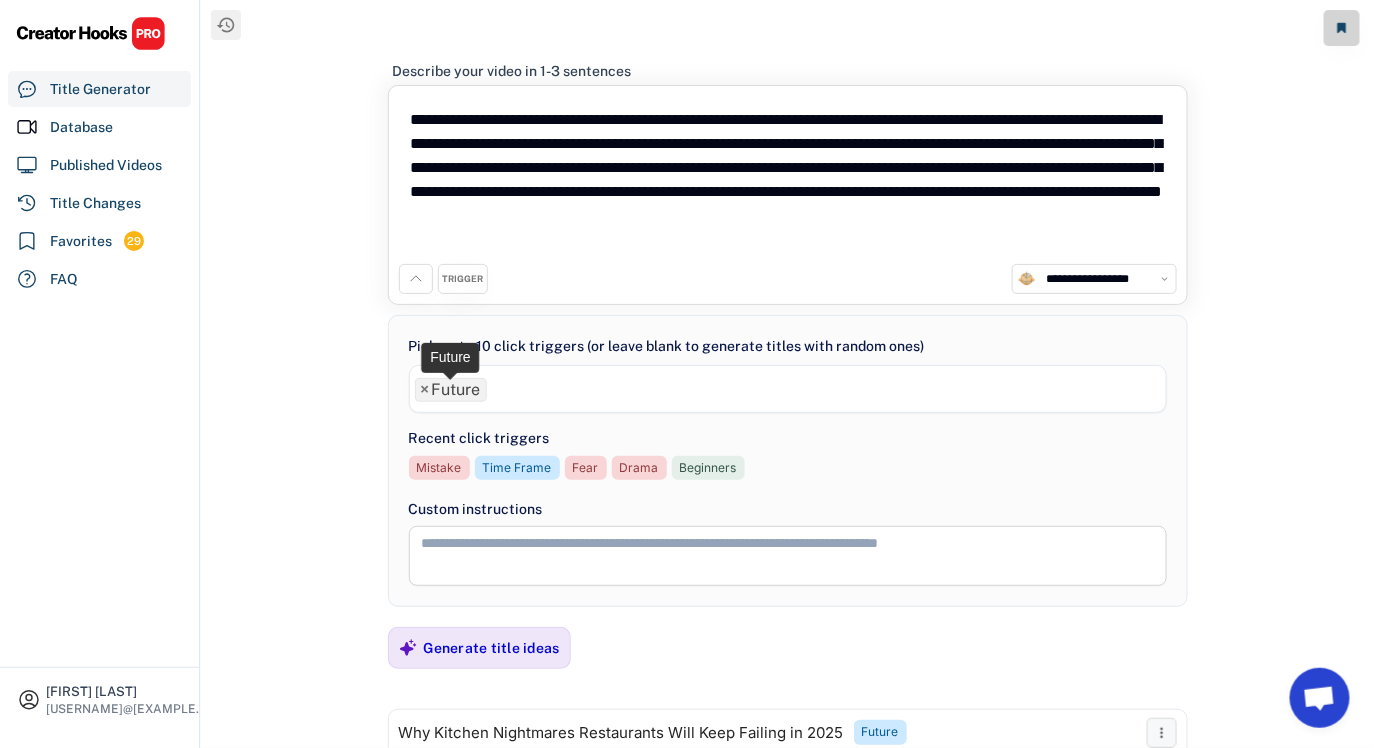 click on "× Future" at bounding box center [451, 390] 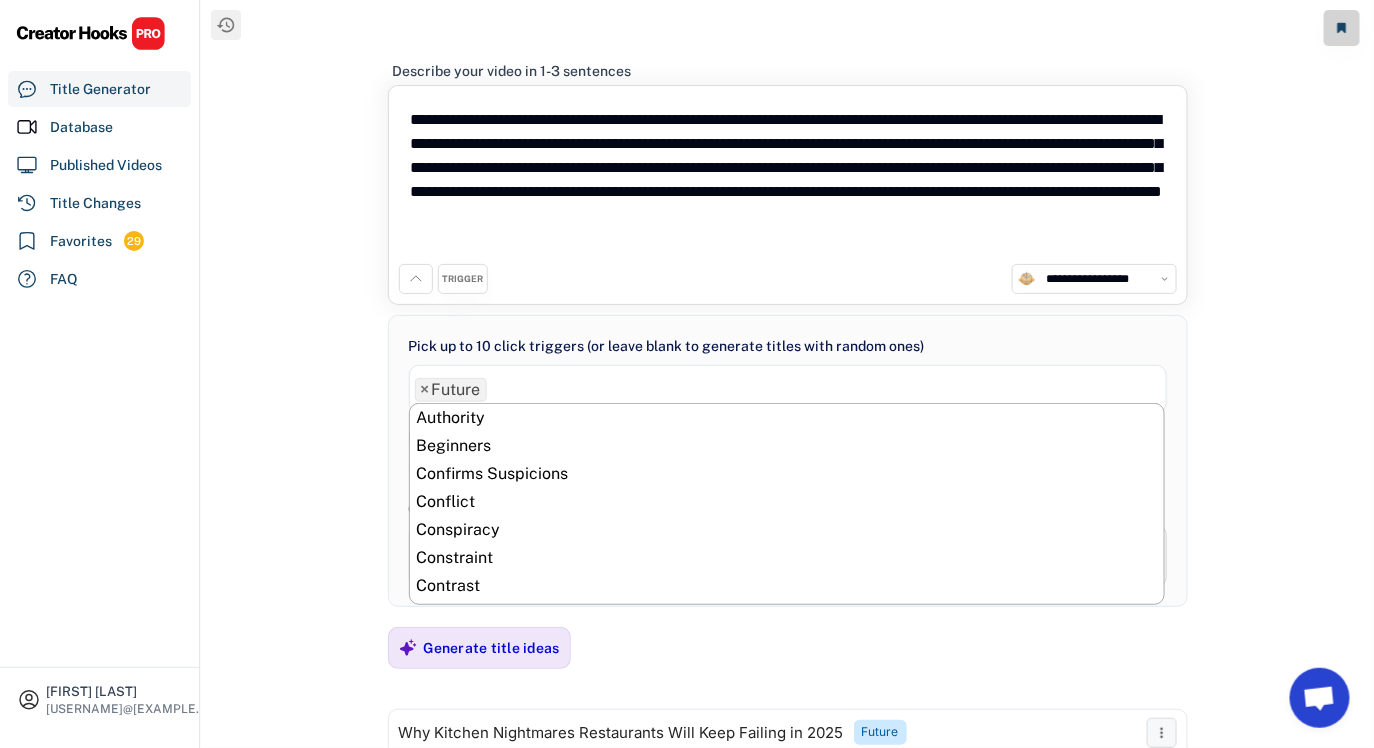 scroll, scrollTop: 447, scrollLeft: 0, axis: vertical 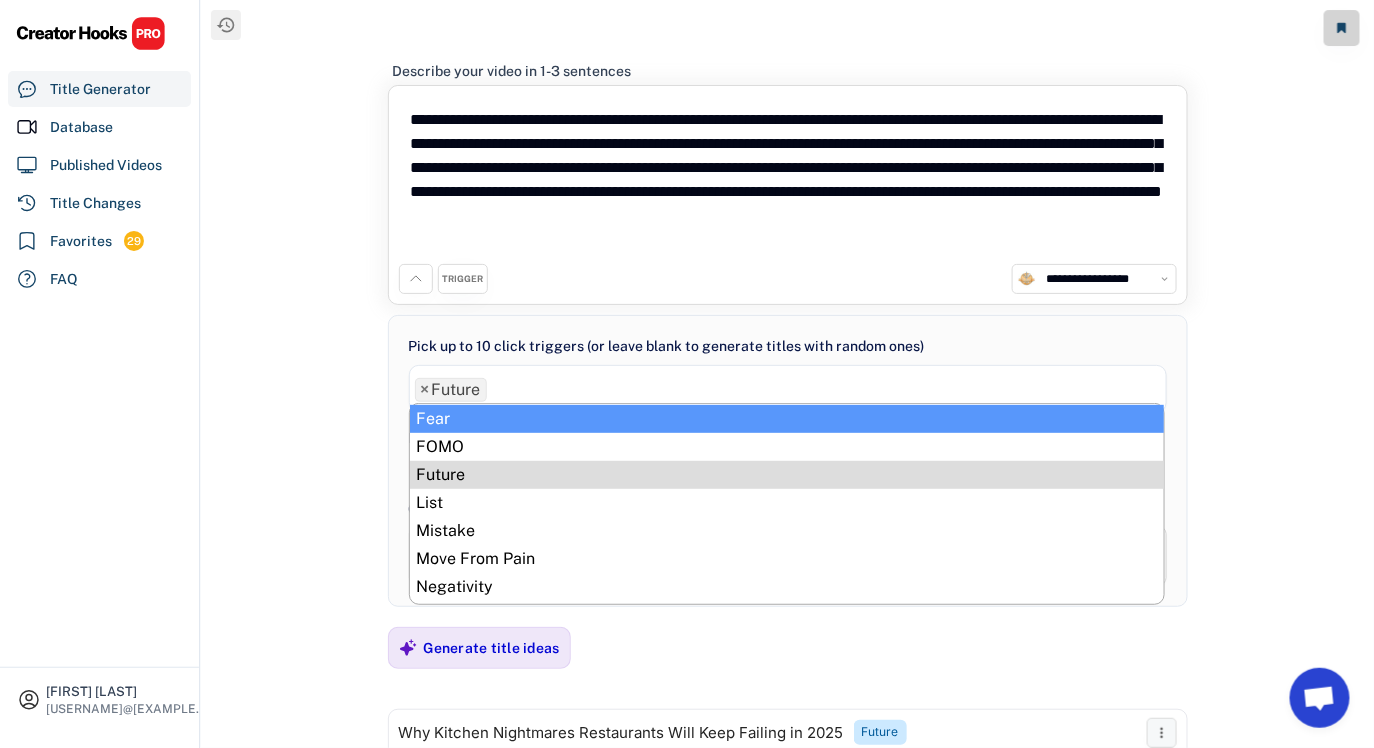 select on "**********" 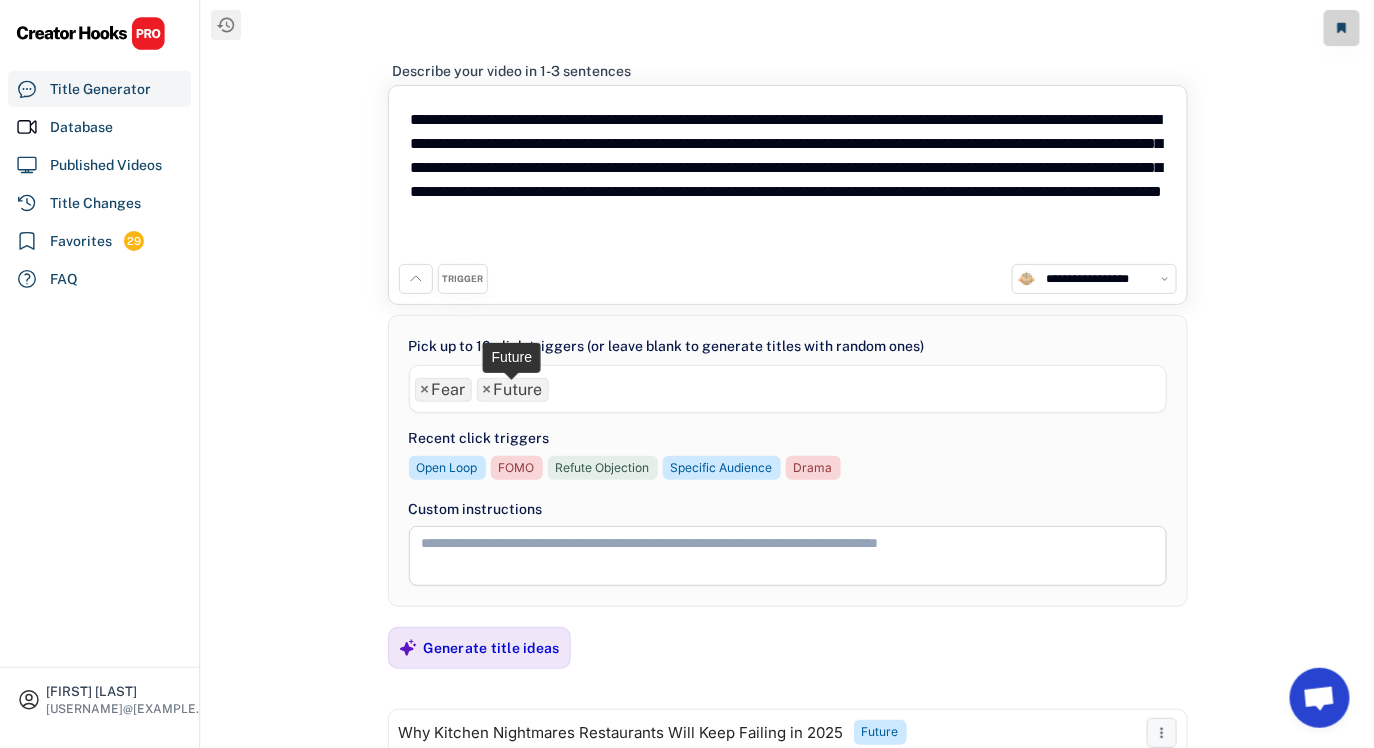 click on "×" at bounding box center (487, 390) 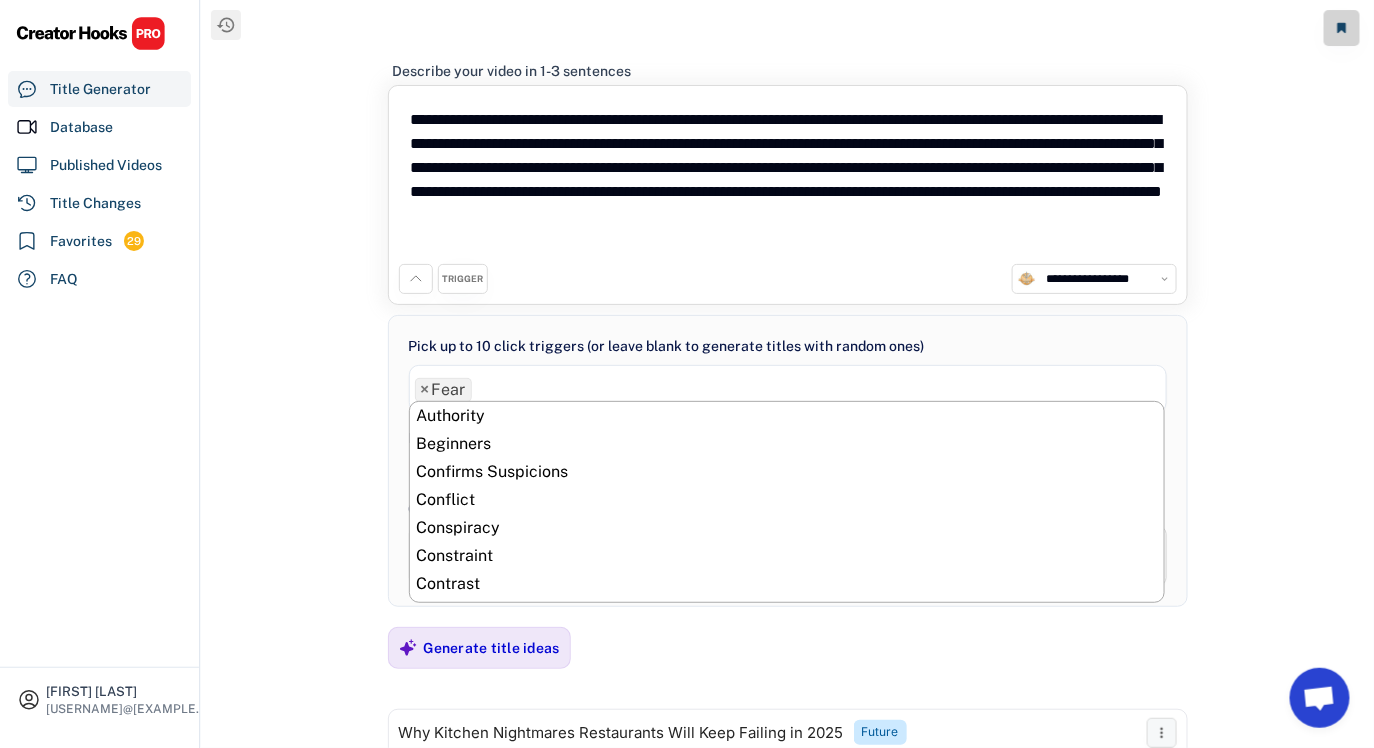 scroll, scrollTop: 419, scrollLeft: 0, axis: vertical 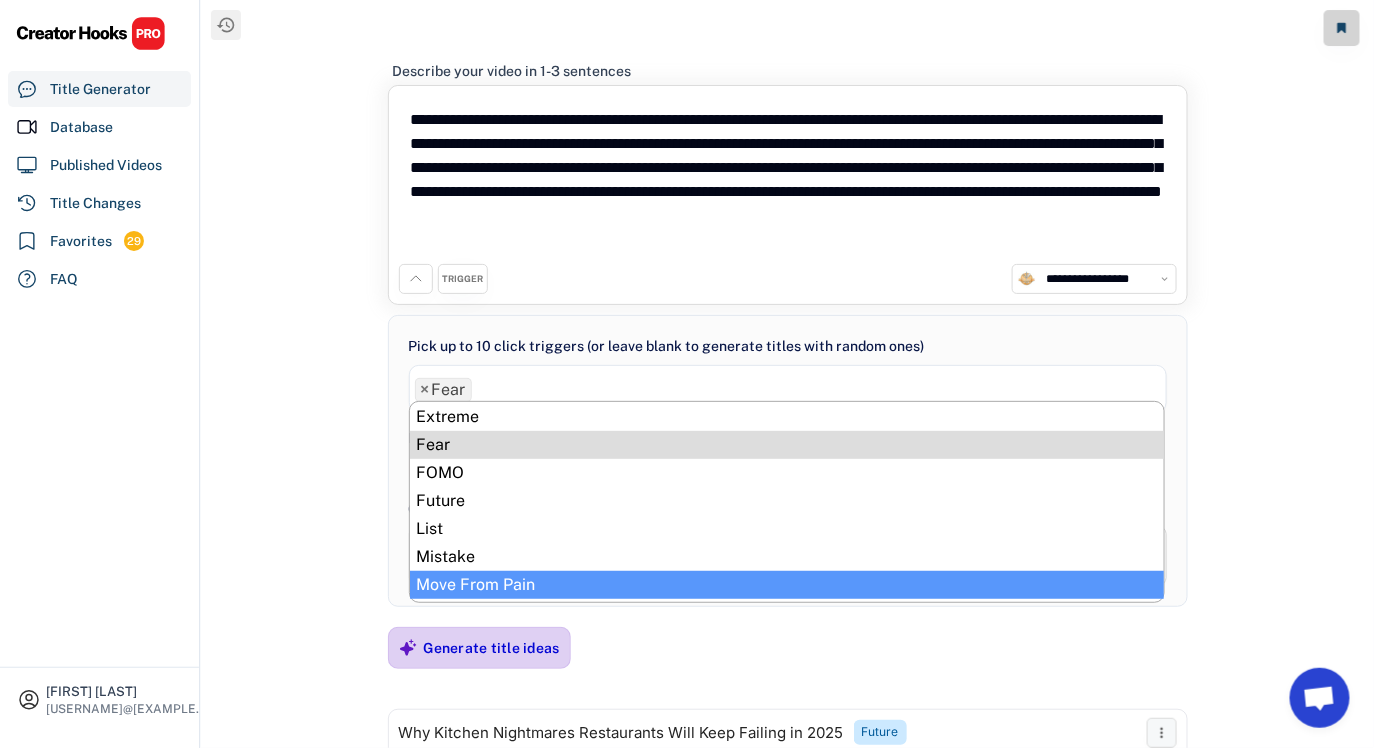 click on "Generate title ideas" at bounding box center [492, 648] 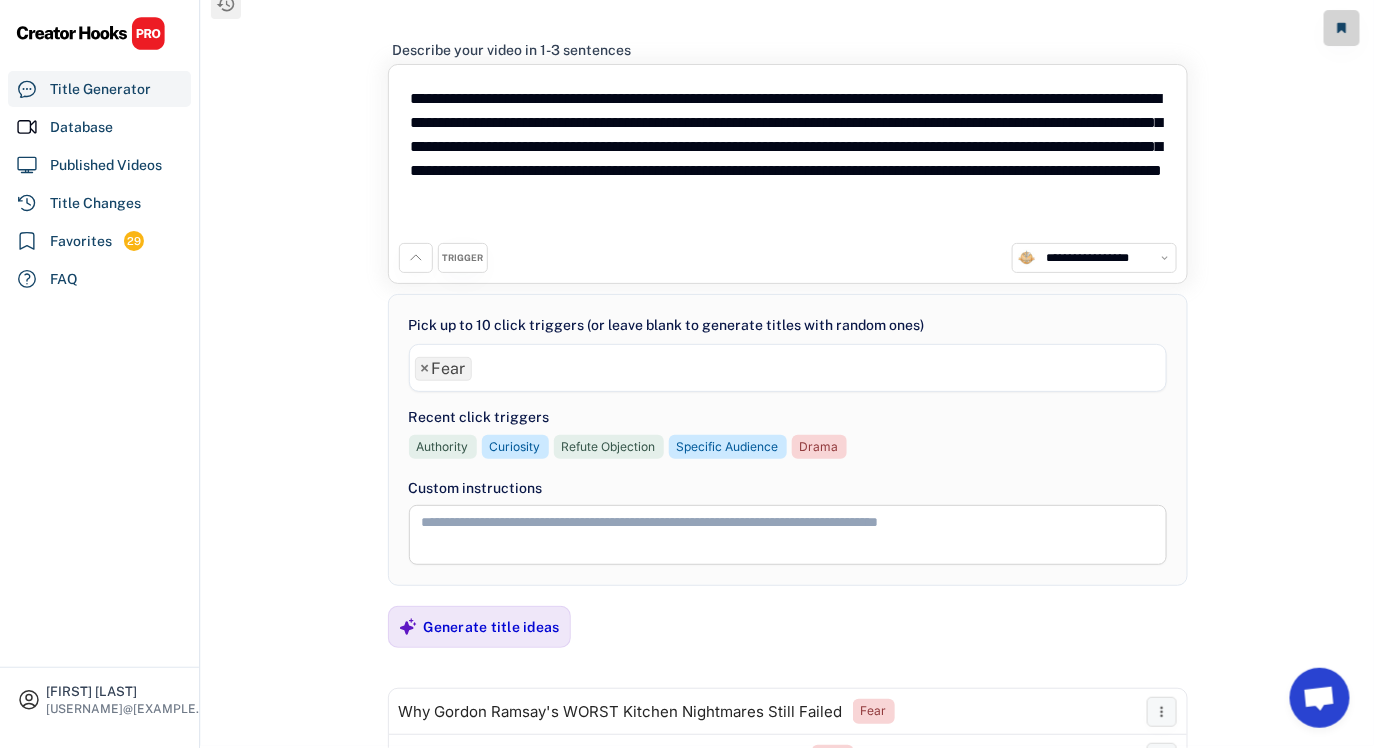 scroll, scrollTop: 0, scrollLeft: 0, axis: both 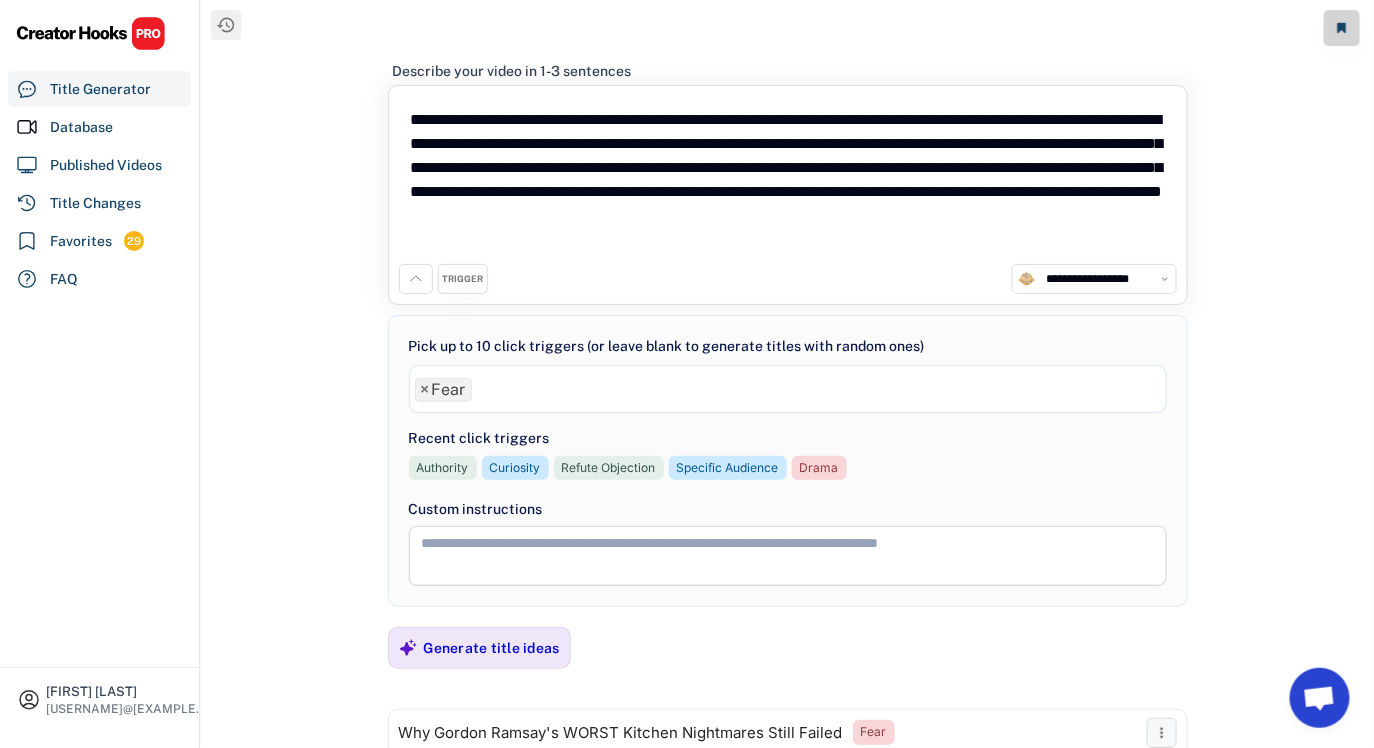 click on "×" at bounding box center (425, 390) 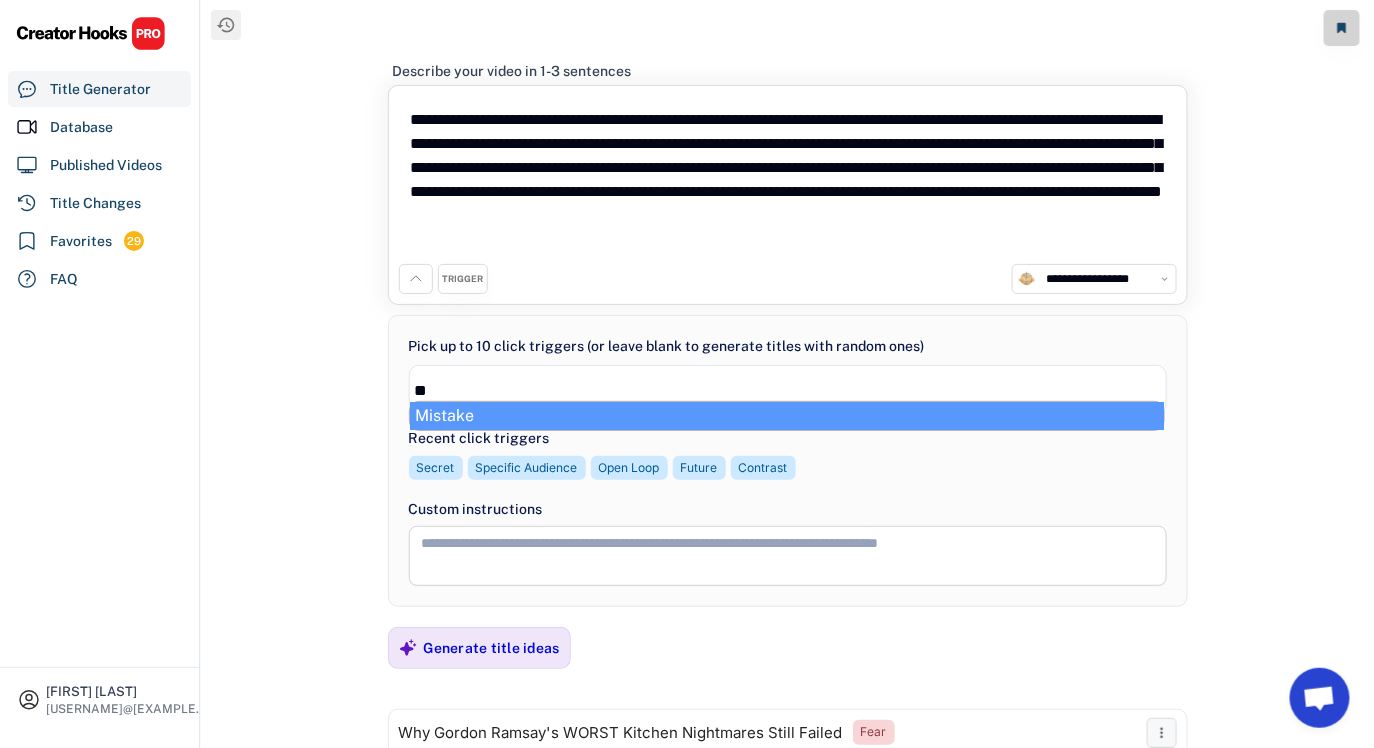type on "**" 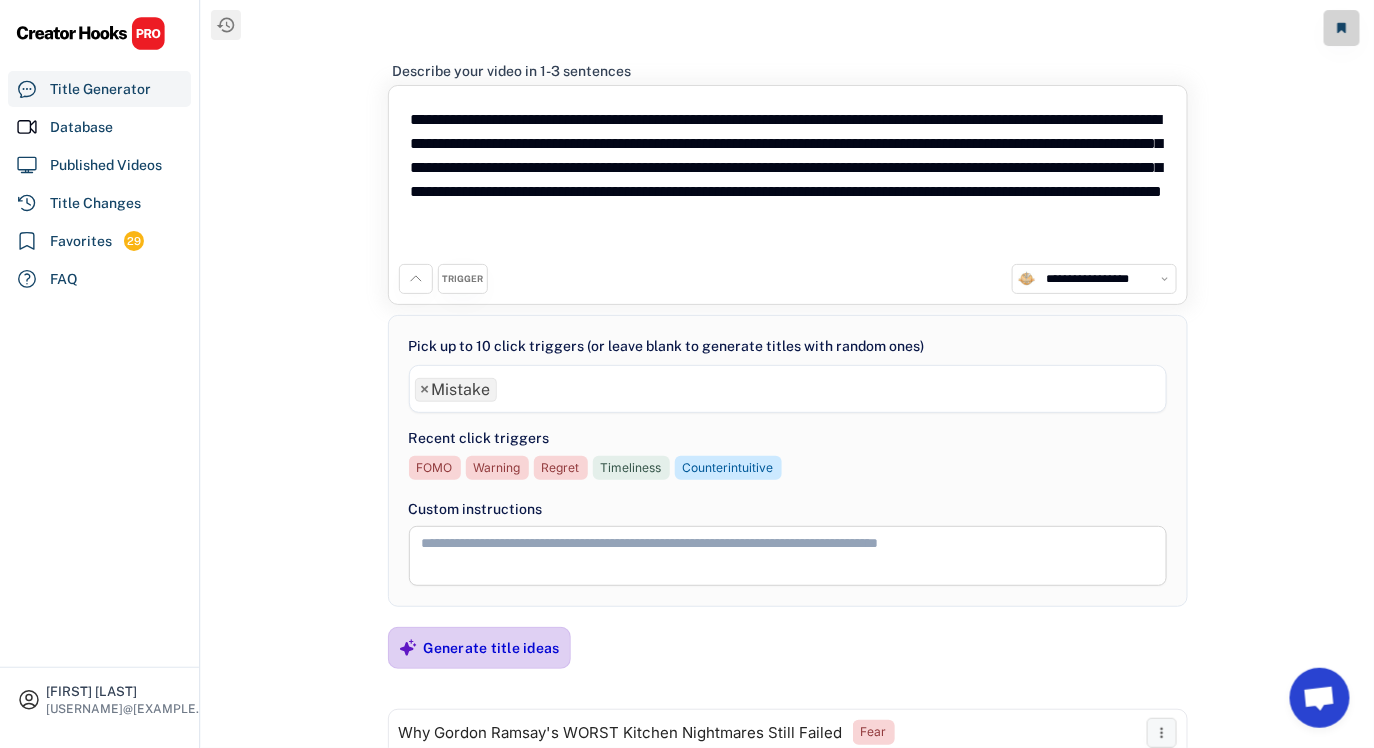 click on "Generate title ideas" at bounding box center (492, 648) 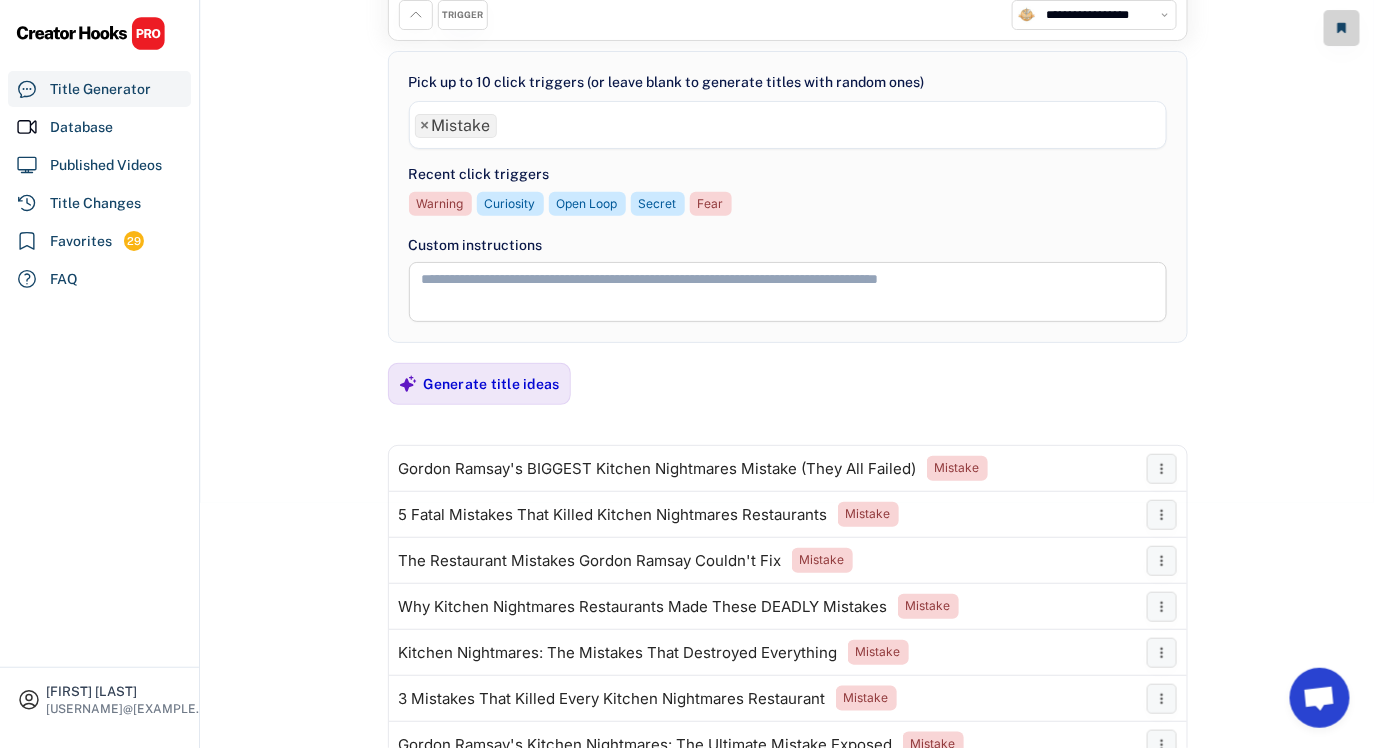 scroll, scrollTop: 0, scrollLeft: 0, axis: both 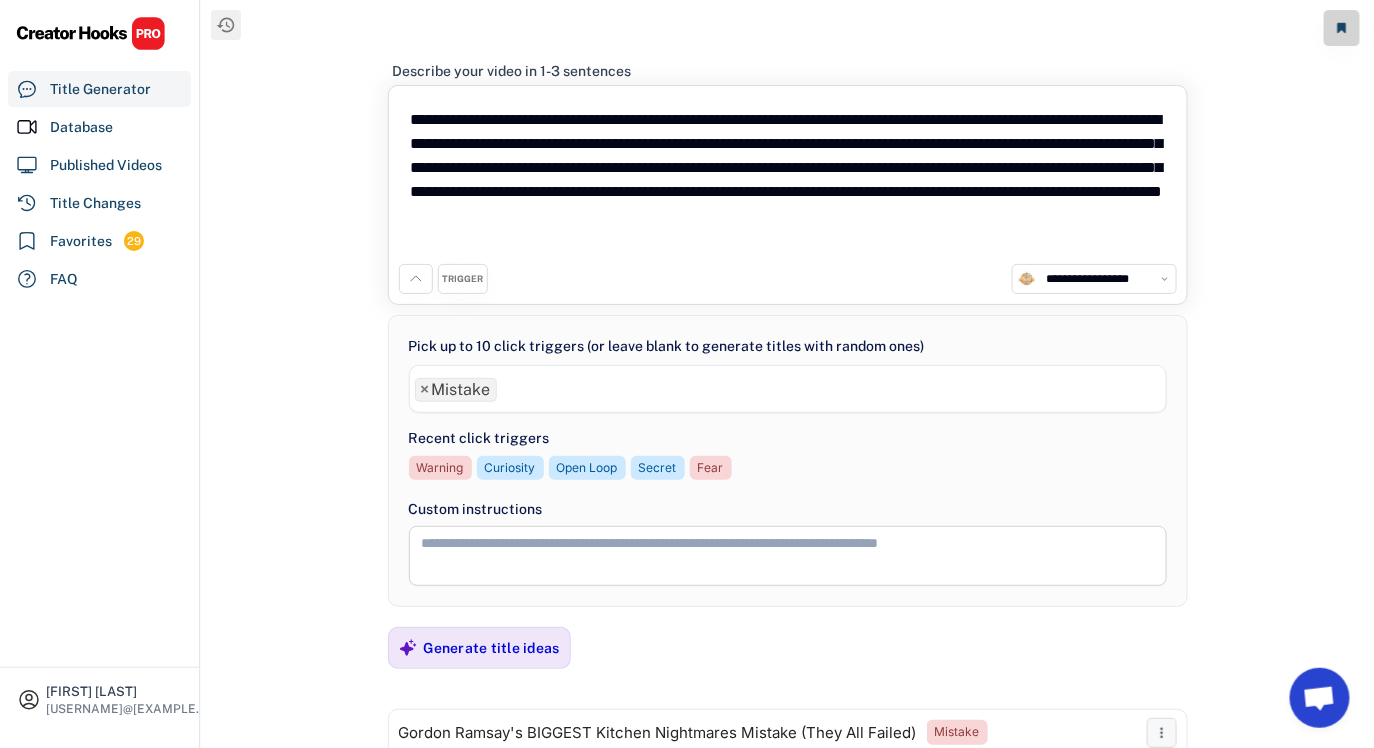click on "×" at bounding box center (425, 390) 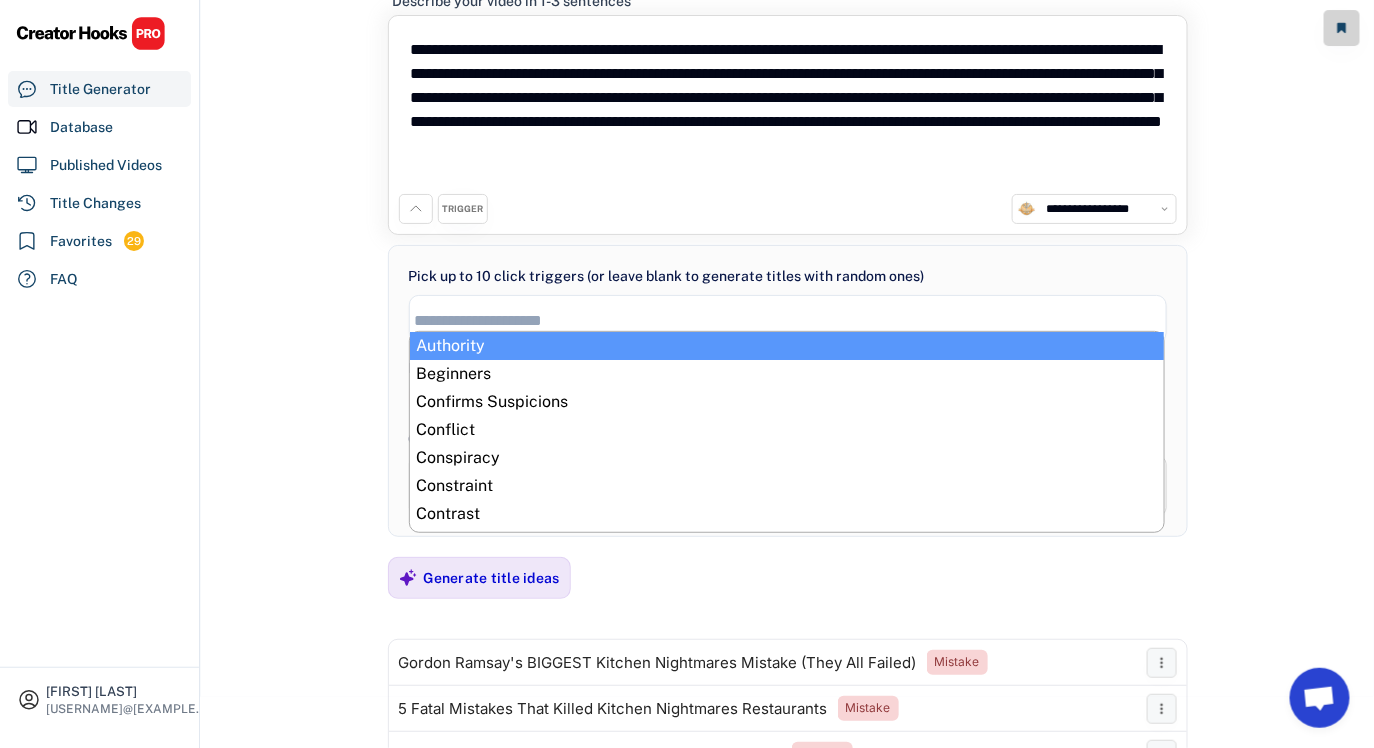 scroll, scrollTop: 110, scrollLeft: 0, axis: vertical 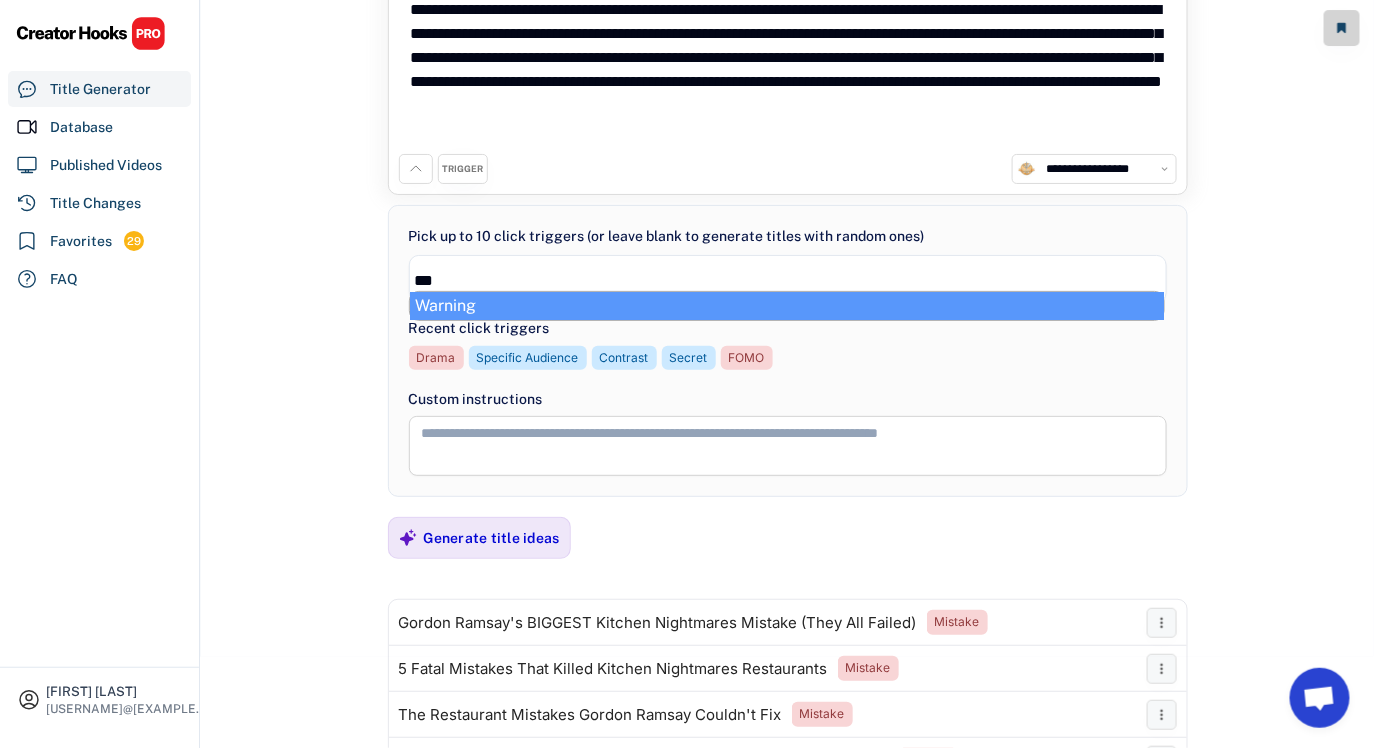 type on "***" 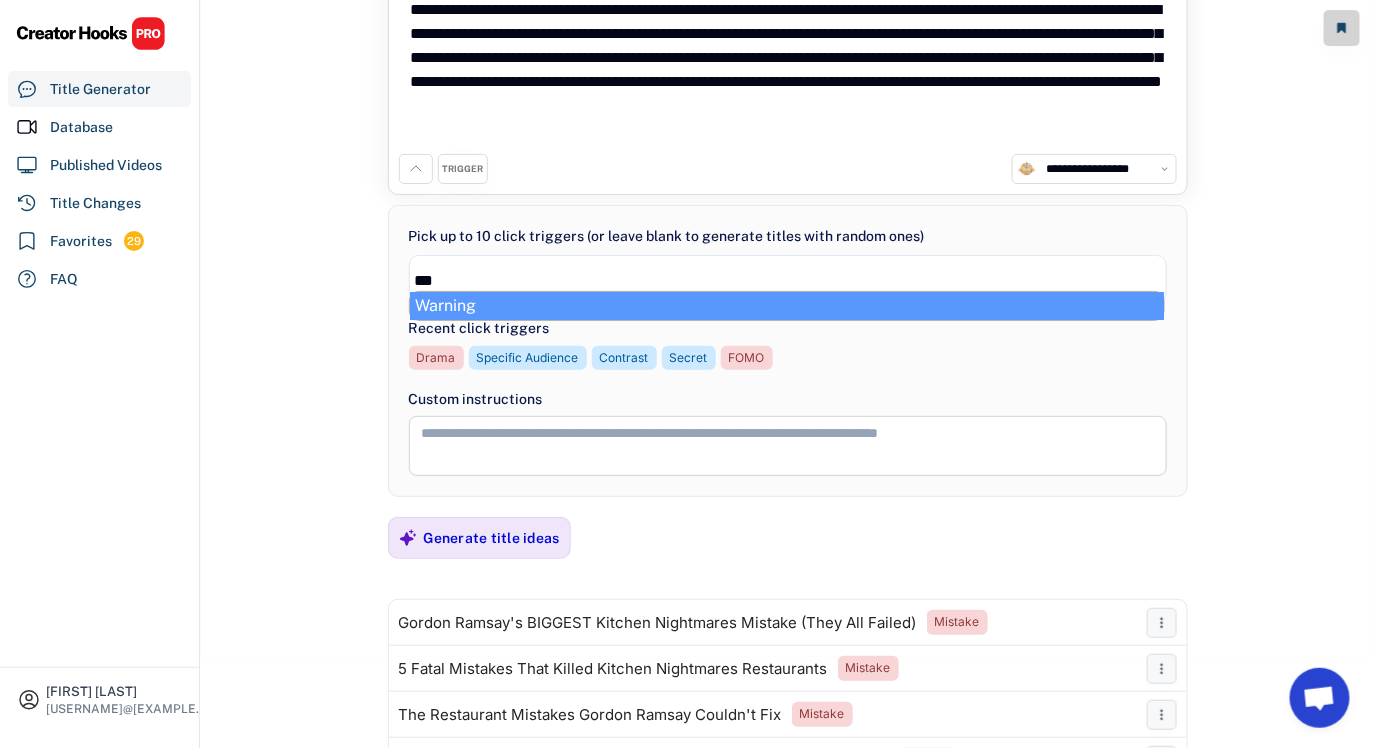 select on "**********" 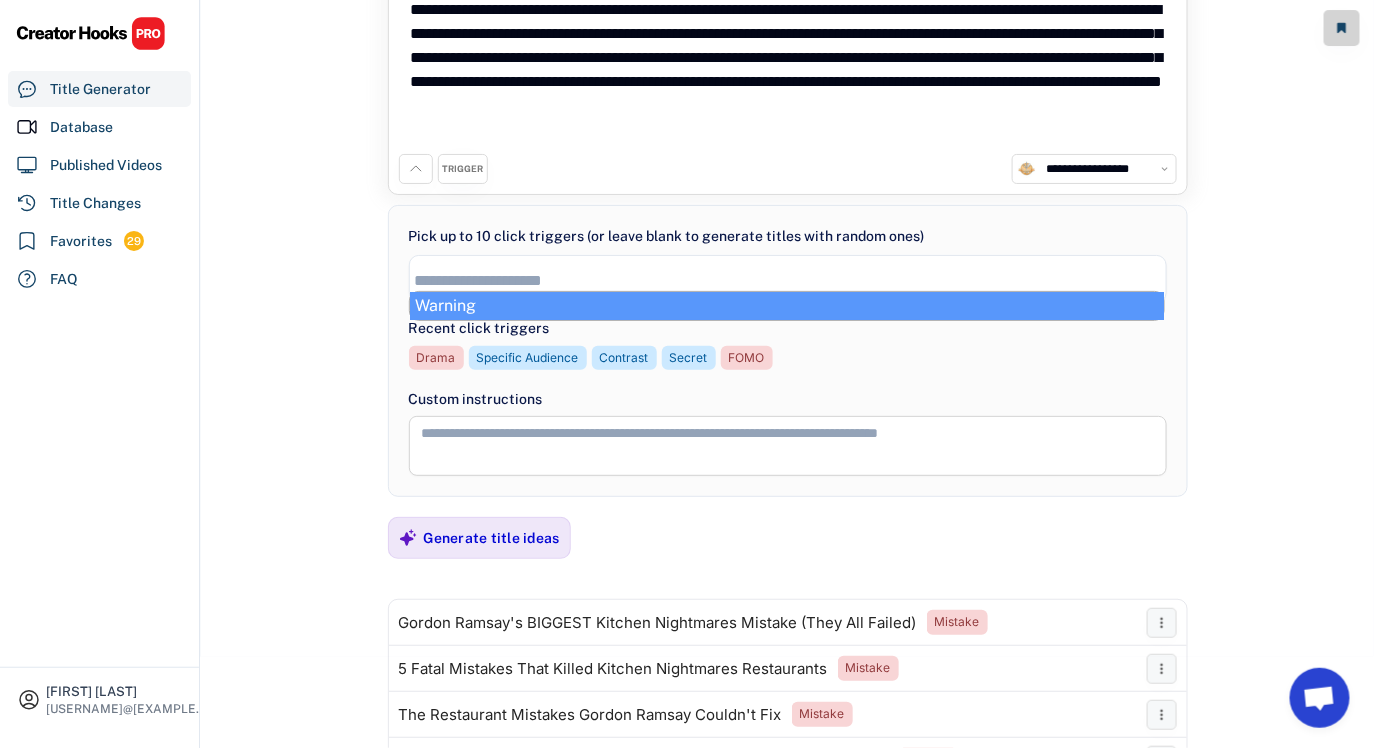 scroll, scrollTop: 1031, scrollLeft: 0, axis: vertical 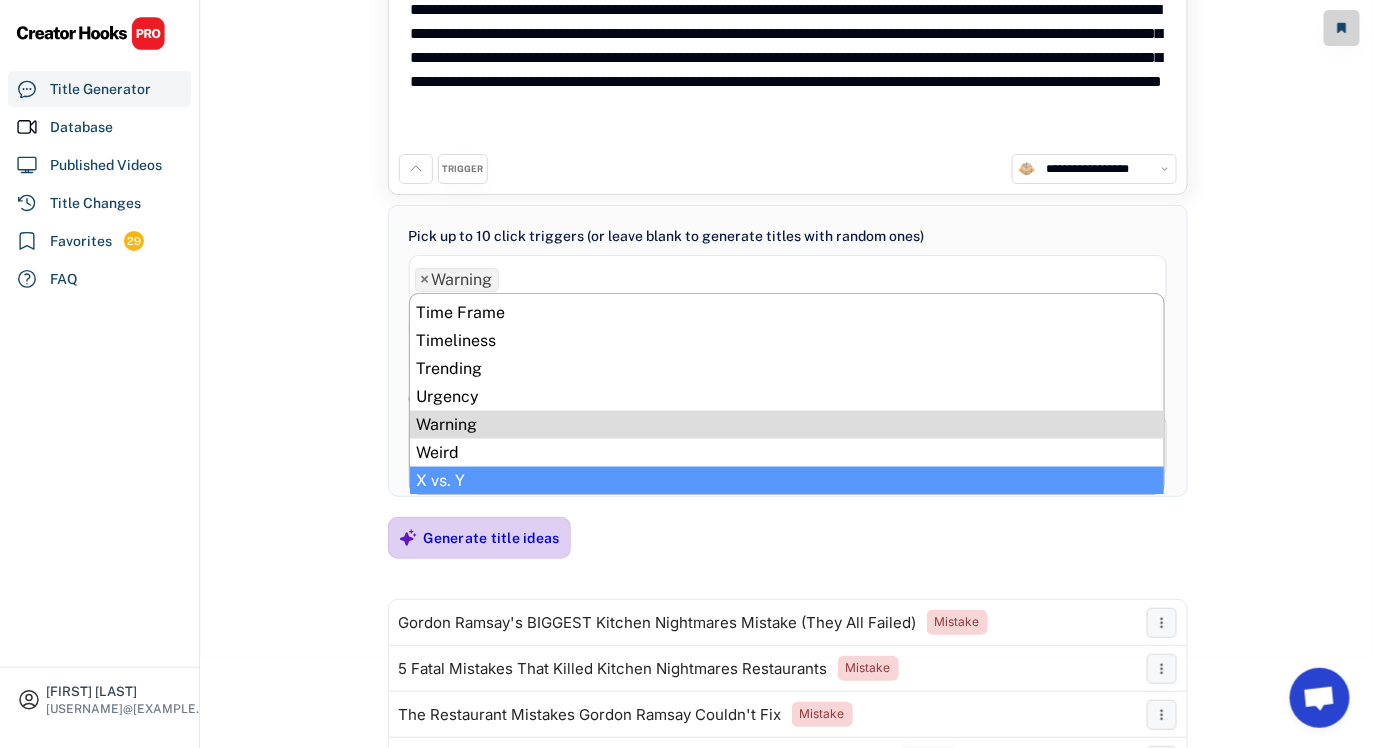 click on "Generate title ideas" at bounding box center (492, 538) 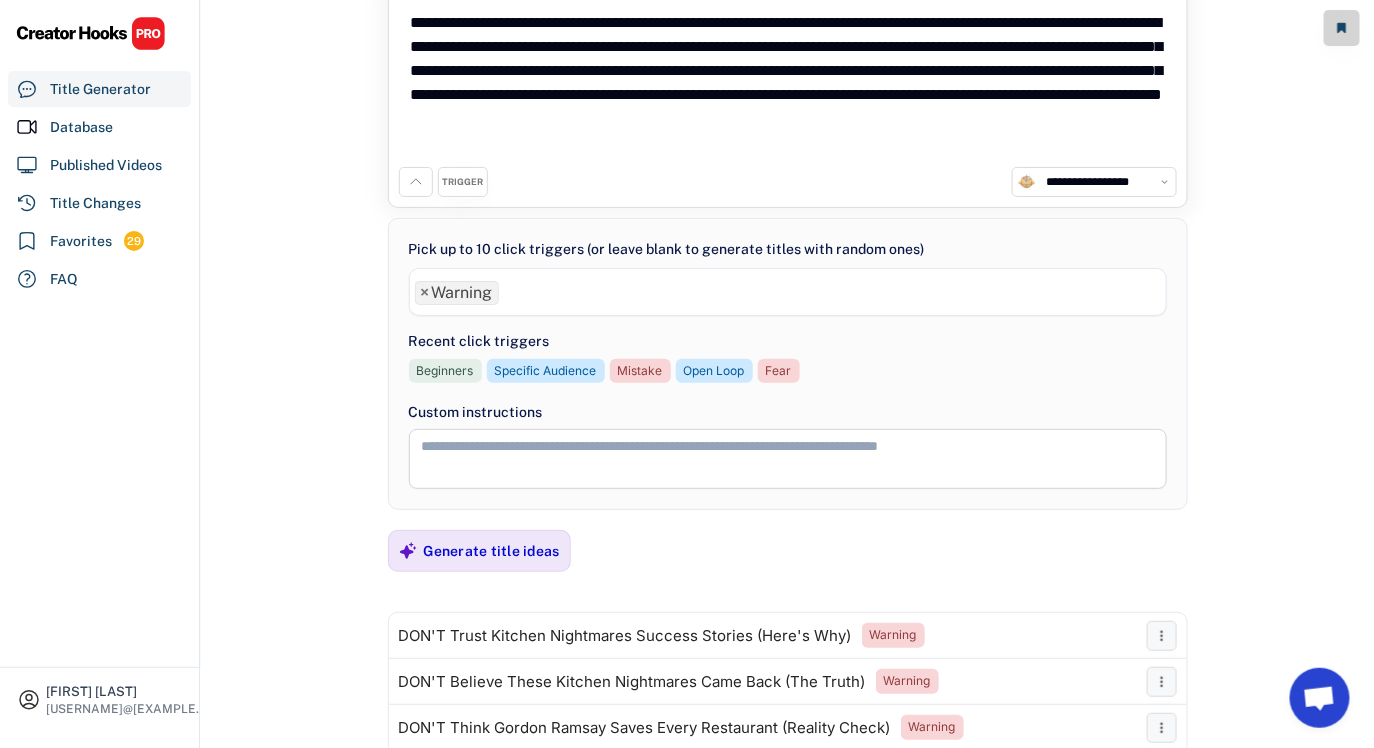 scroll, scrollTop: 0, scrollLeft: 0, axis: both 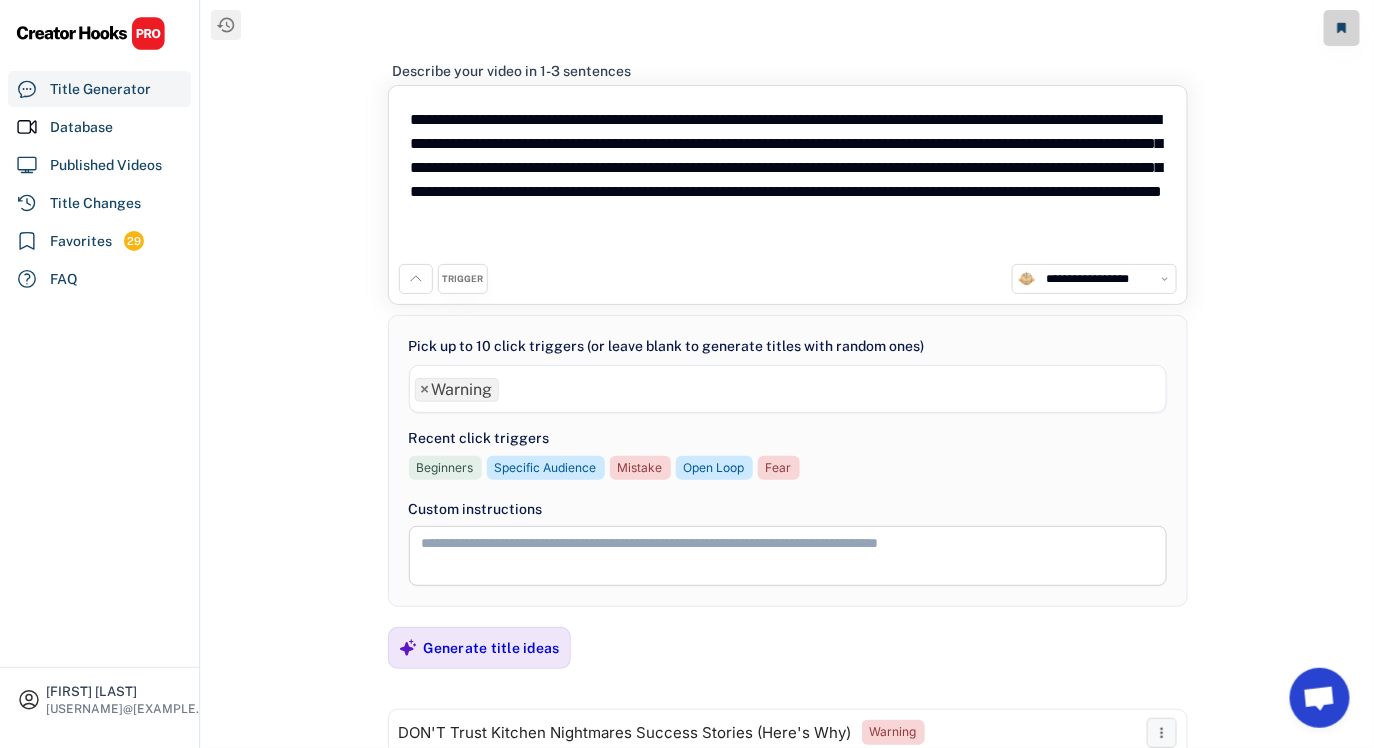 click on "×" at bounding box center [425, 390] 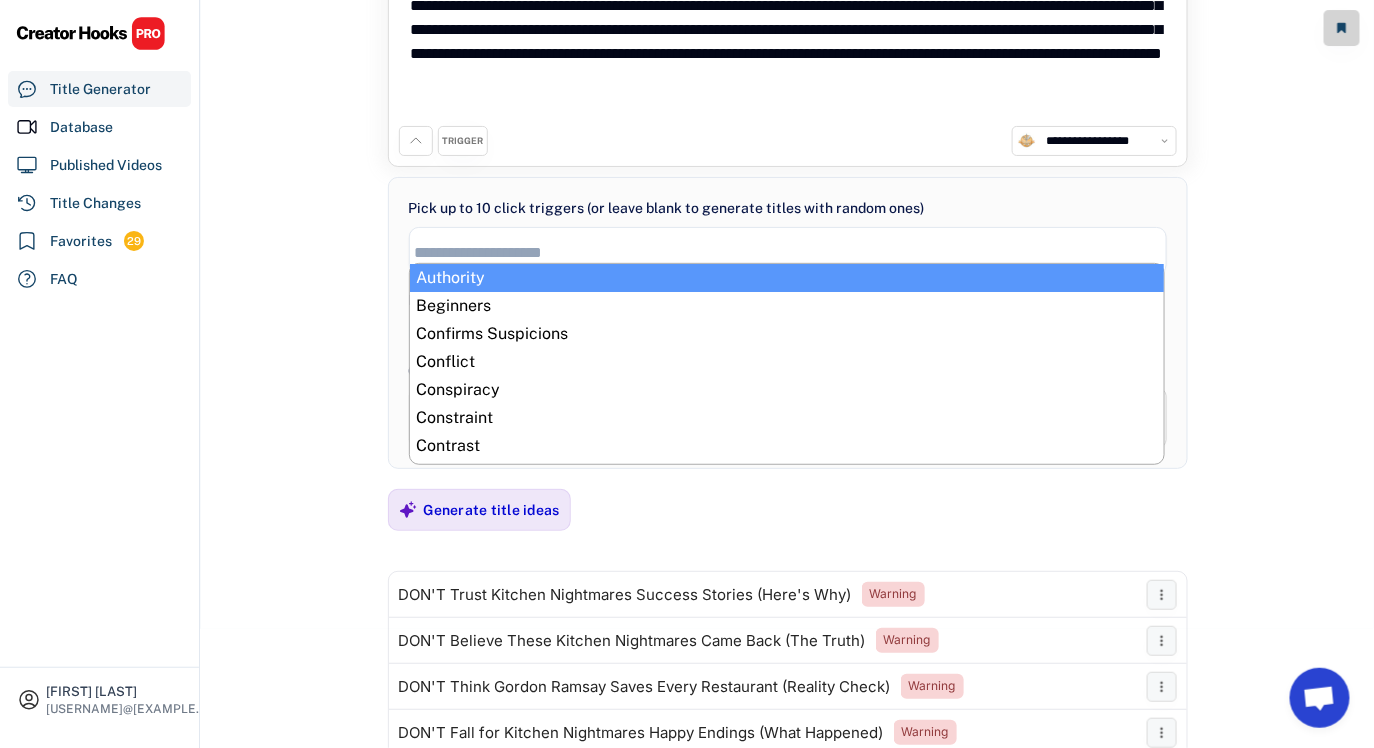 scroll, scrollTop: 0, scrollLeft: 0, axis: both 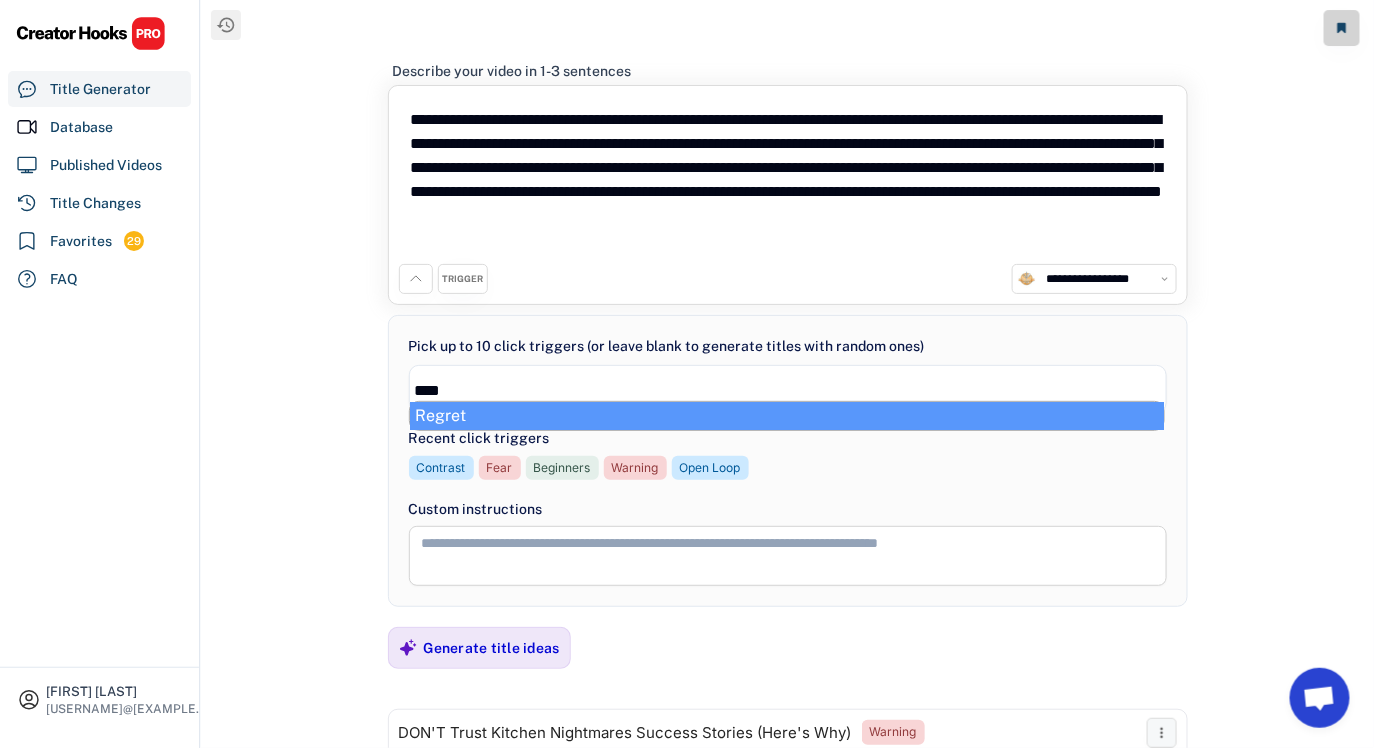 type on "****" 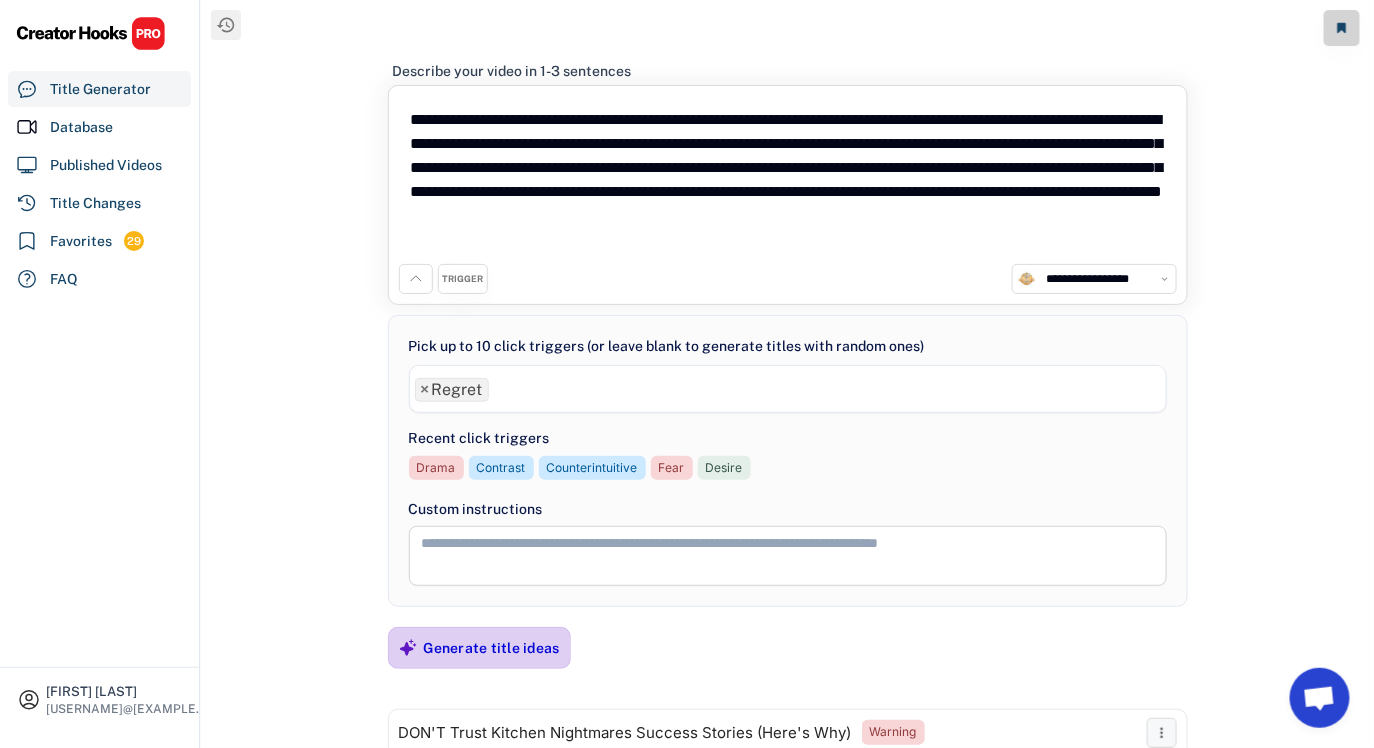 click on "Generate title ideas" at bounding box center (492, 648) 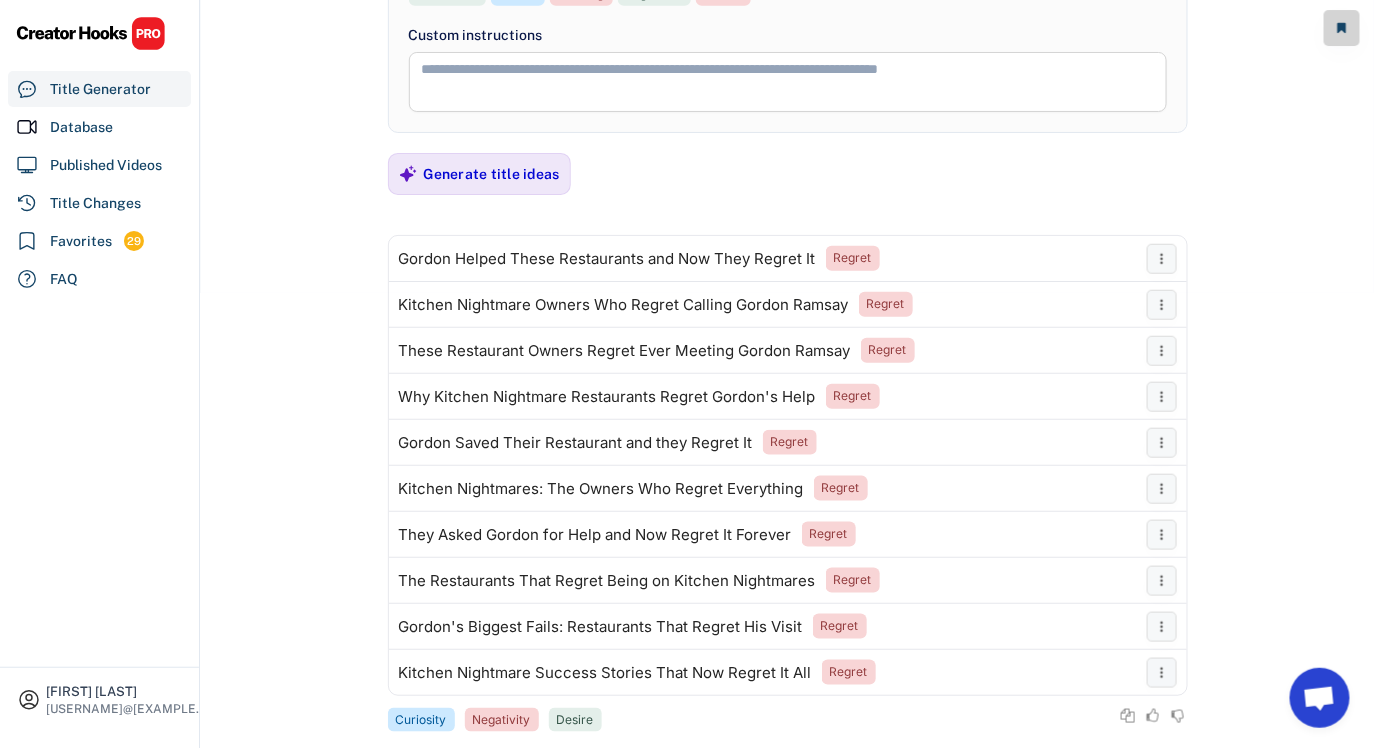 scroll, scrollTop: 509, scrollLeft: 0, axis: vertical 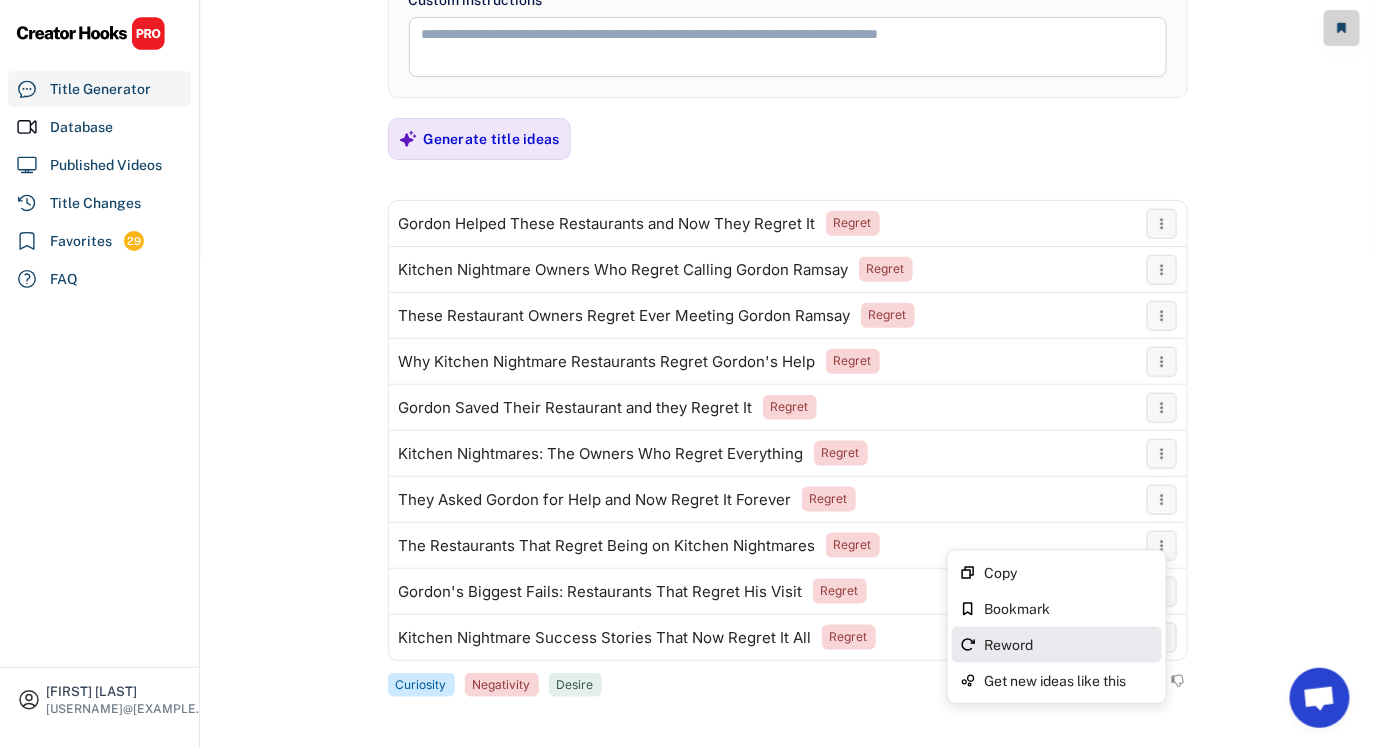 click on "Reword" at bounding box center (1069, 645) 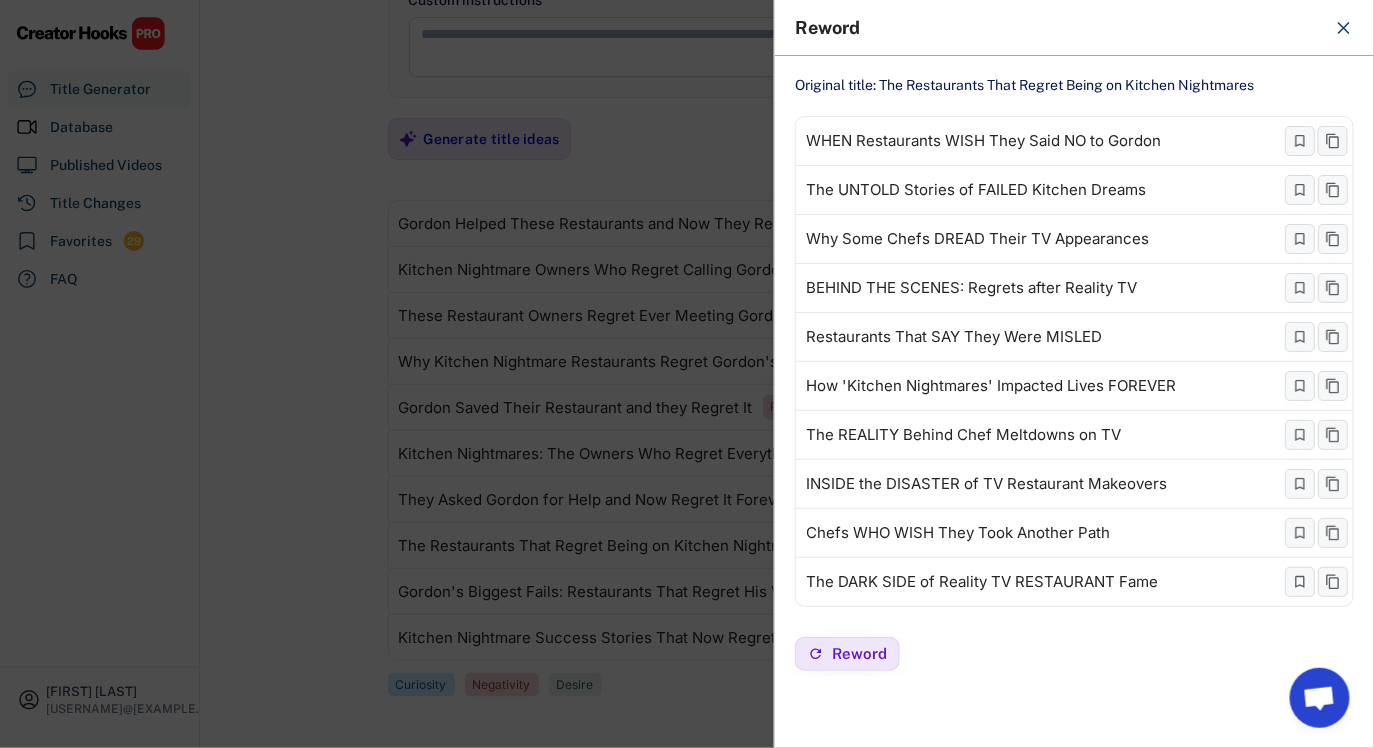 click at bounding box center (687, 374) 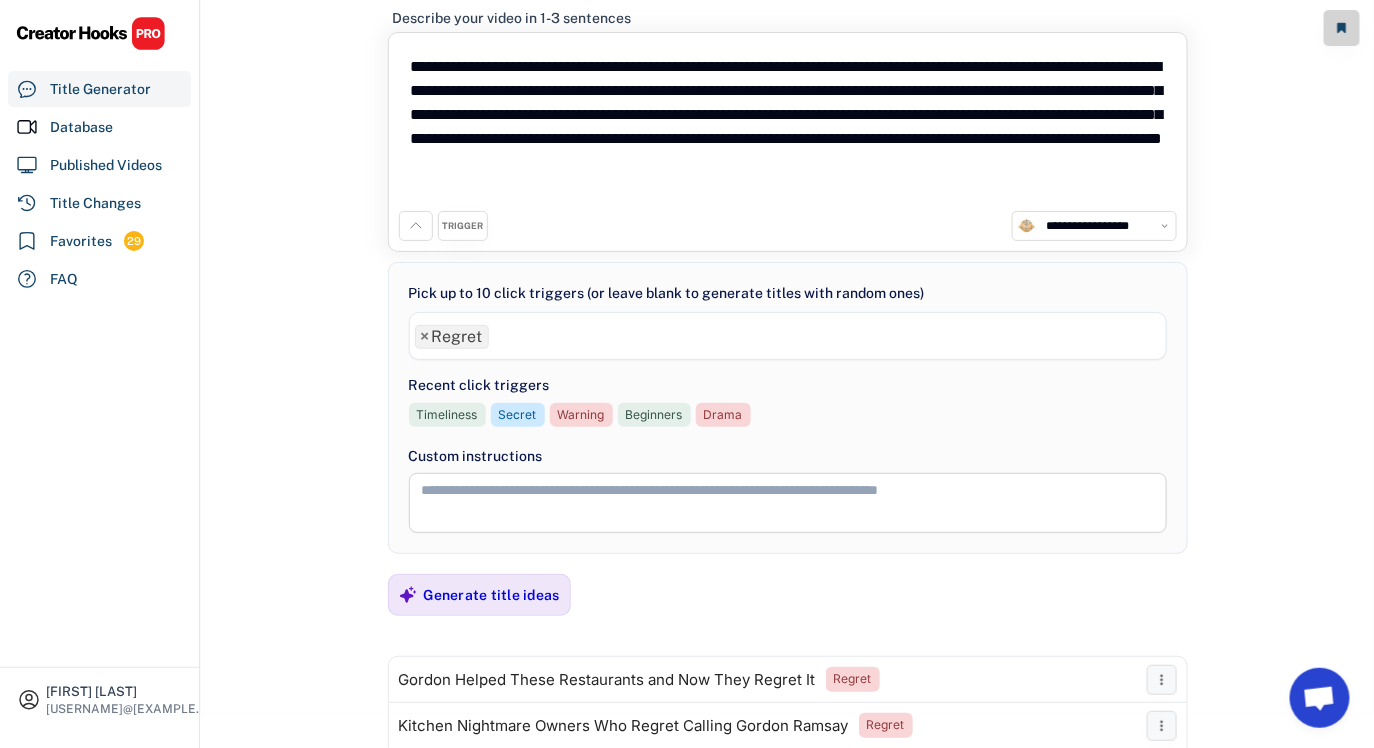 scroll, scrollTop: 0, scrollLeft: 0, axis: both 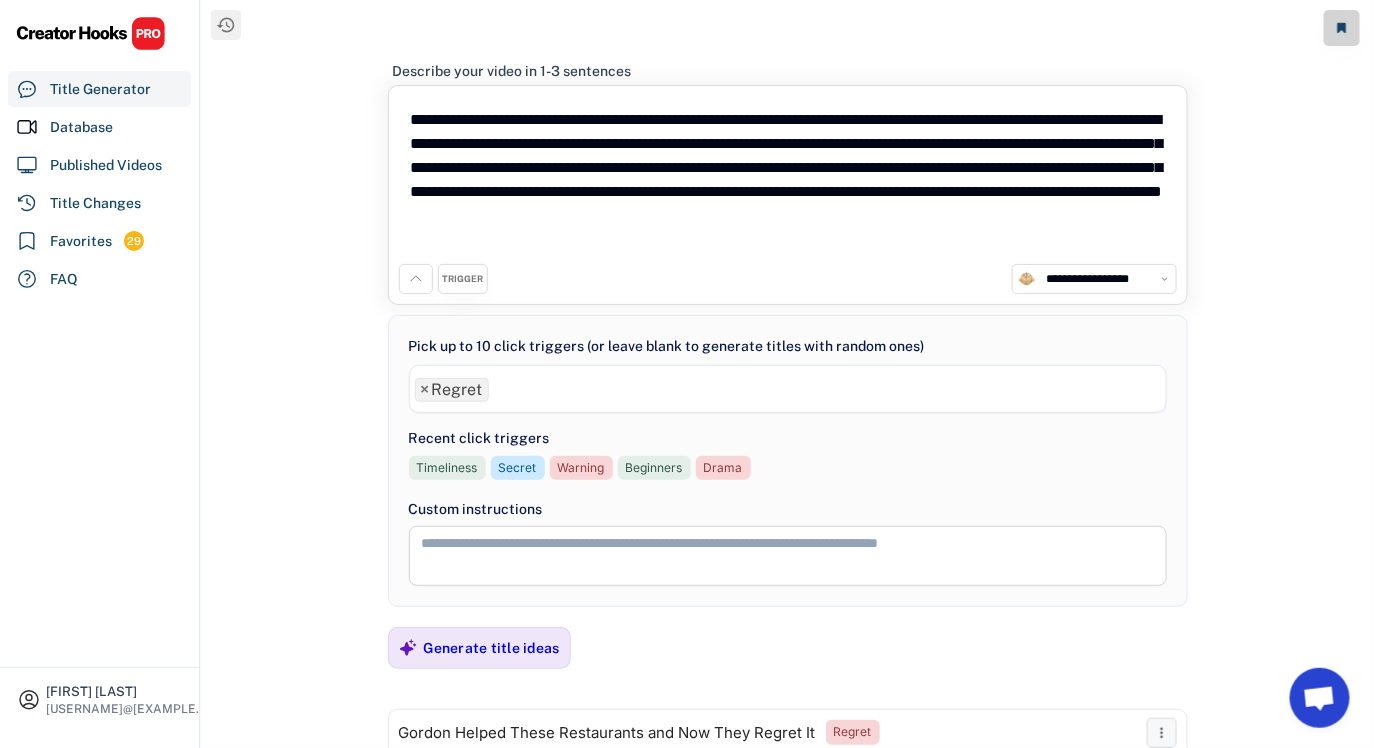 click on "×" at bounding box center (425, 390) 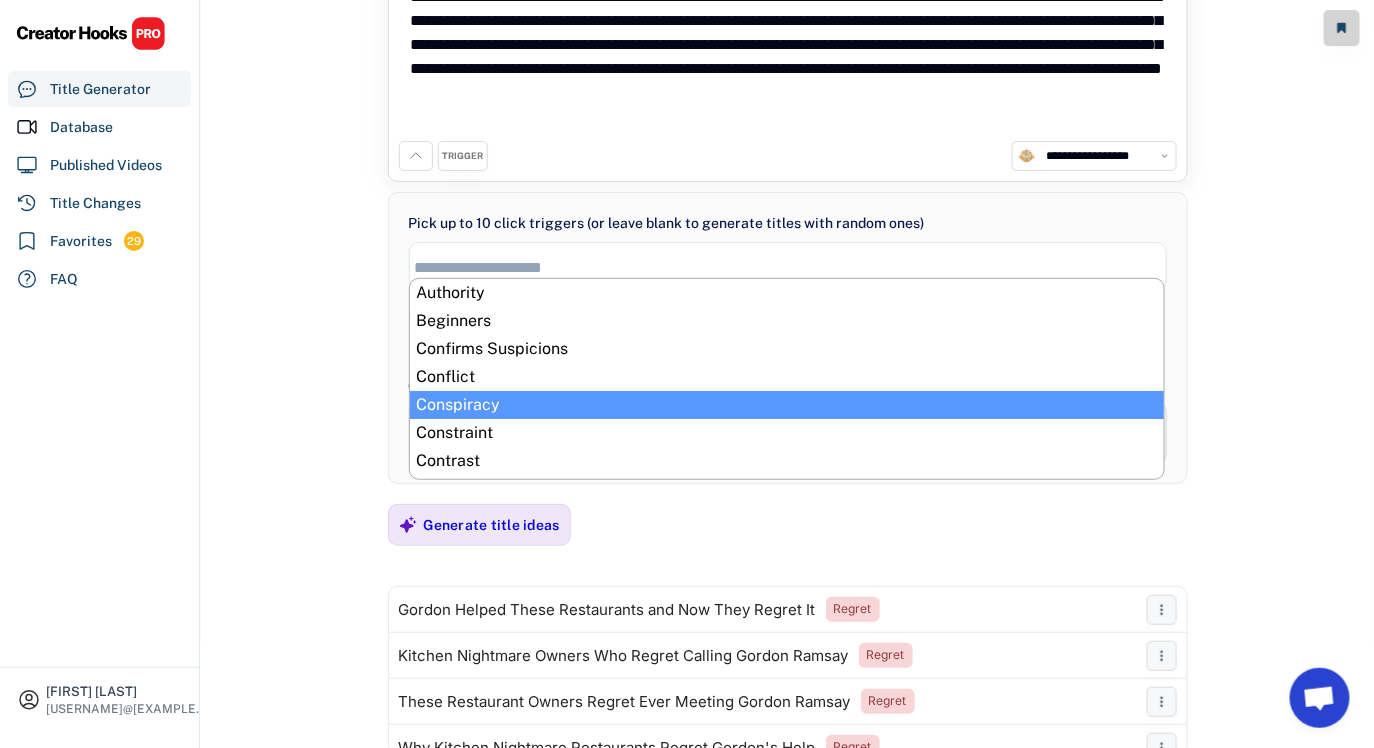 scroll, scrollTop: 0, scrollLeft: 0, axis: both 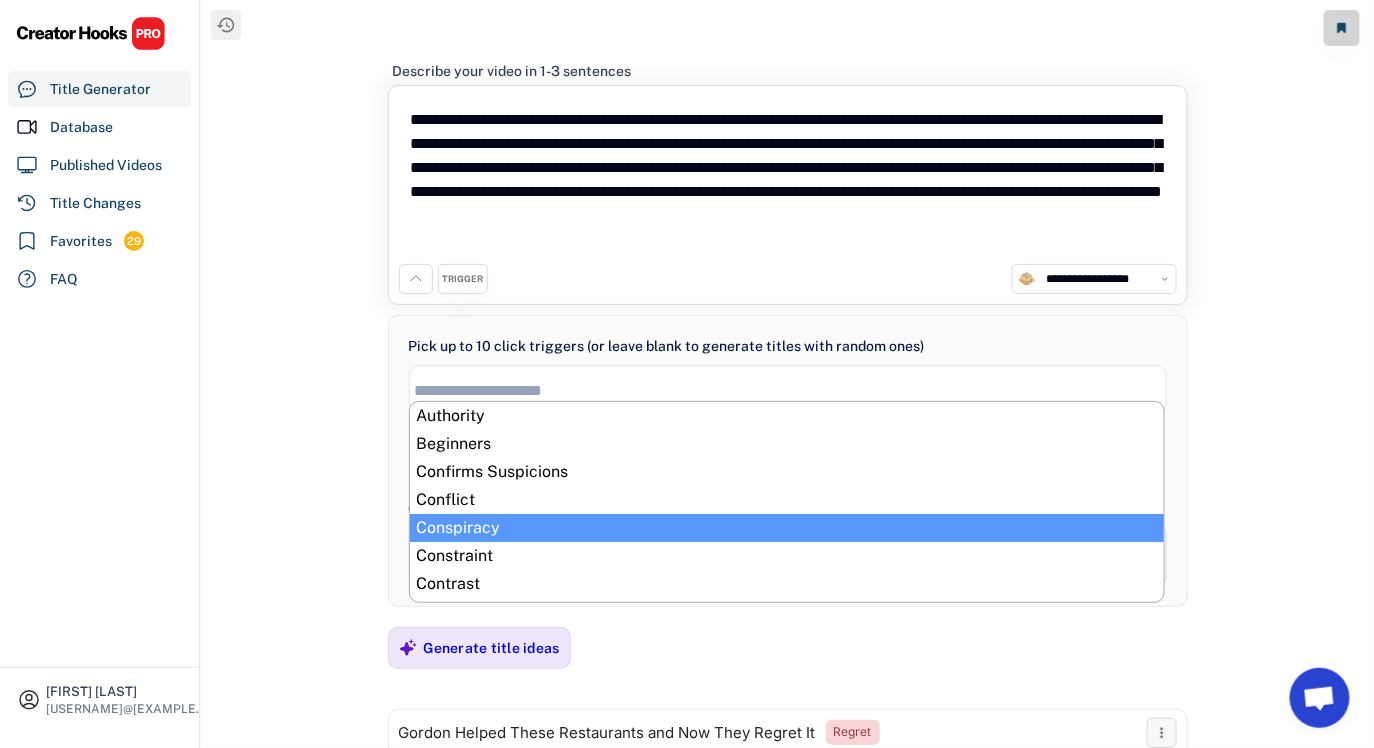 drag, startPoint x: 1374, startPoint y: 644, endPoint x: 1374, endPoint y: 609, distance: 35 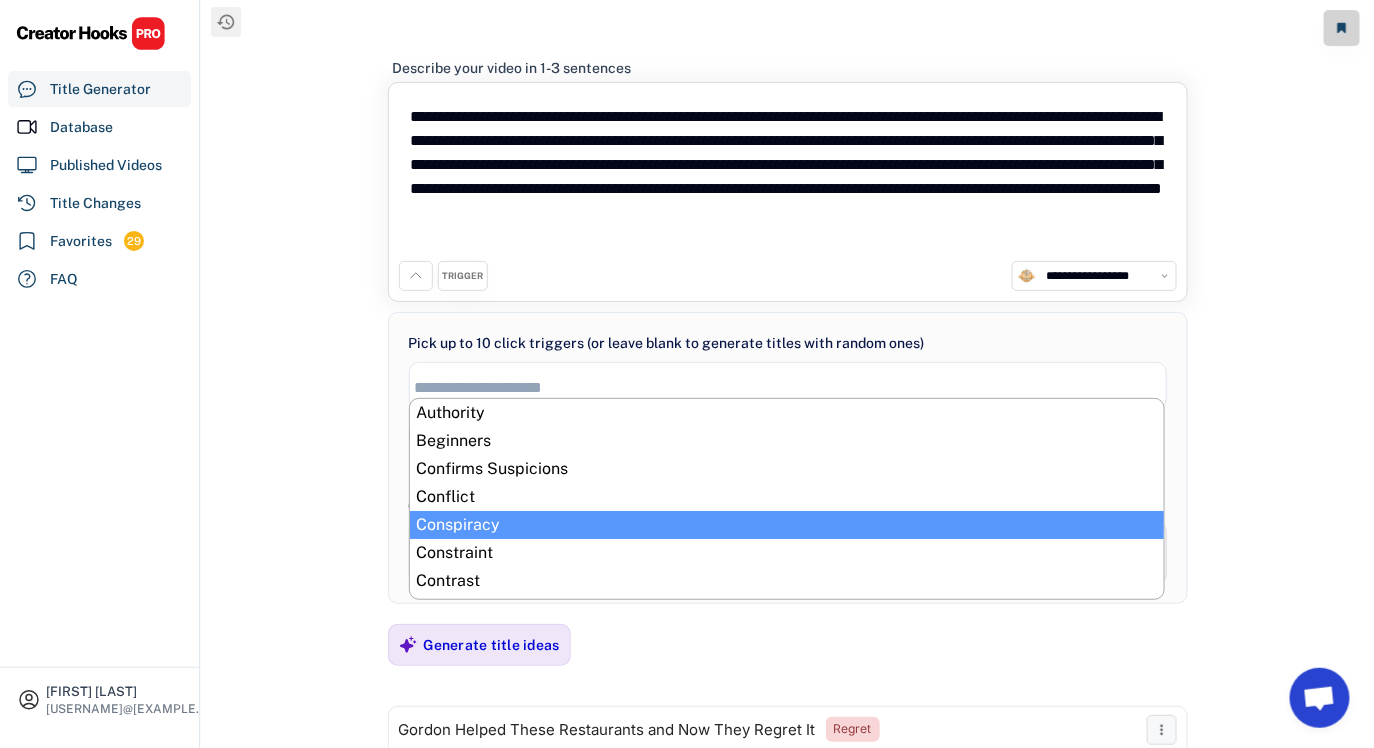 scroll, scrollTop: 0, scrollLeft: 0, axis: both 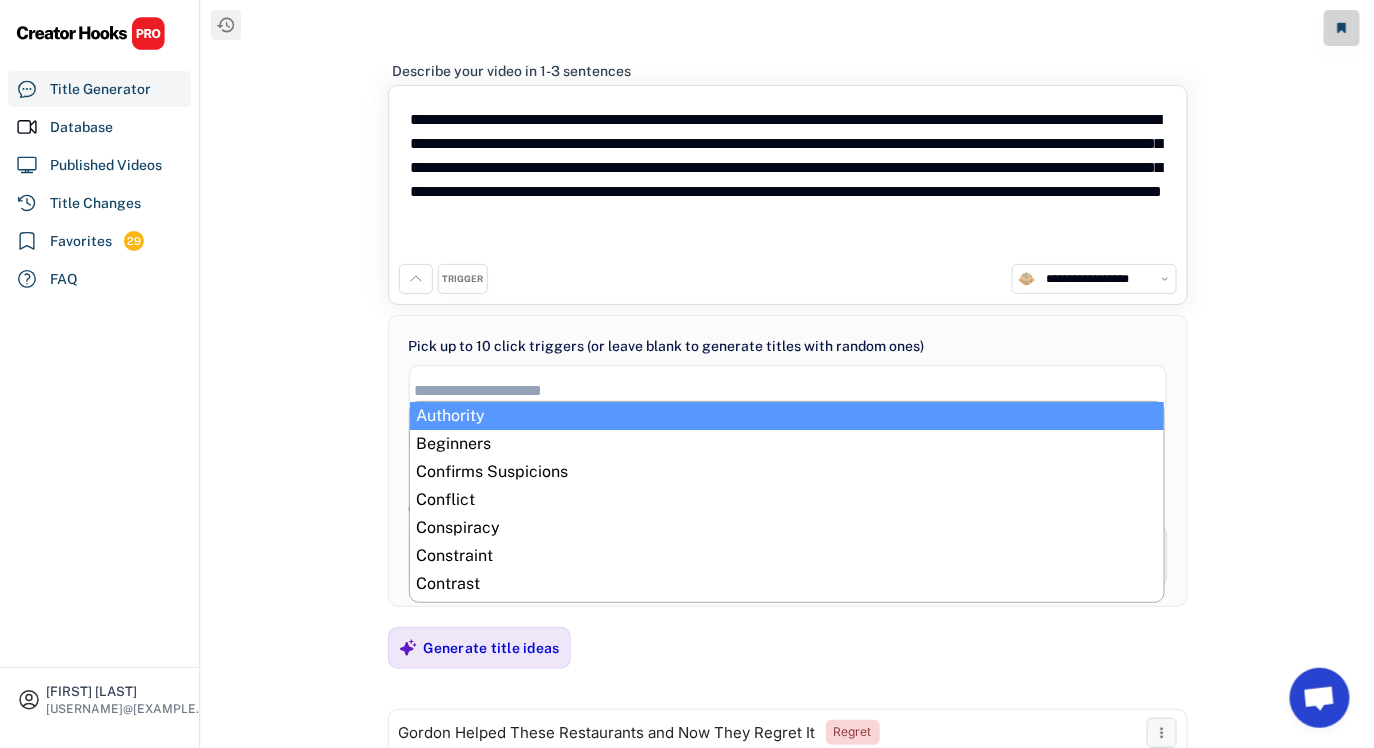 click at bounding box center [793, 390] 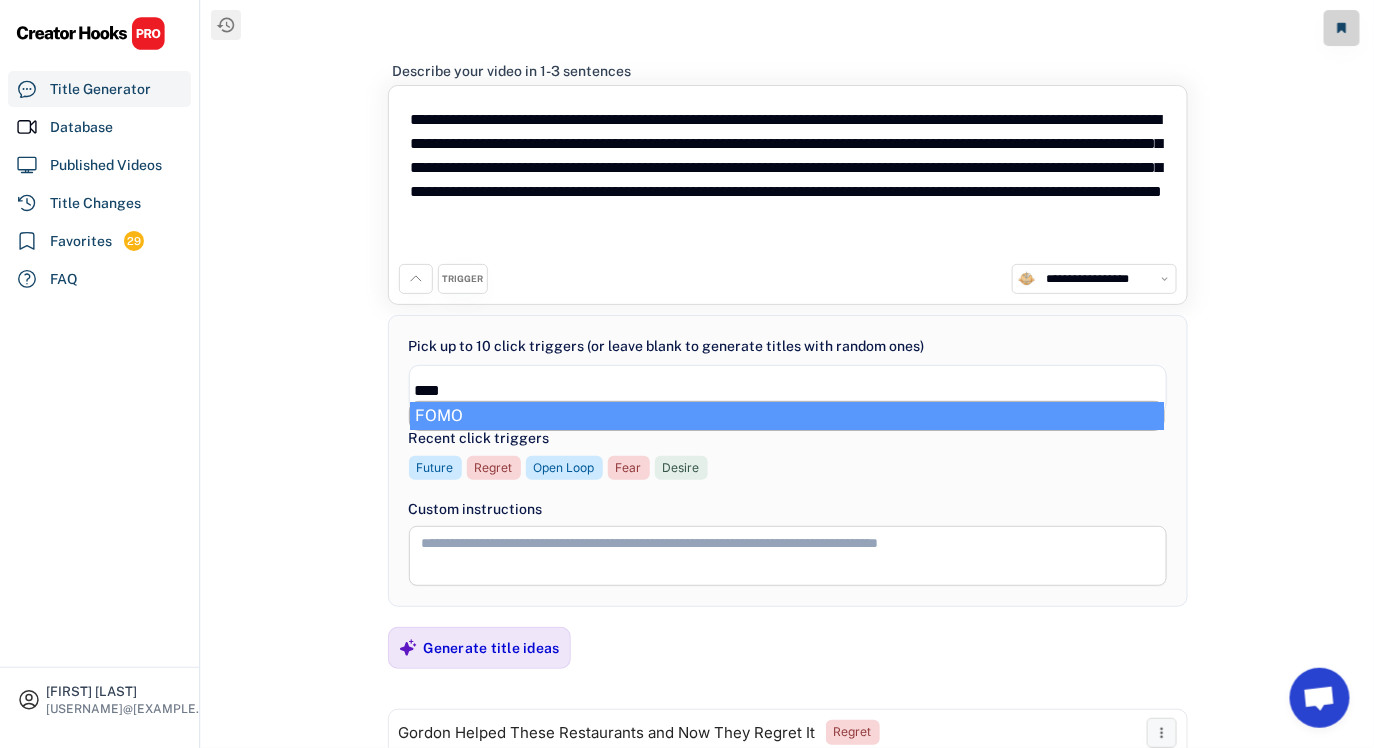 type on "****" 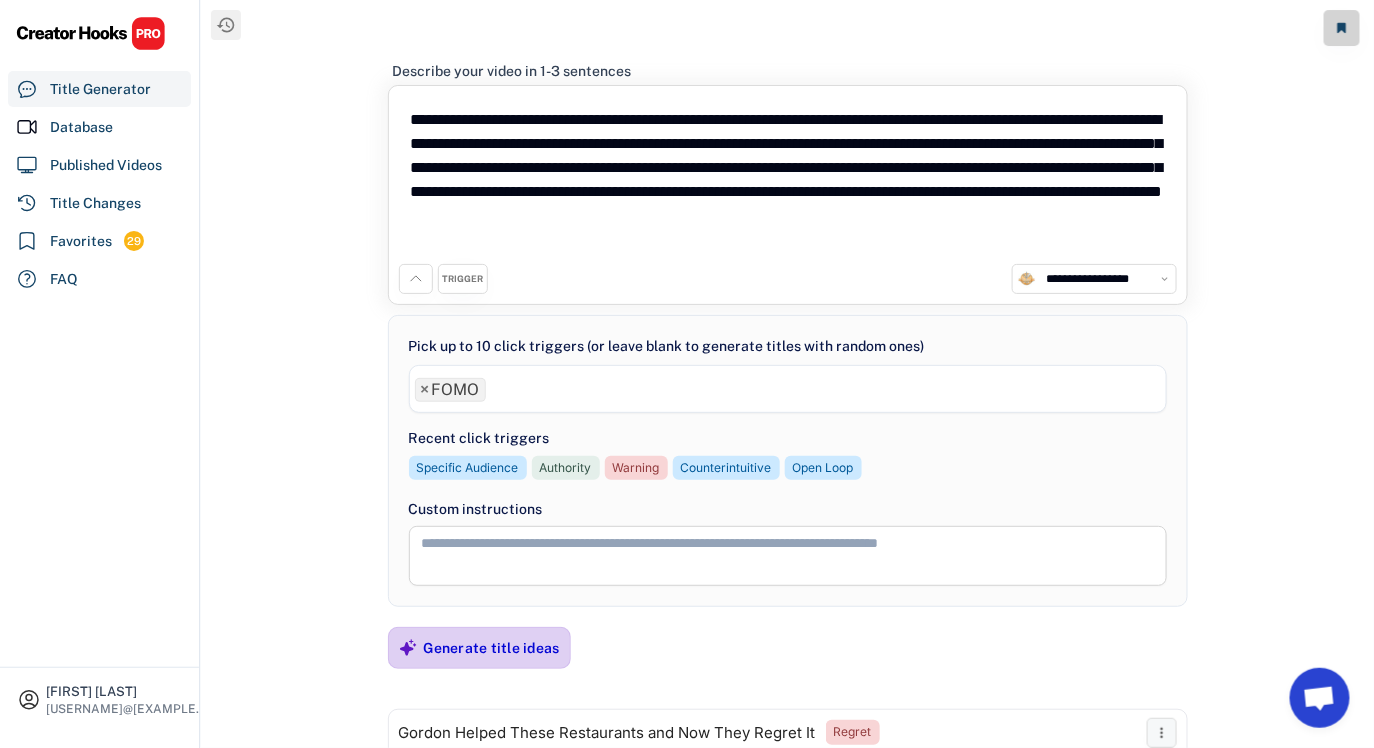 click on "Generate title ideas" at bounding box center [492, 648] 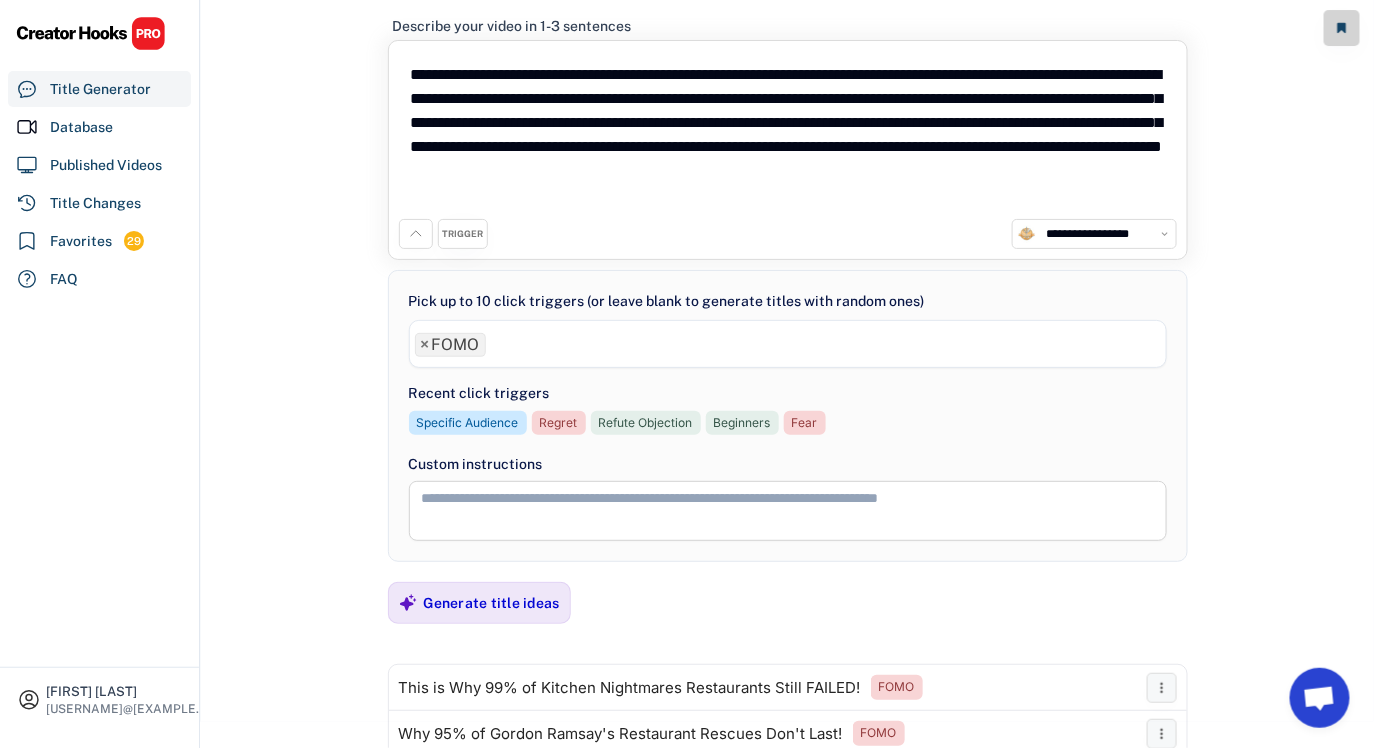 scroll, scrollTop: 0, scrollLeft: 0, axis: both 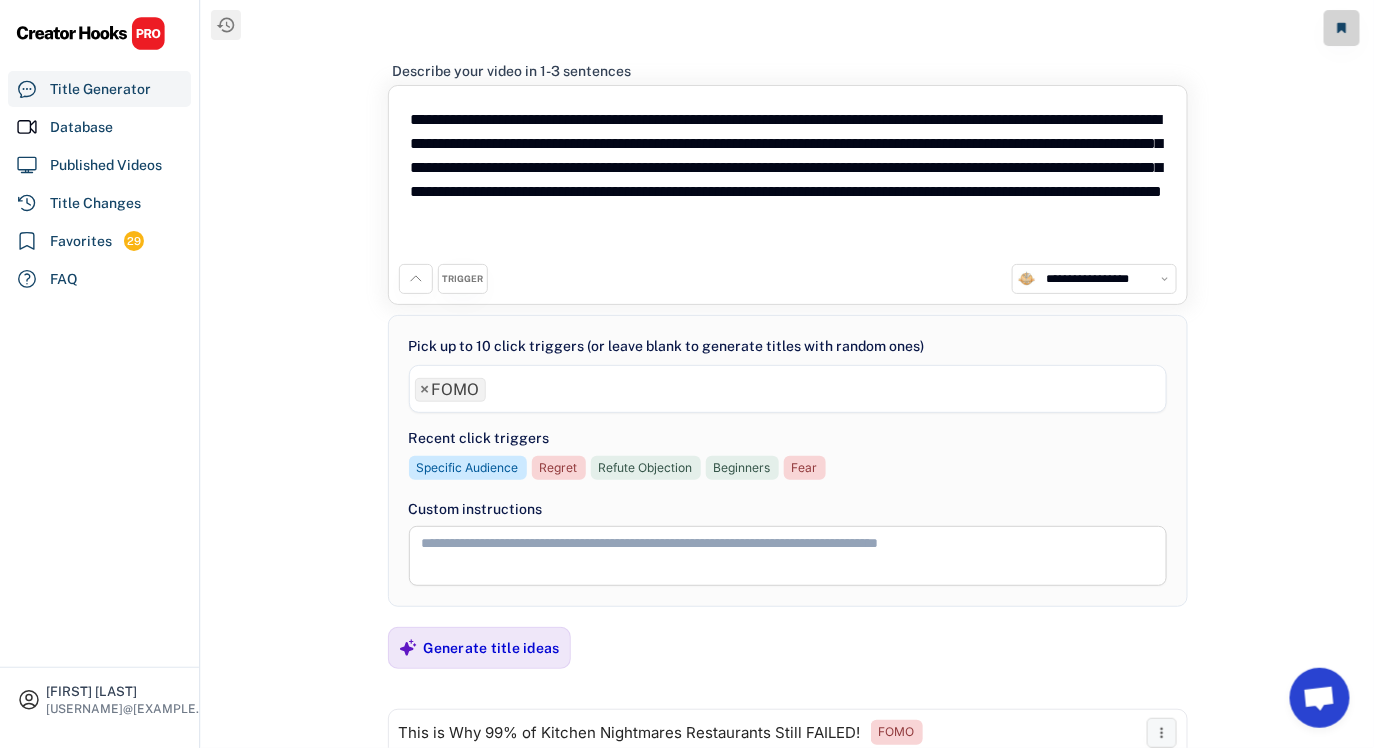 click on "×" at bounding box center (425, 390) 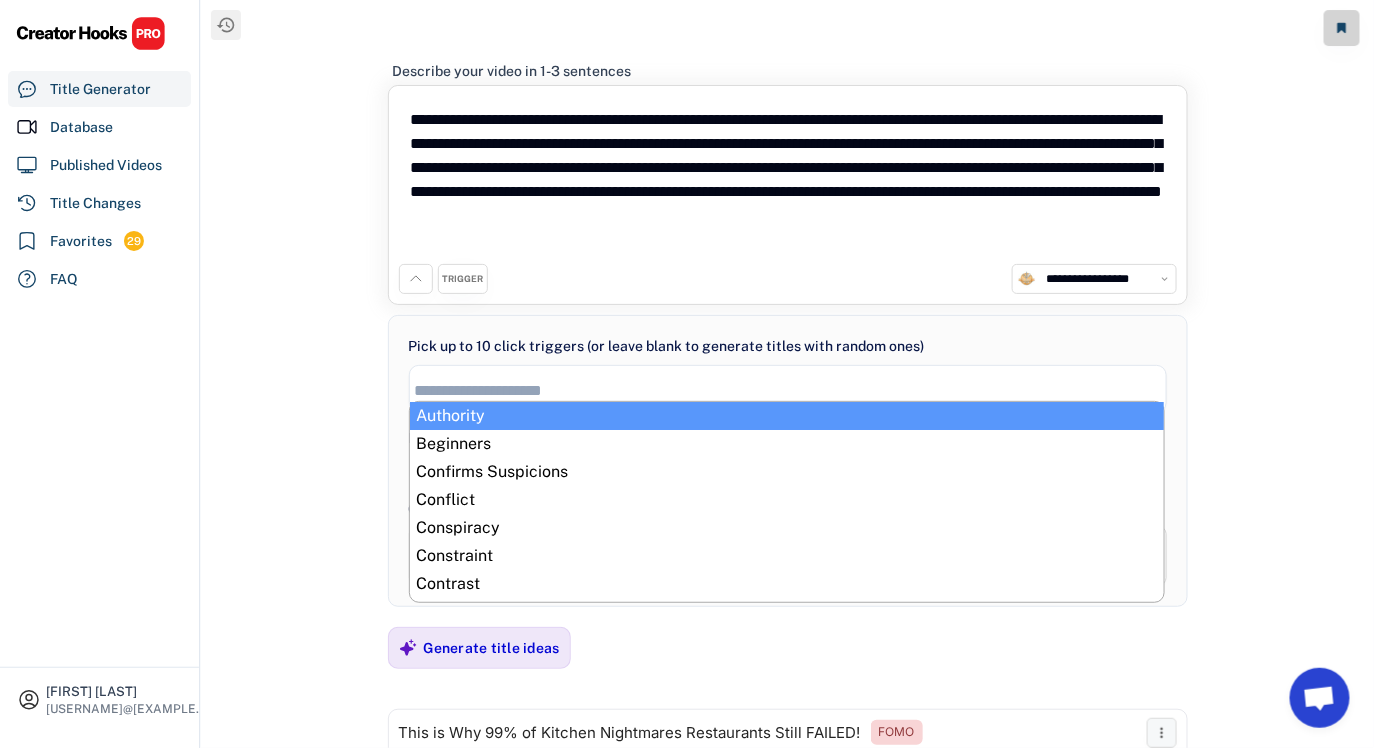 scroll, scrollTop: 23, scrollLeft: 0, axis: vertical 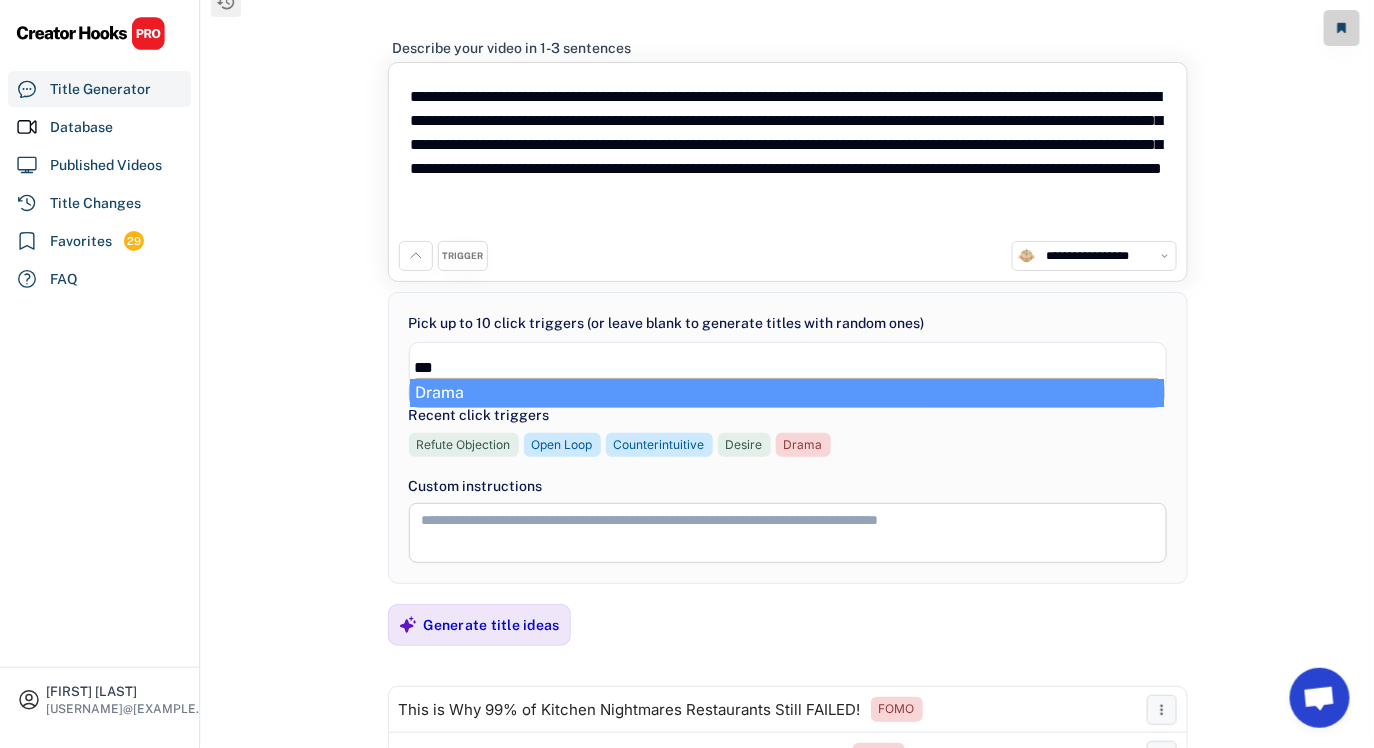 type on "***" 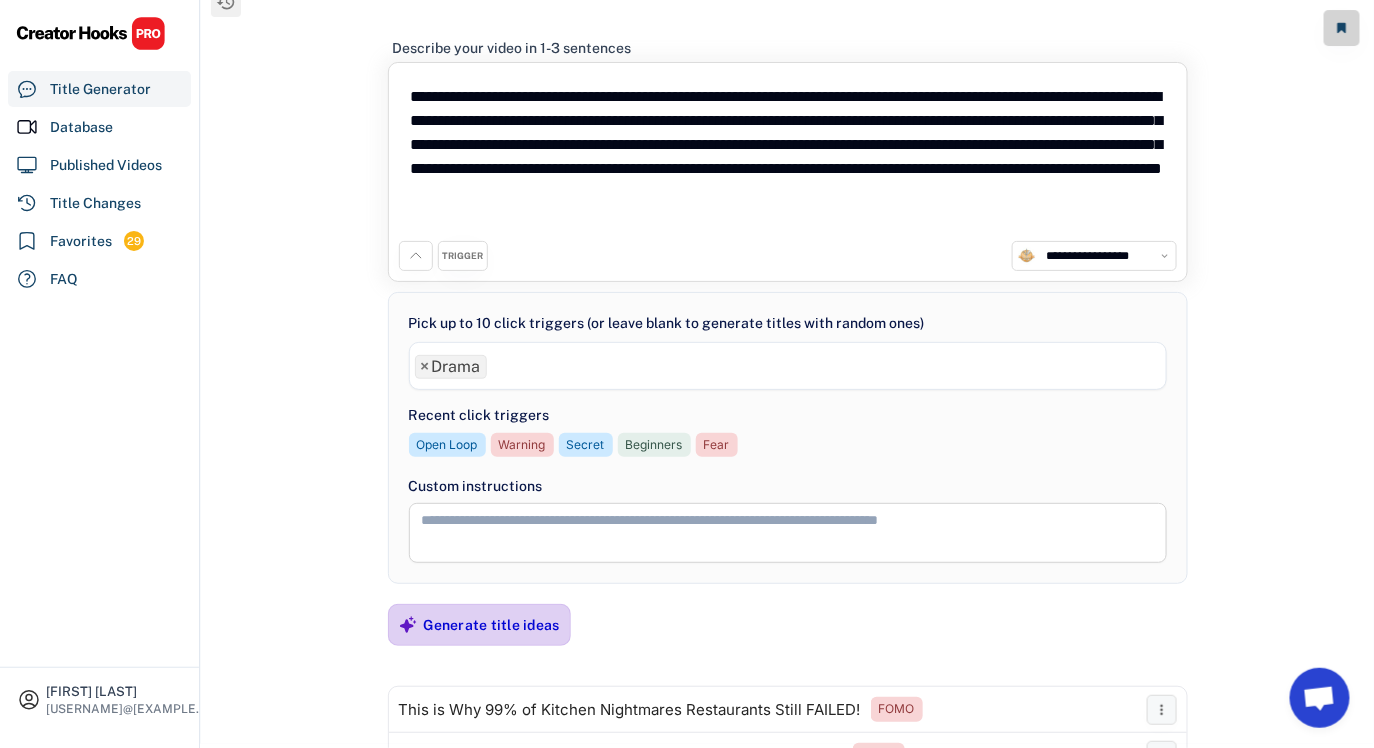 click on "Generate title ideas" at bounding box center (479, 625) 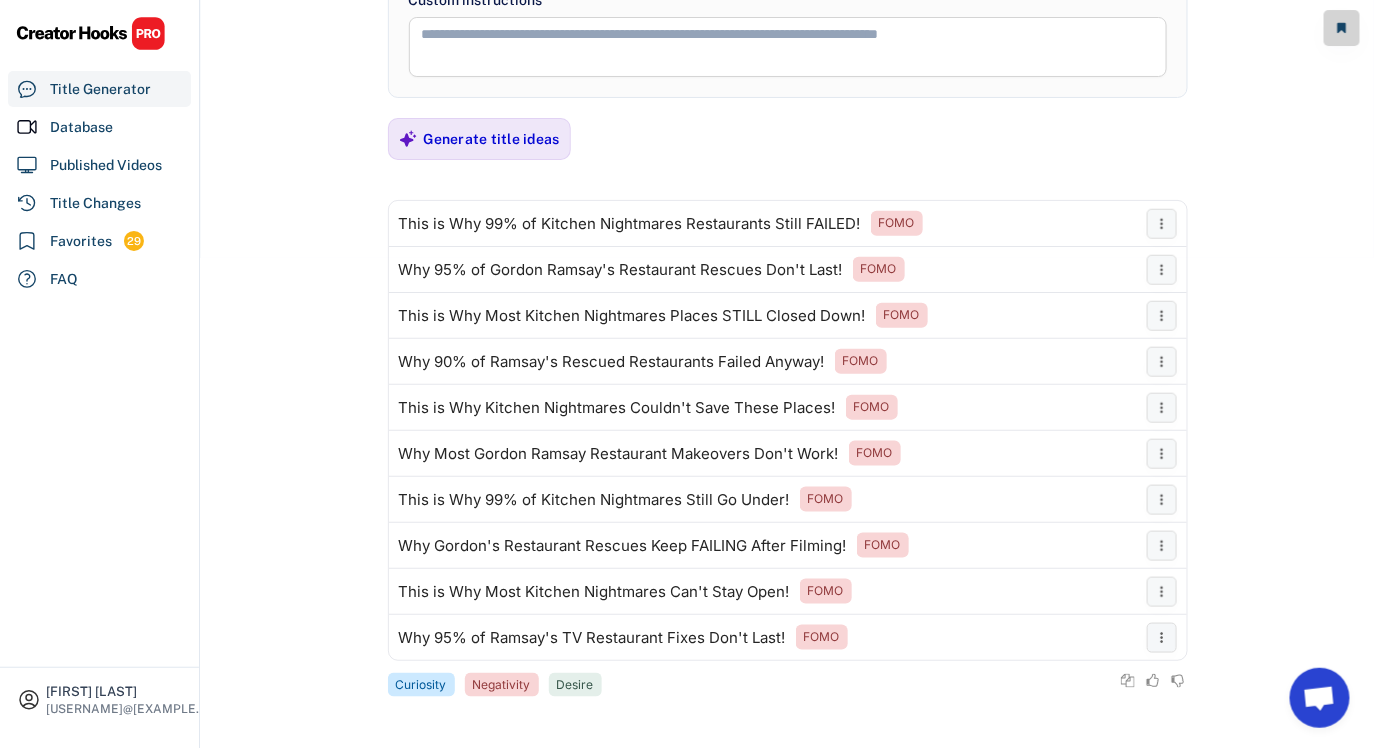 scroll, scrollTop: 0, scrollLeft: 0, axis: both 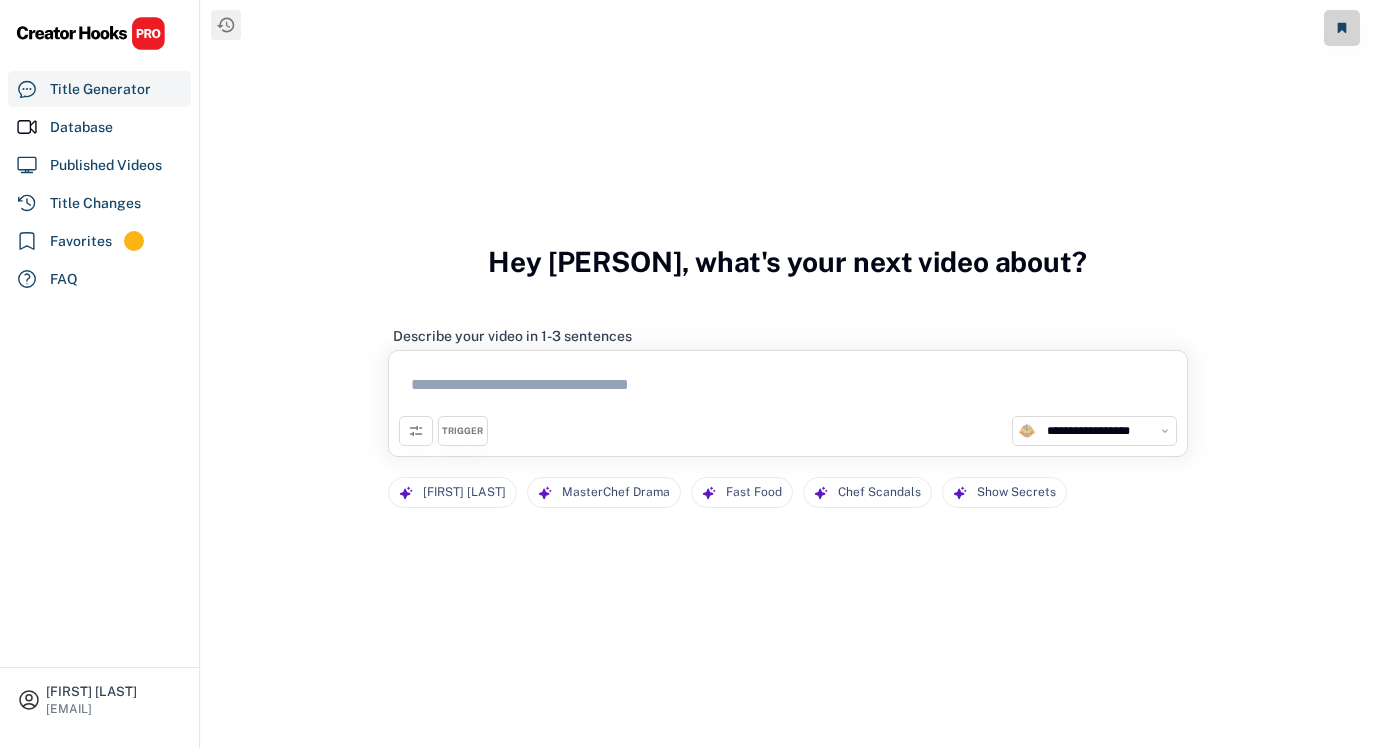 select on "**********" 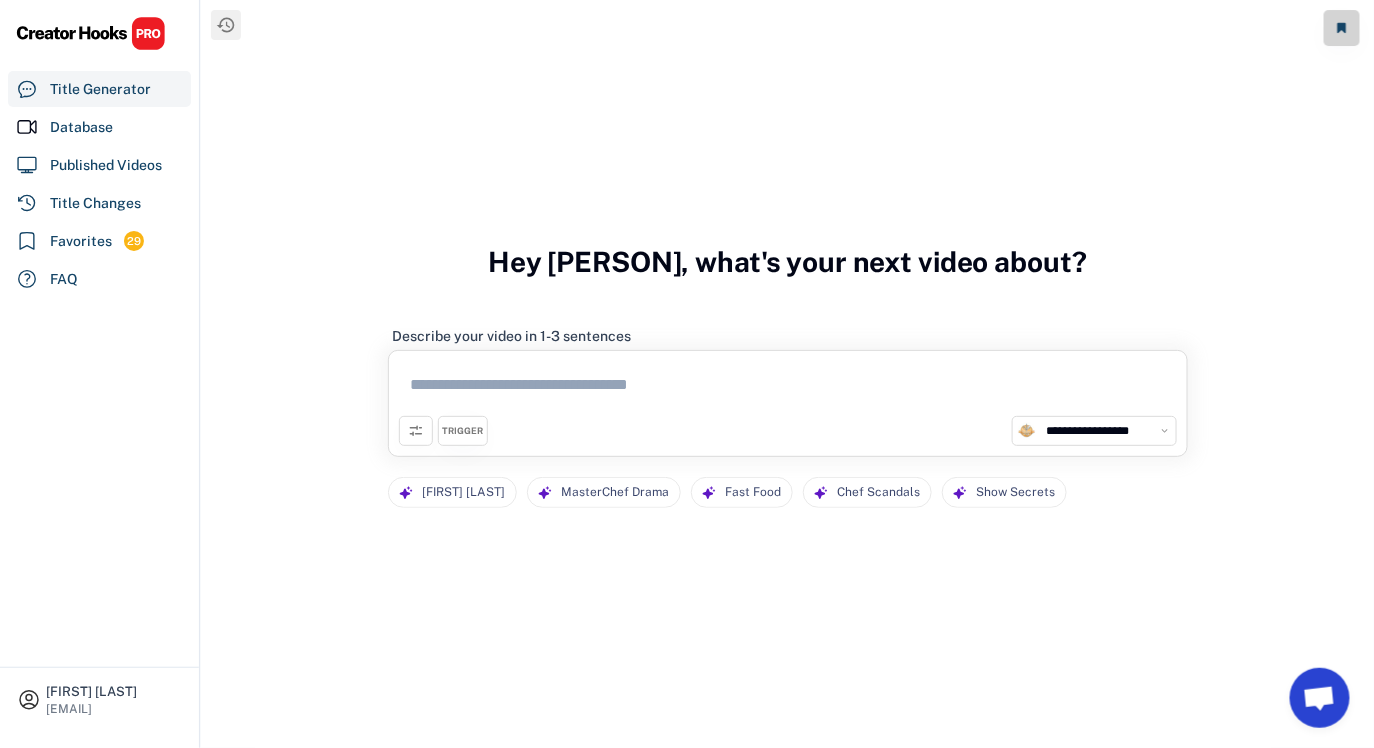 click at bounding box center (788, 388) 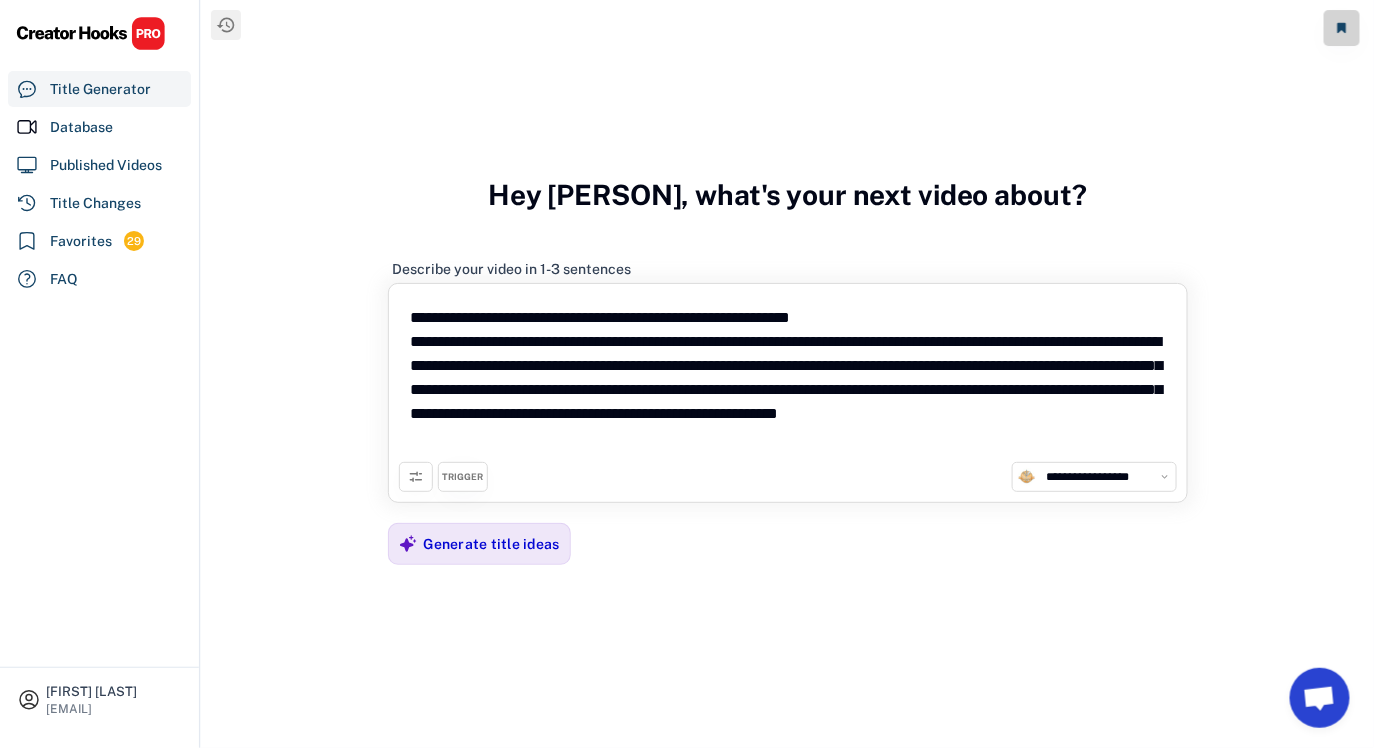 click on "**********" at bounding box center (788, 378) 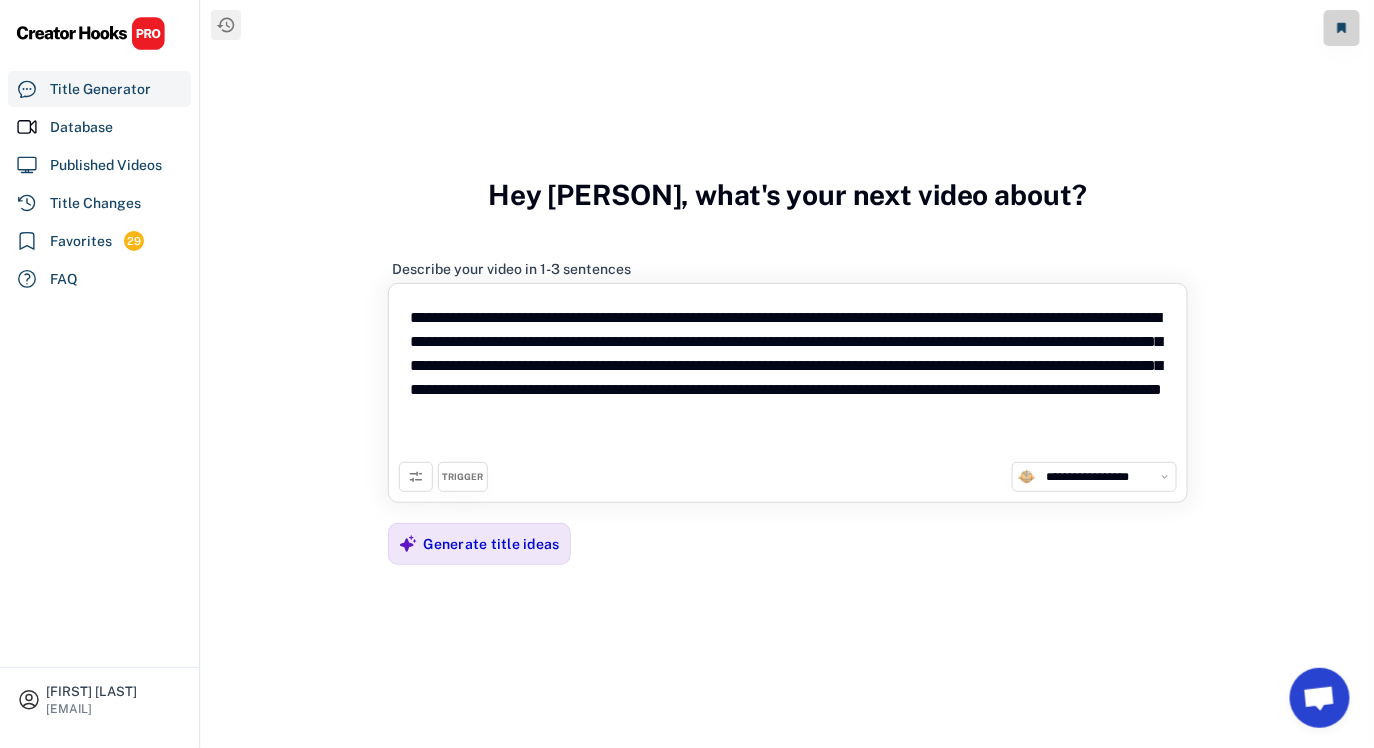 click on "**********" at bounding box center [788, 378] 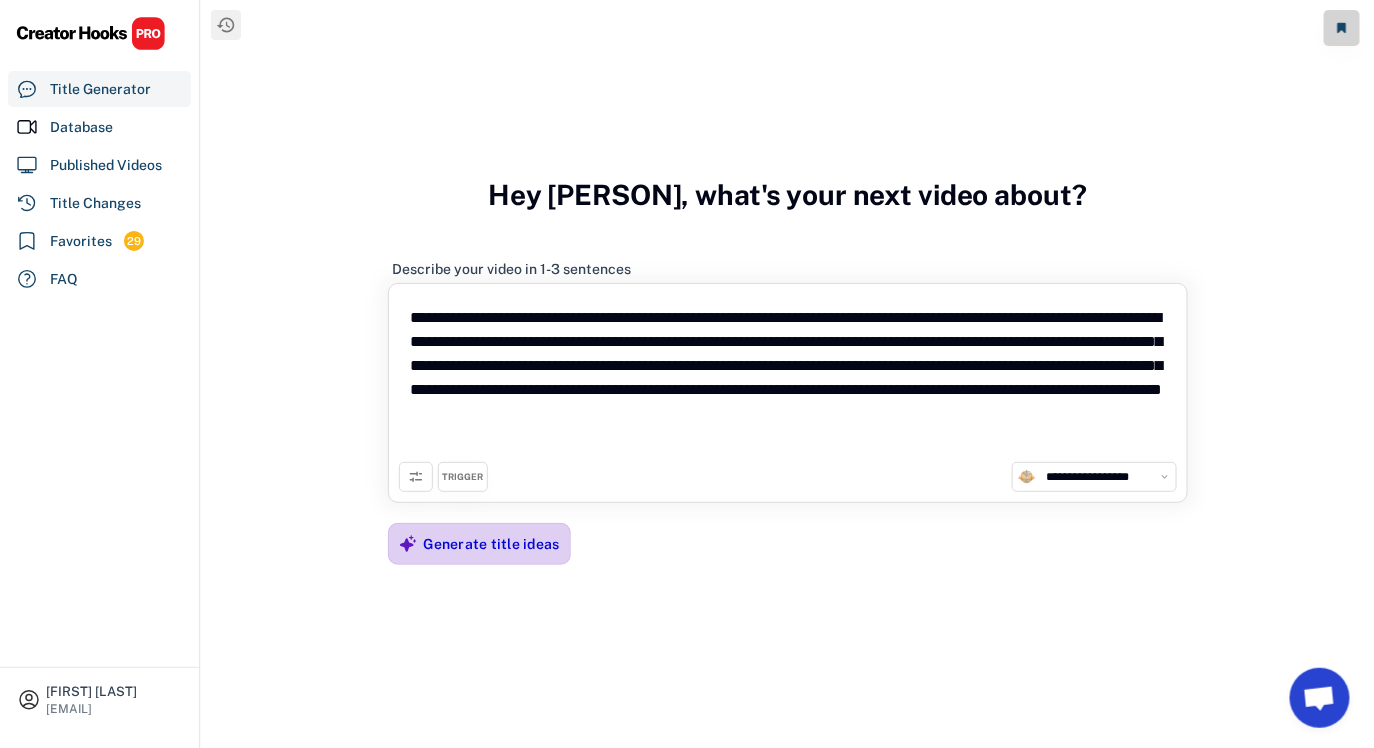 click on "Generate title ideas" at bounding box center [492, 544] 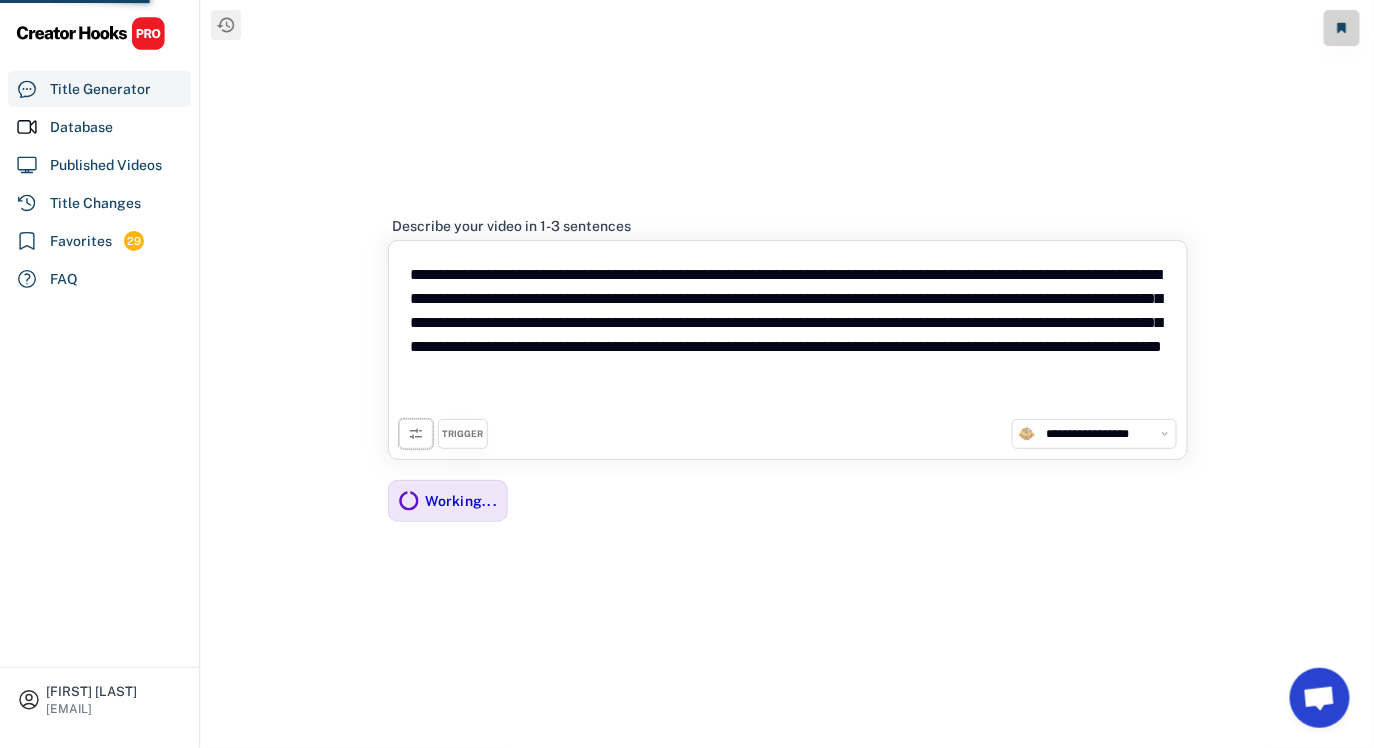 click at bounding box center [416, 434] 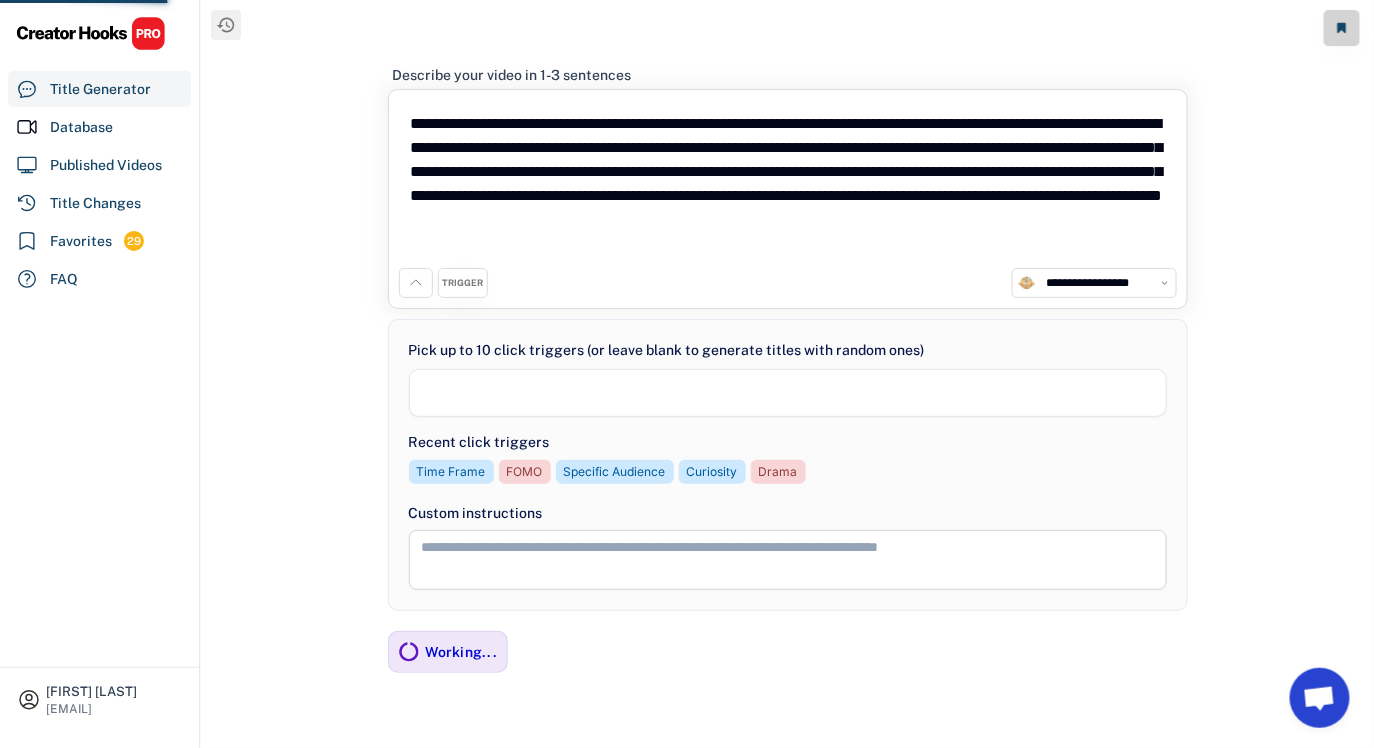 click at bounding box center (788, 393) 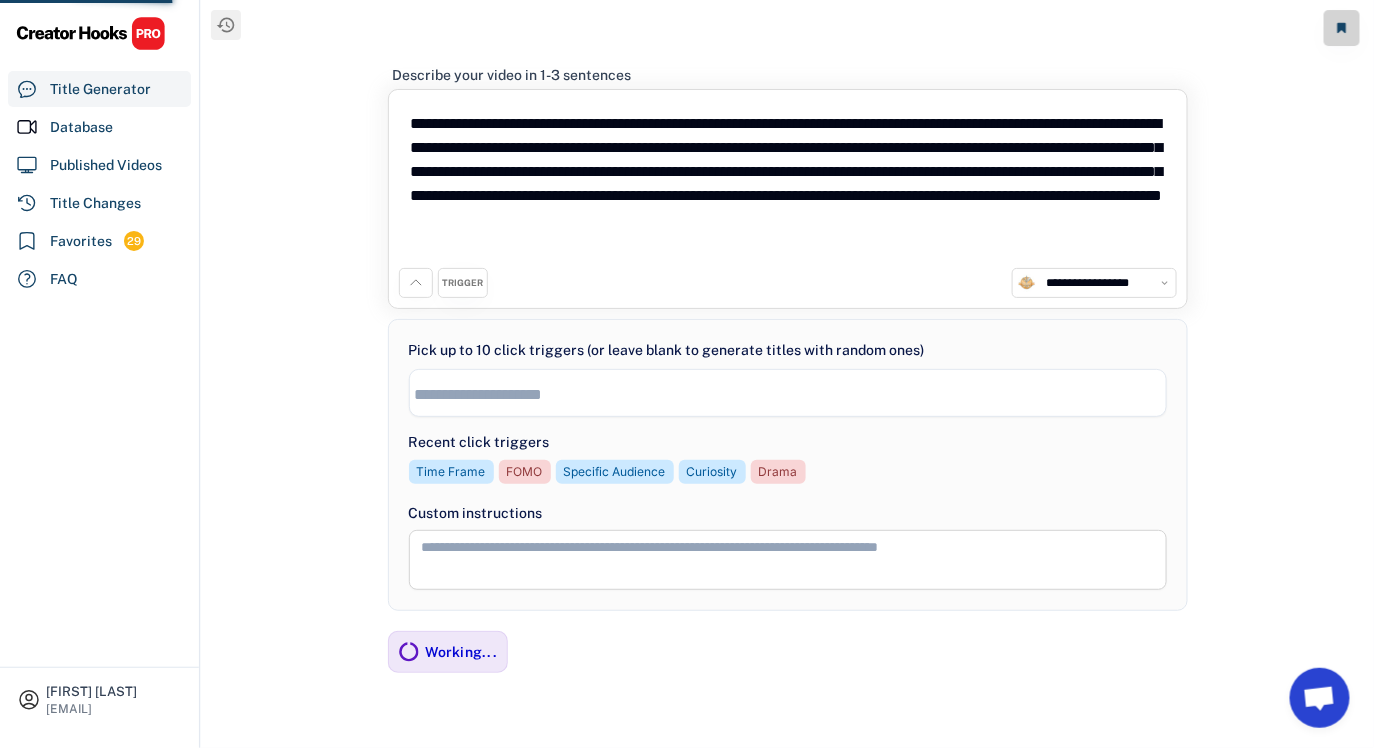click at bounding box center [793, 394] 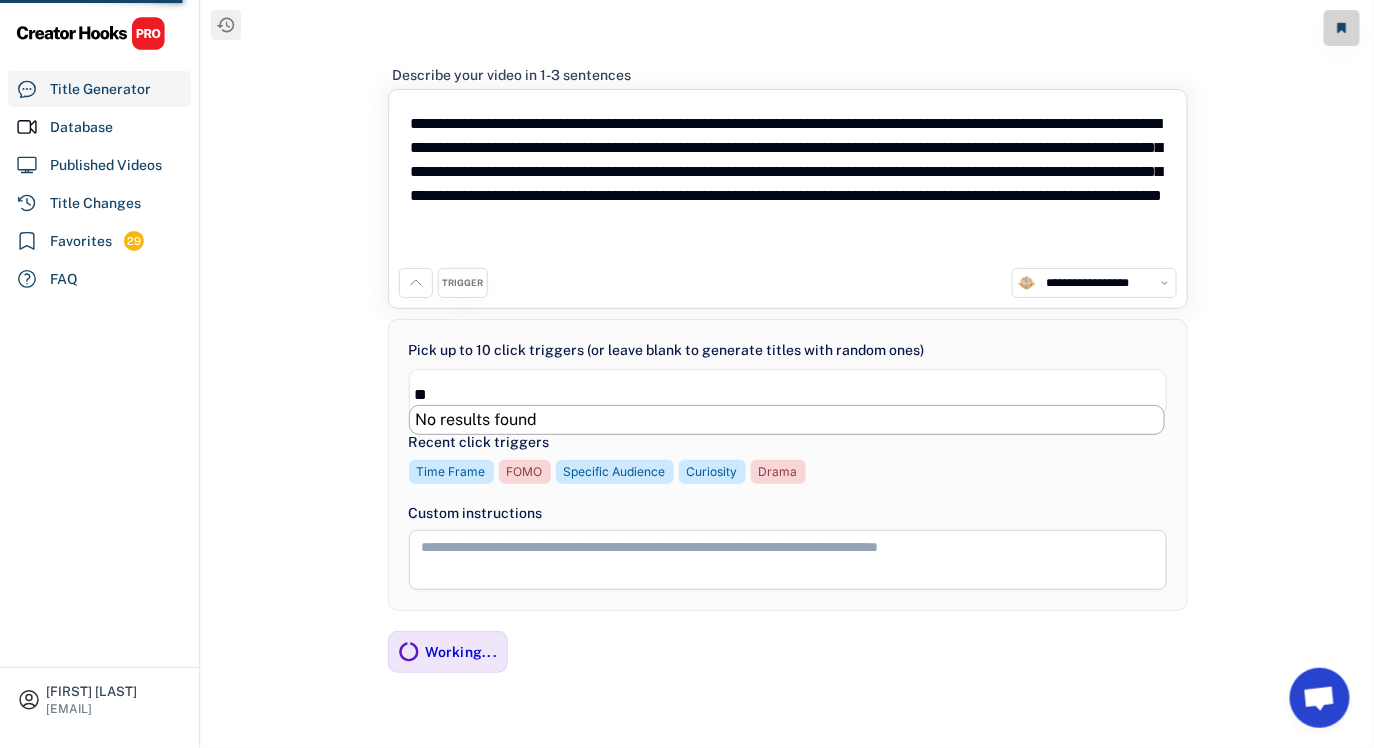 type on "*" 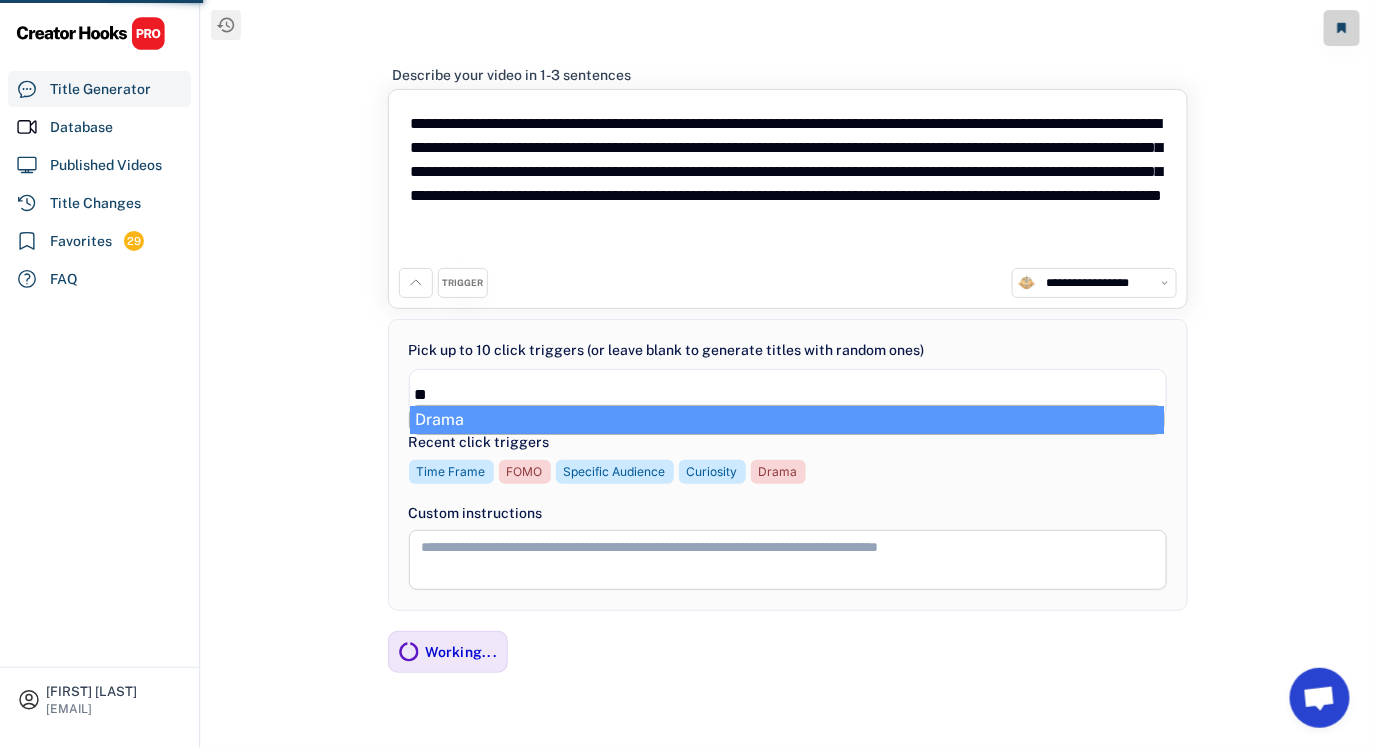 type on "**" 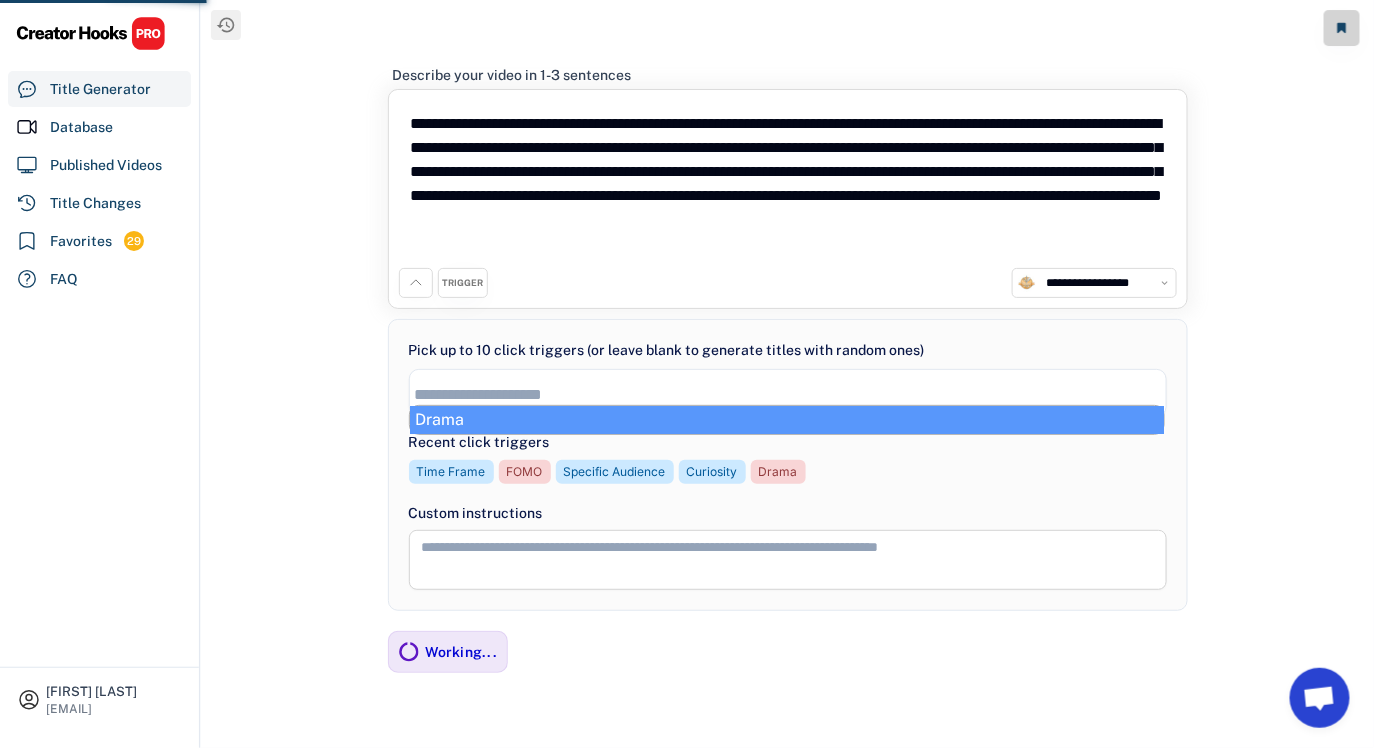 scroll, scrollTop: 220, scrollLeft: 0, axis: vertical 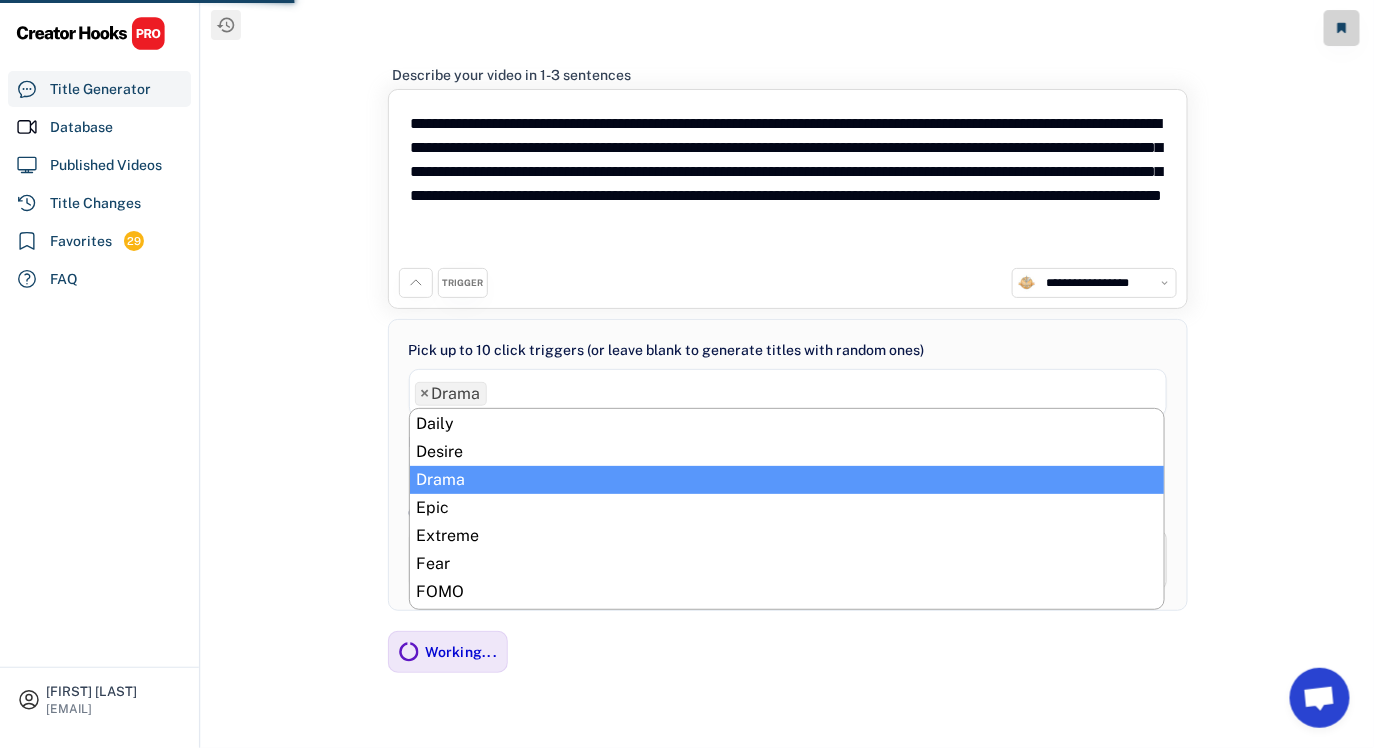 select 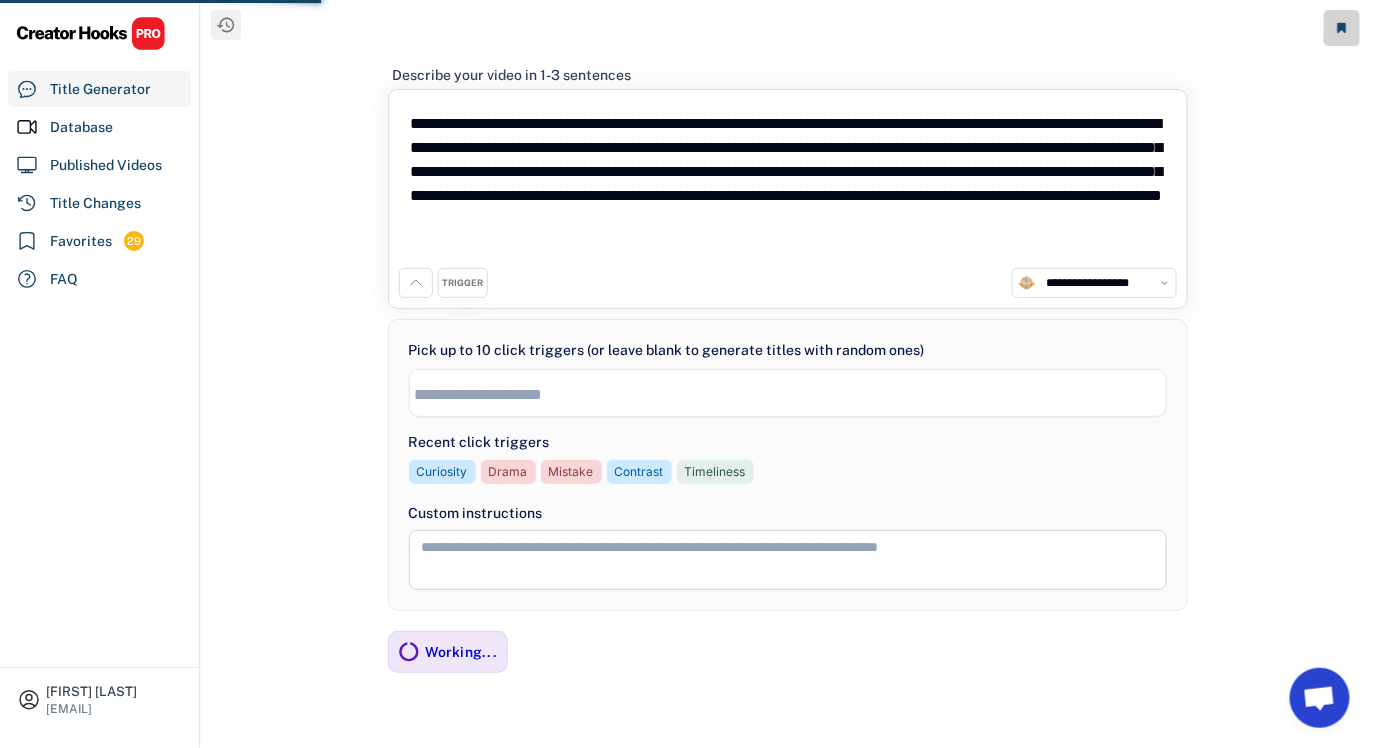 click on "TRIGGER" at bounding box center [462, 283] 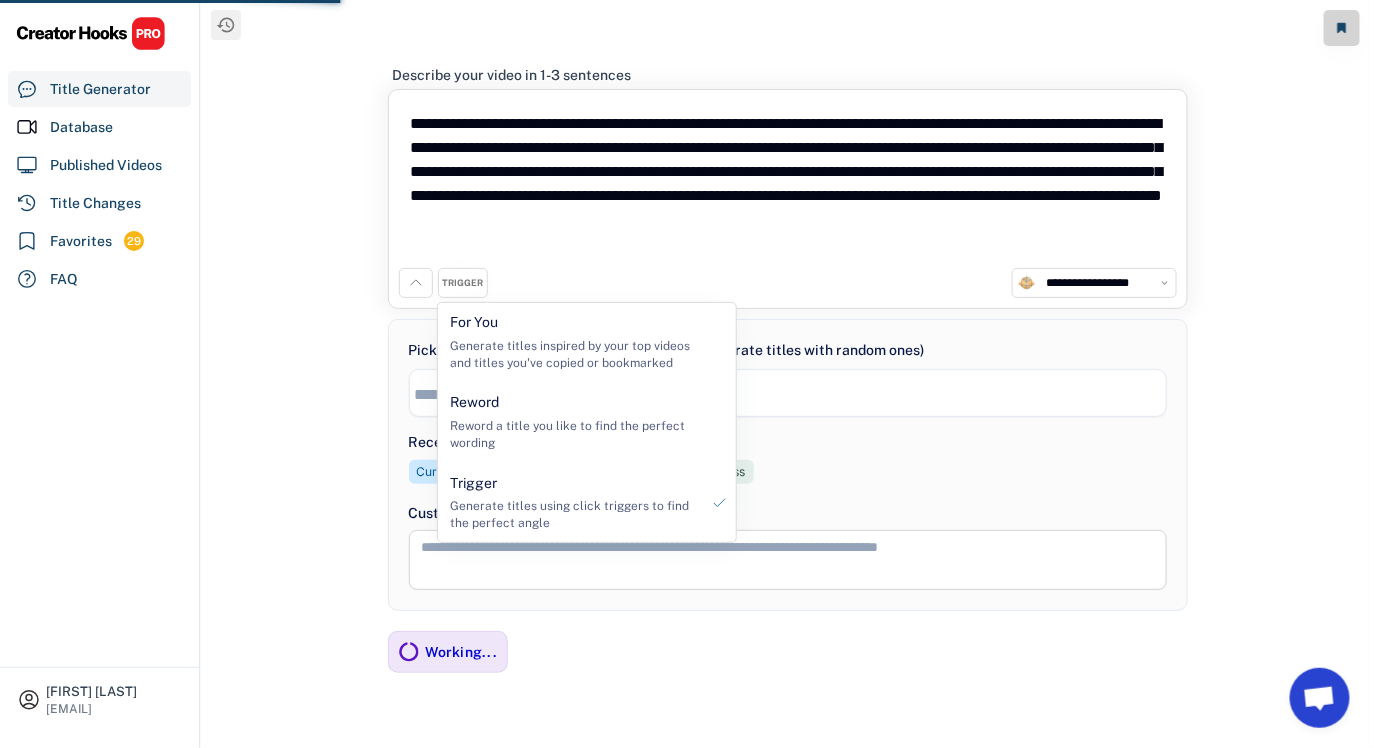 click on "**********" at bounding box center [787, 383] 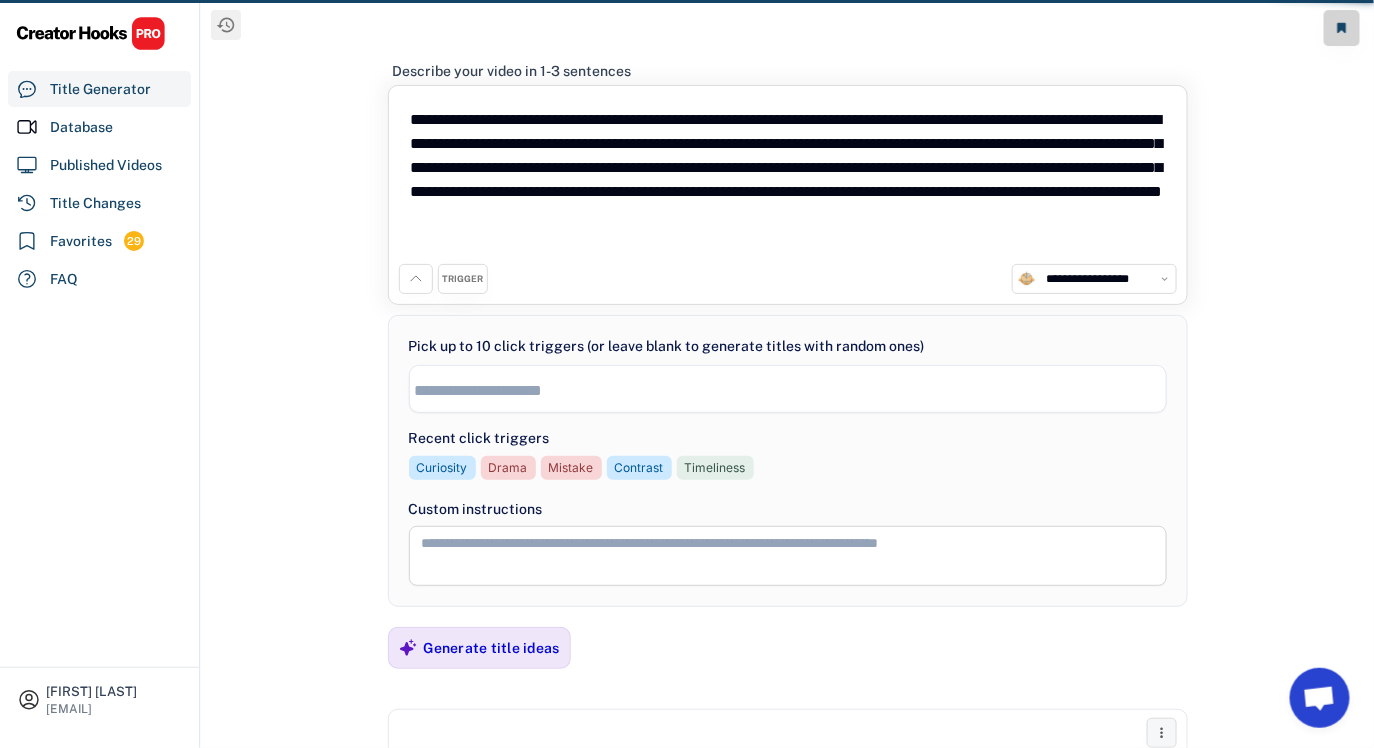 click on "**********" at bounding box center (788, 461) 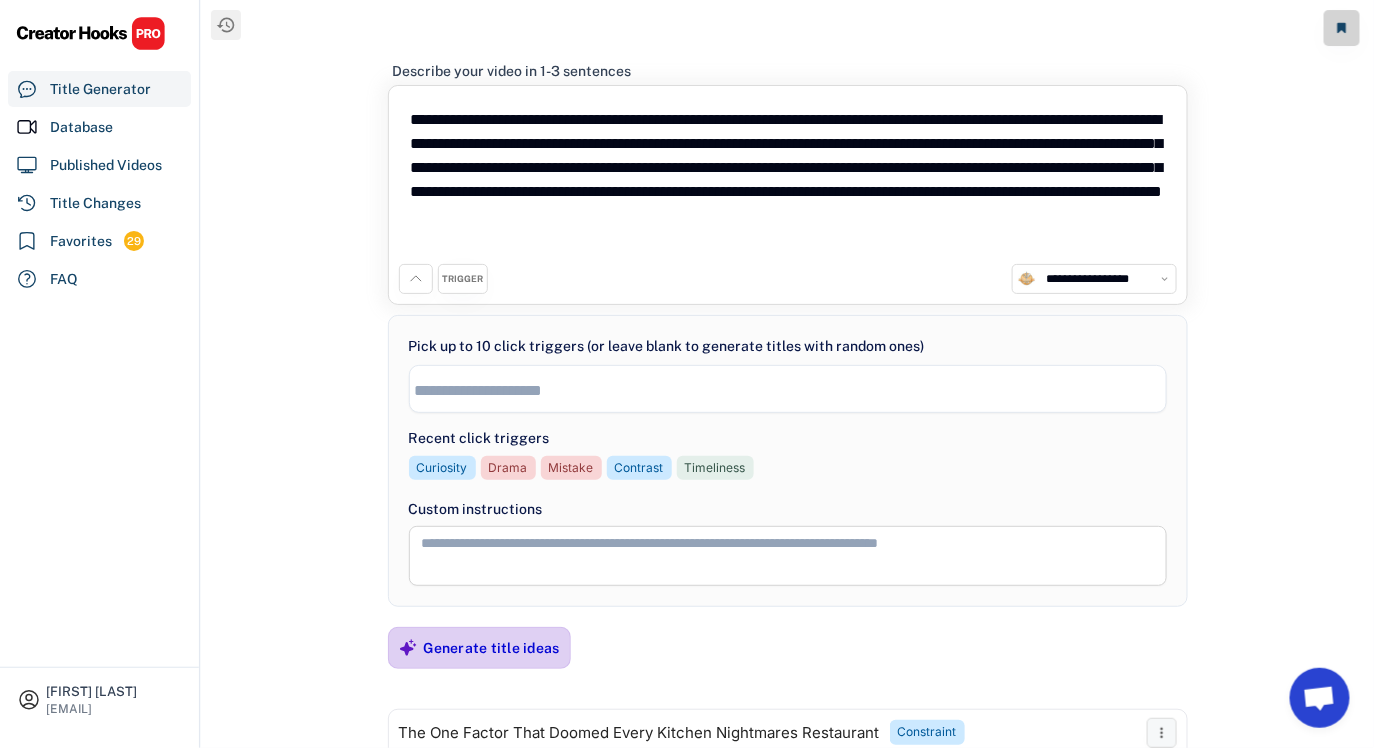 click on "Generate title ideas" at bounding box center [492, 648] 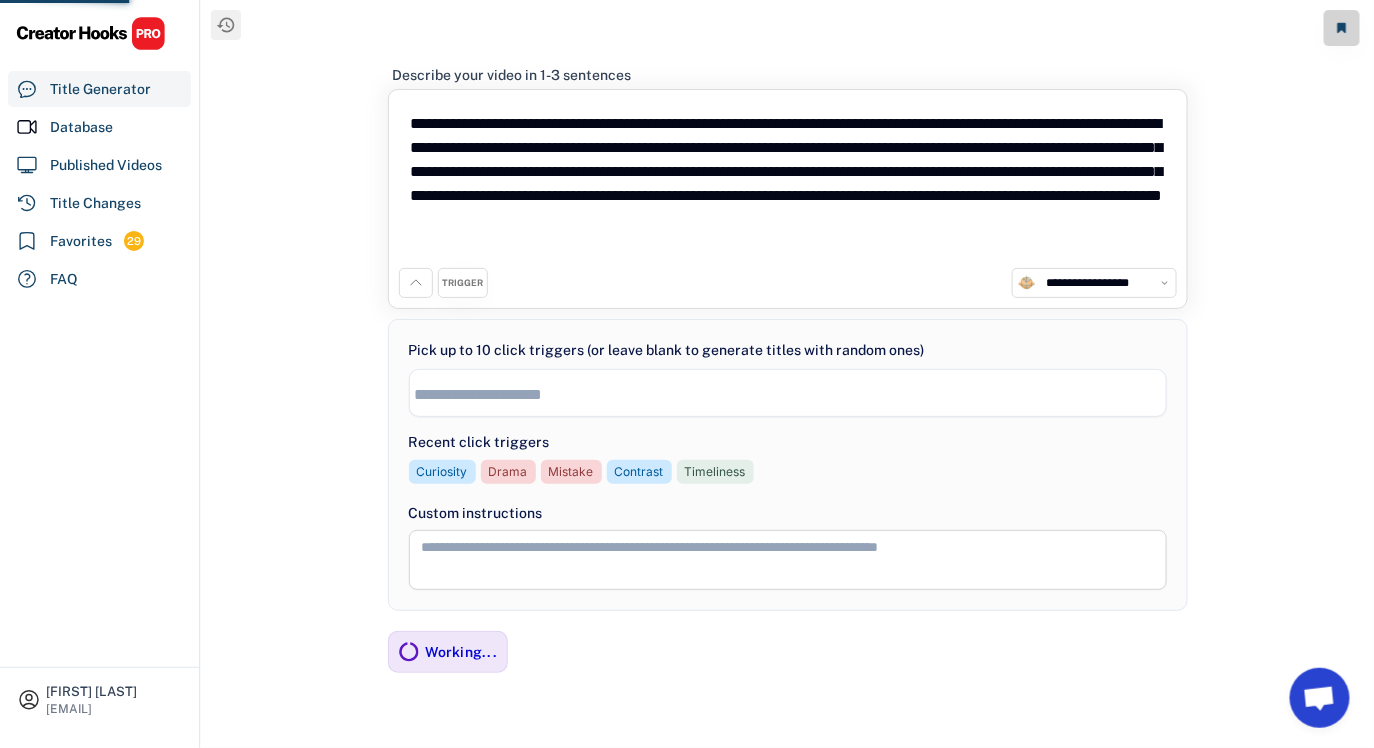 click at bounding box center [793, 394] 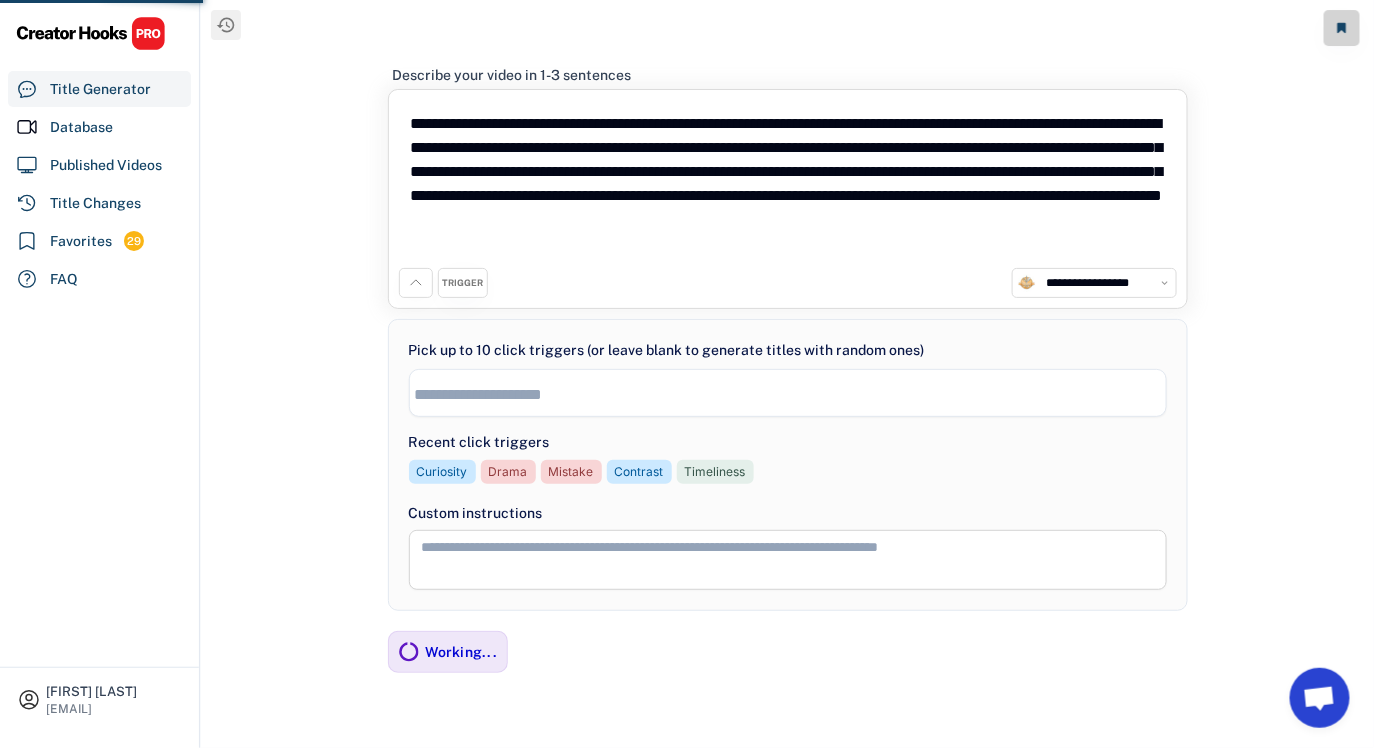 click on "**********" at bounding box center (787, 383) 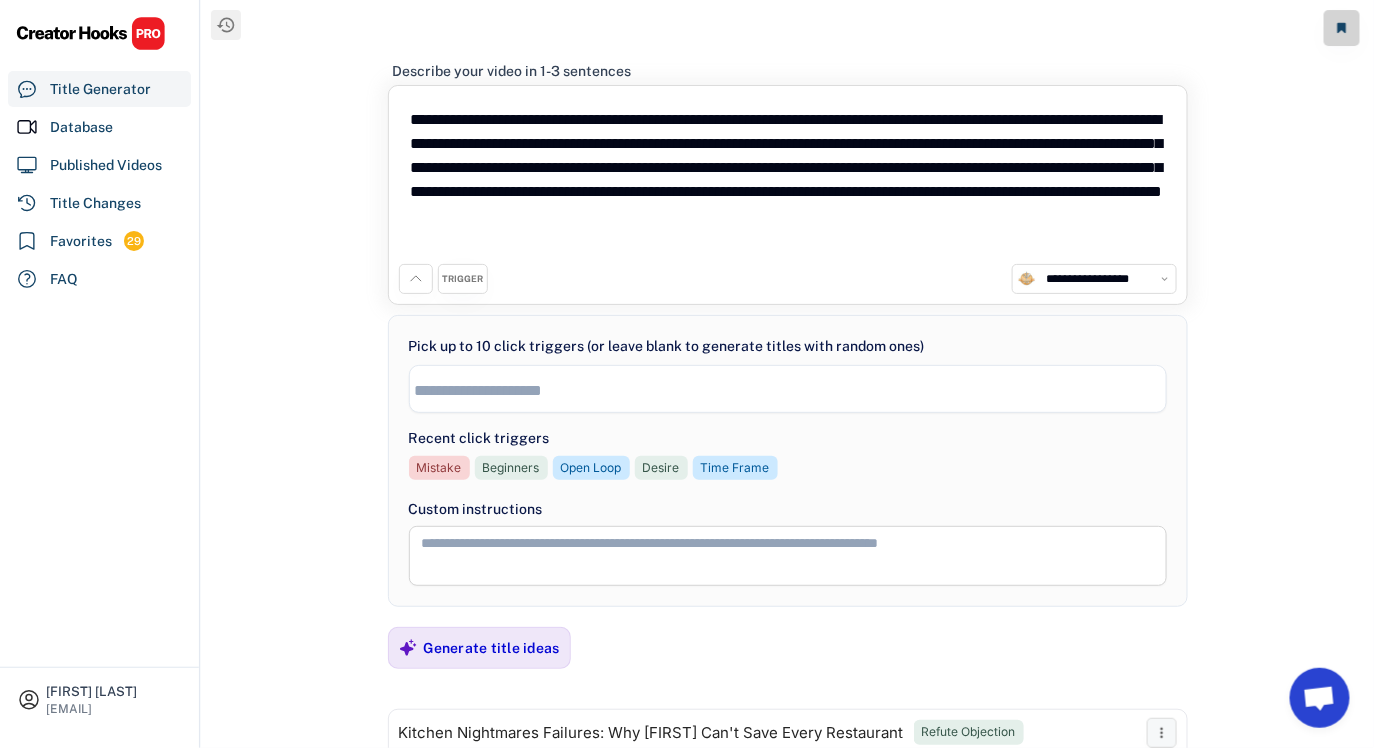 click at bounding box center (793, 390) 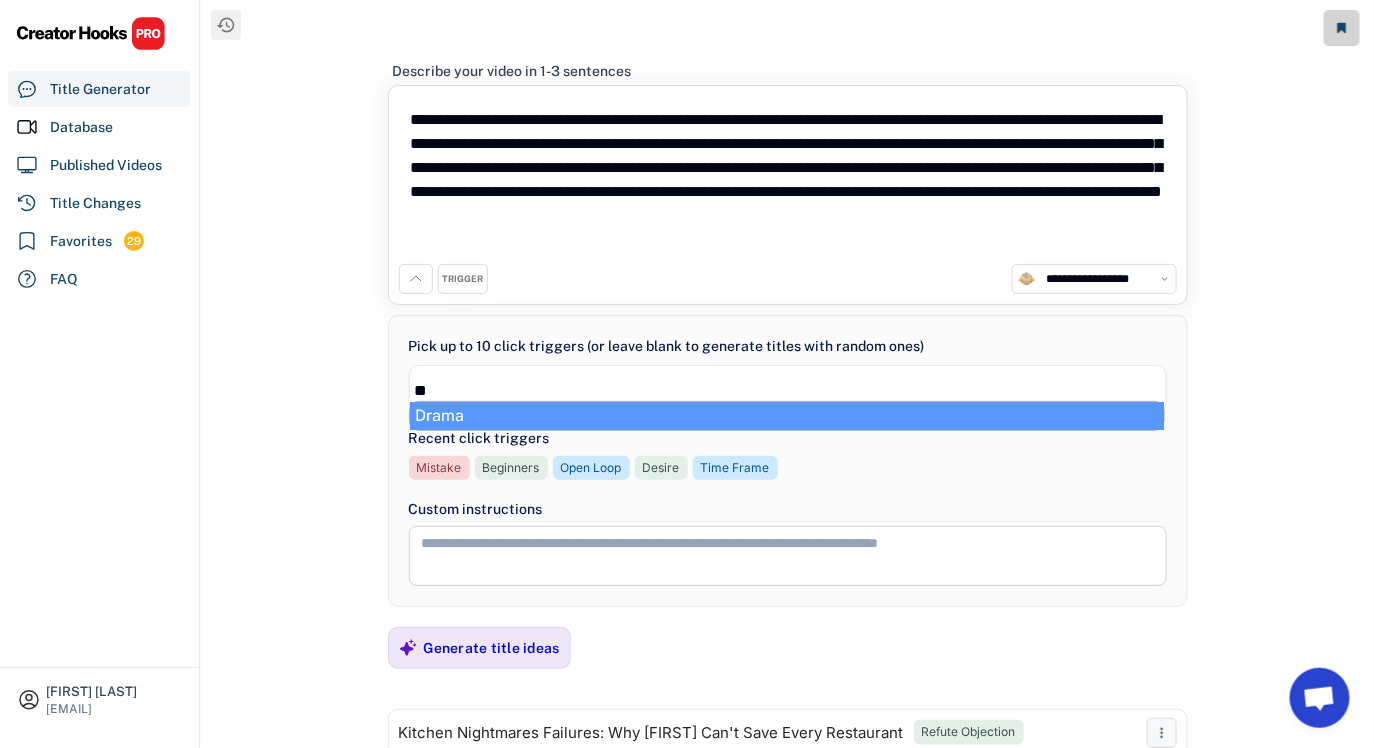 type on "**" 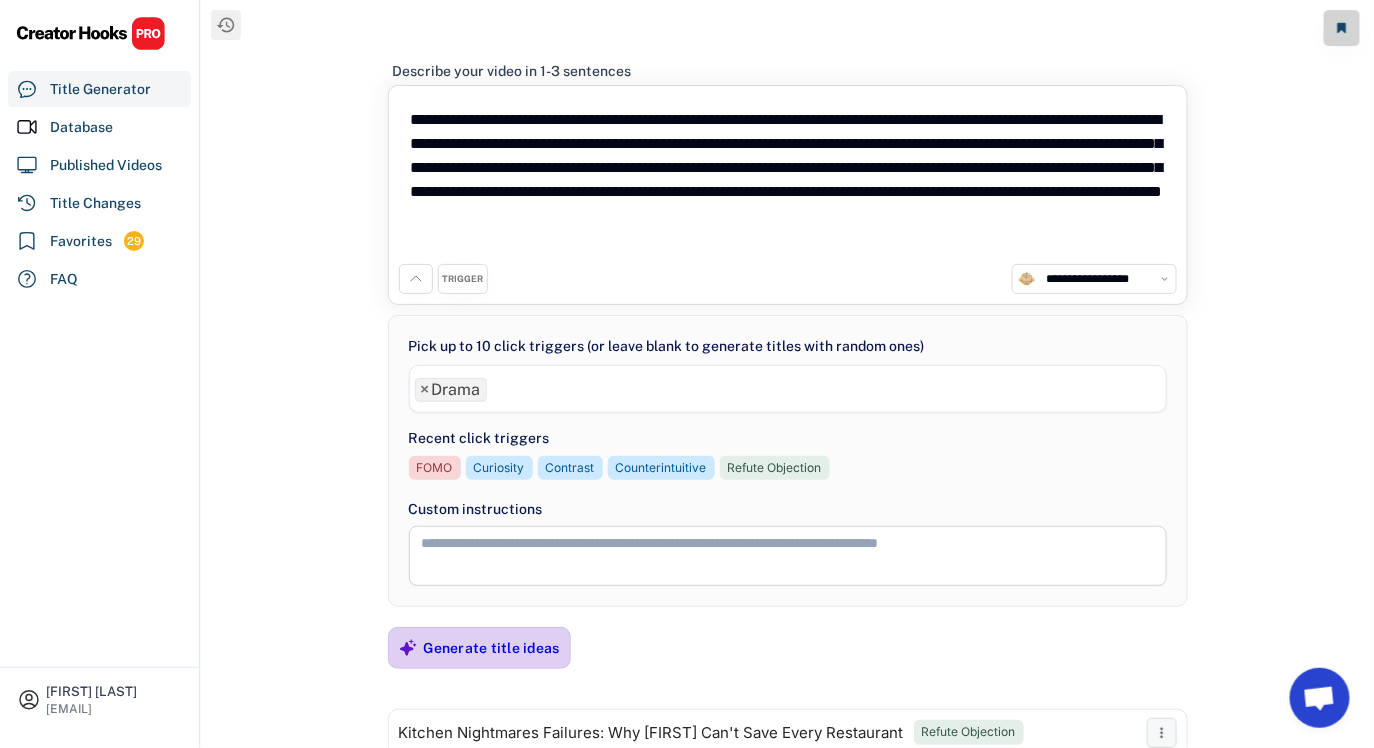 click on "Generate title ideas" at bounding box center (492, 648) 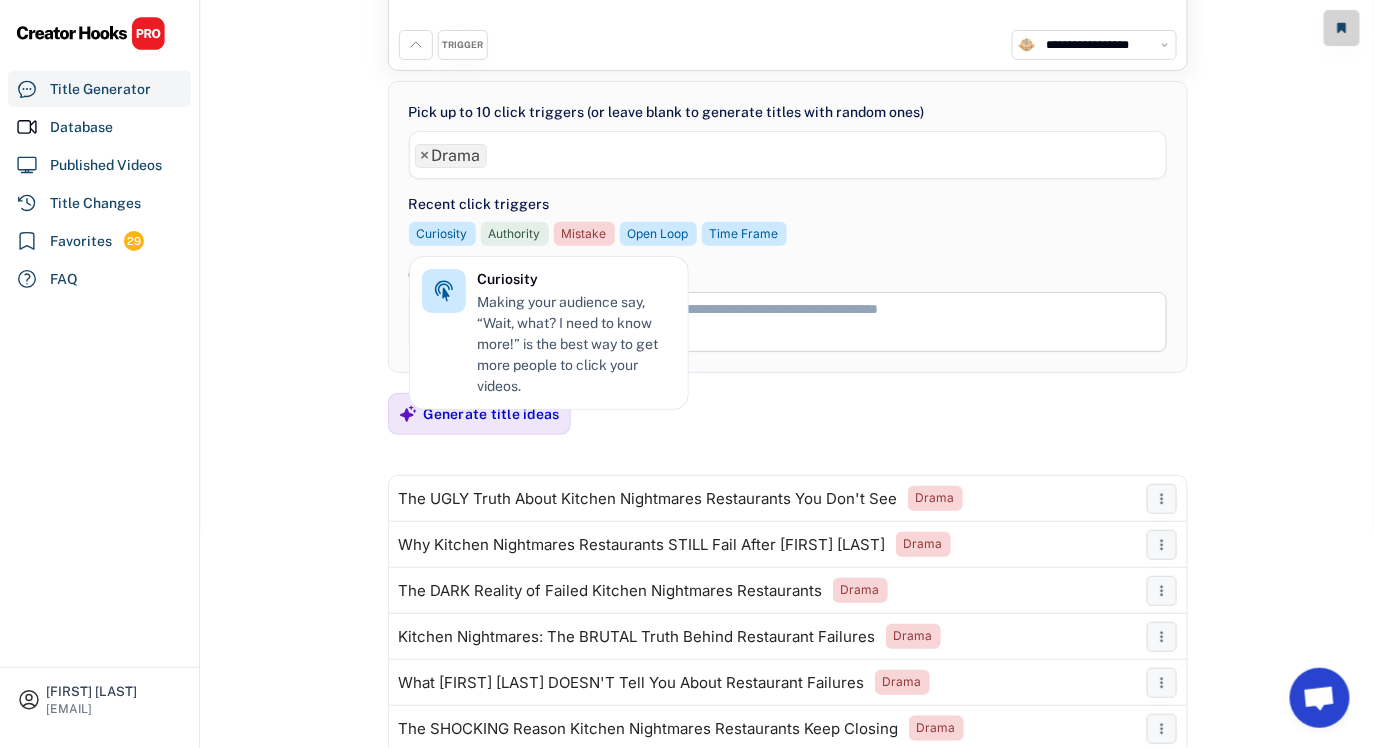 scroll, scrollTop: 146, scrollLeft: 0, axis: vertical 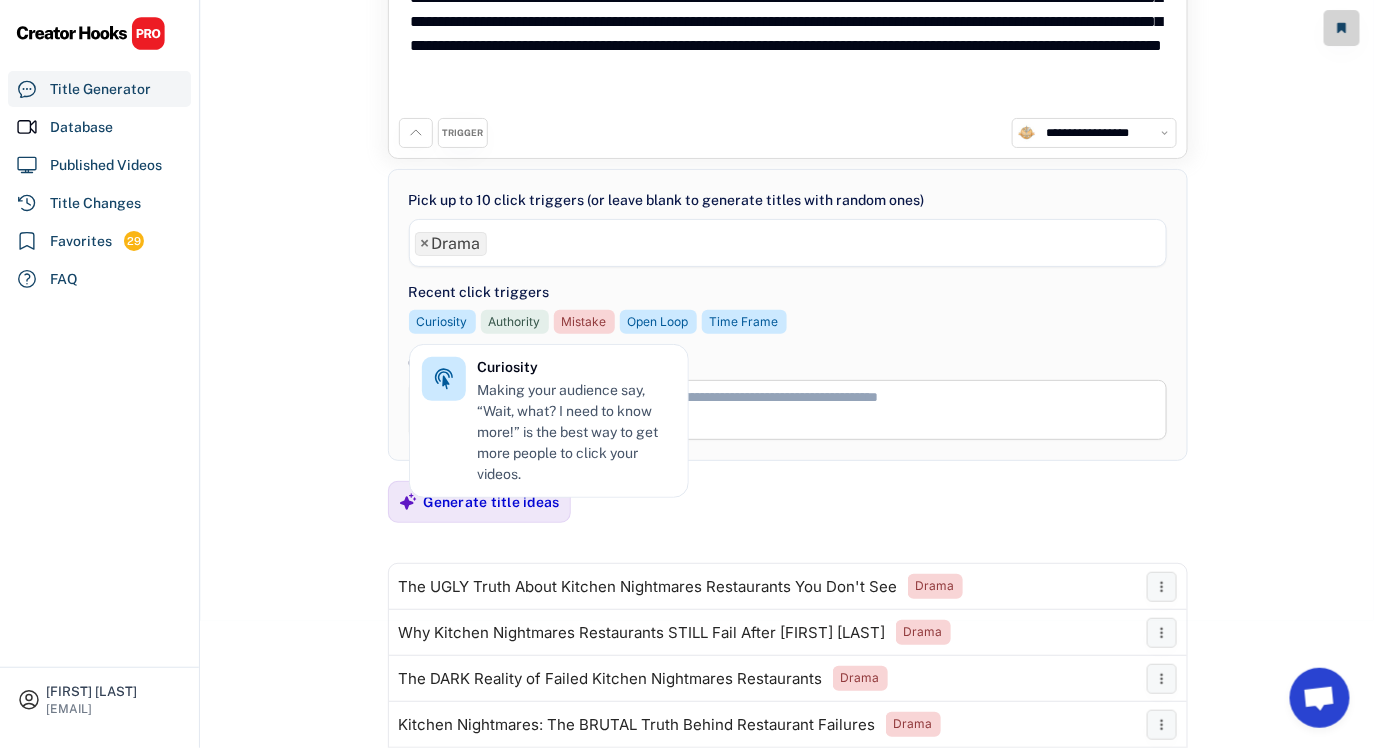 click on "× Drama" at bounding box center (451, 244) 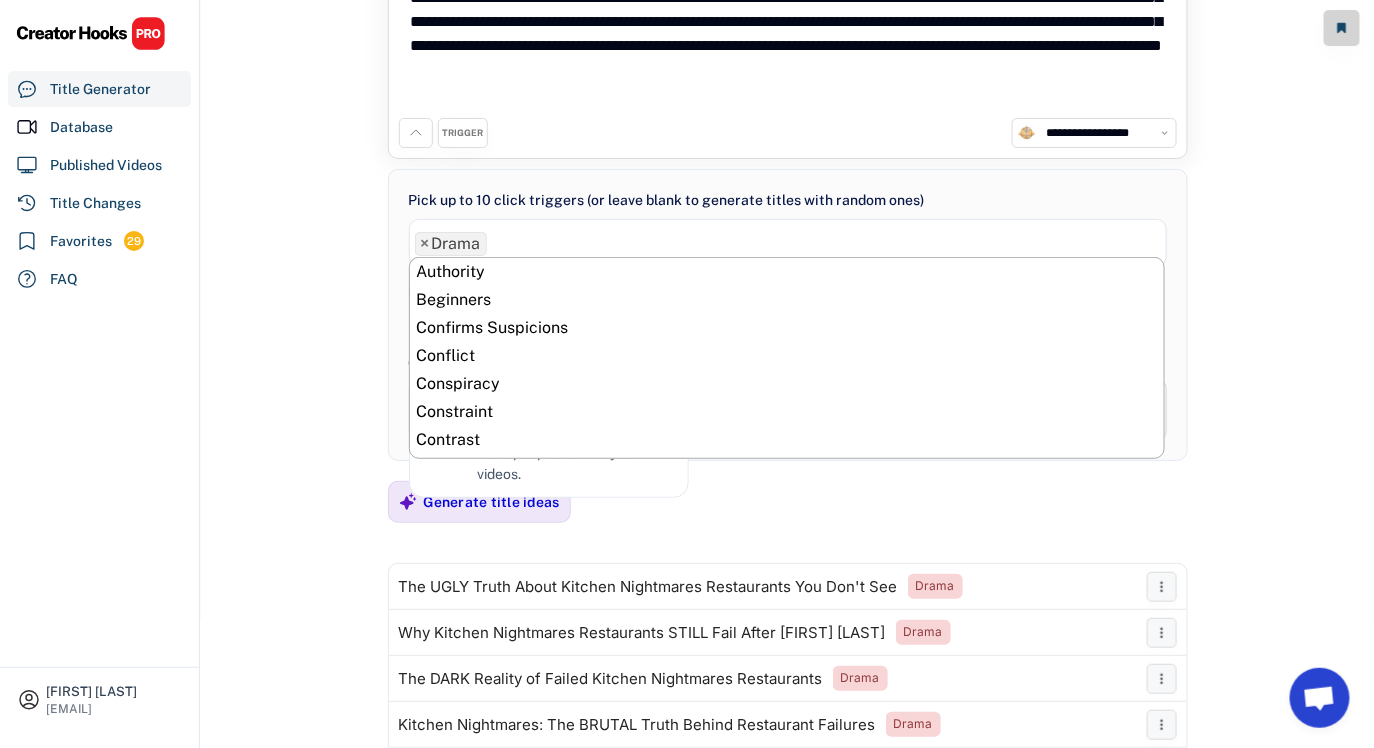 scroll, scrollTop: 307, scrollLeft: 0, axis: vertical 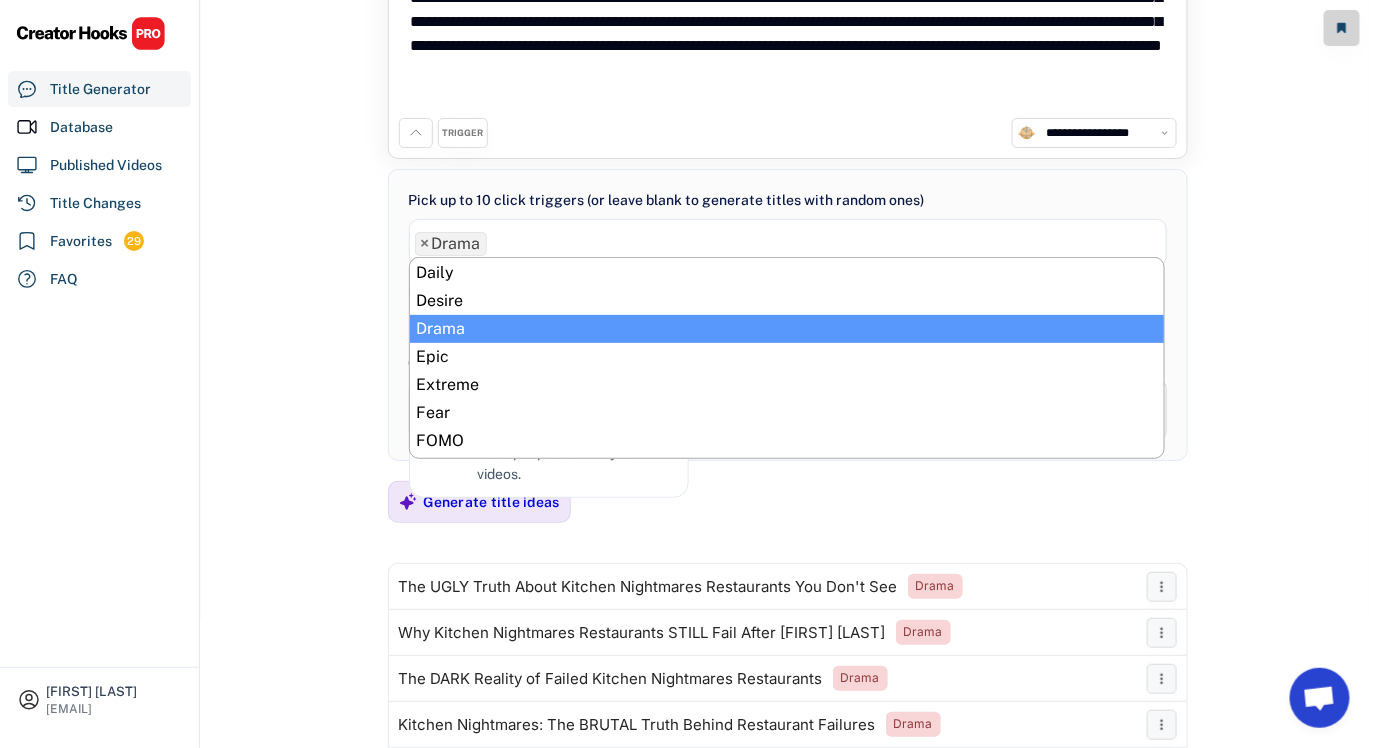 click on "×" at bounding box center [425, 244] 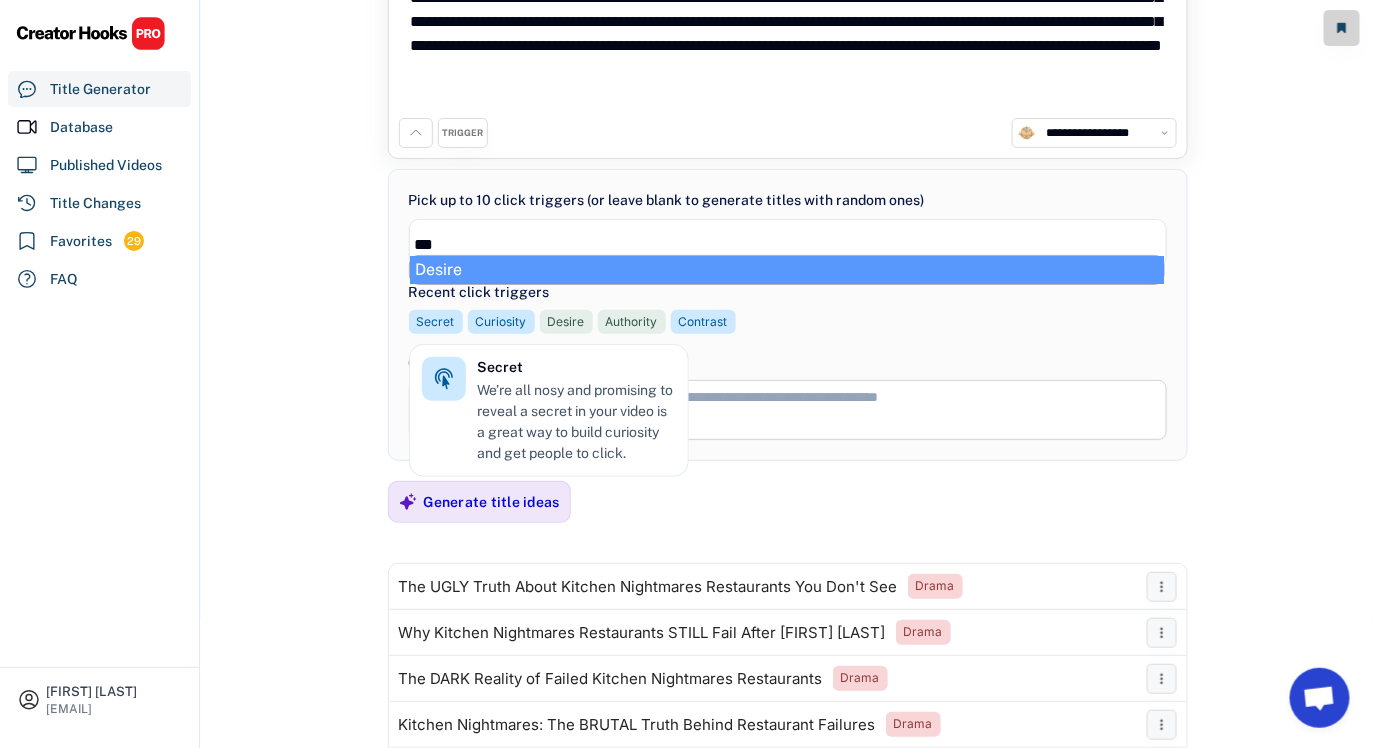 type on "***" 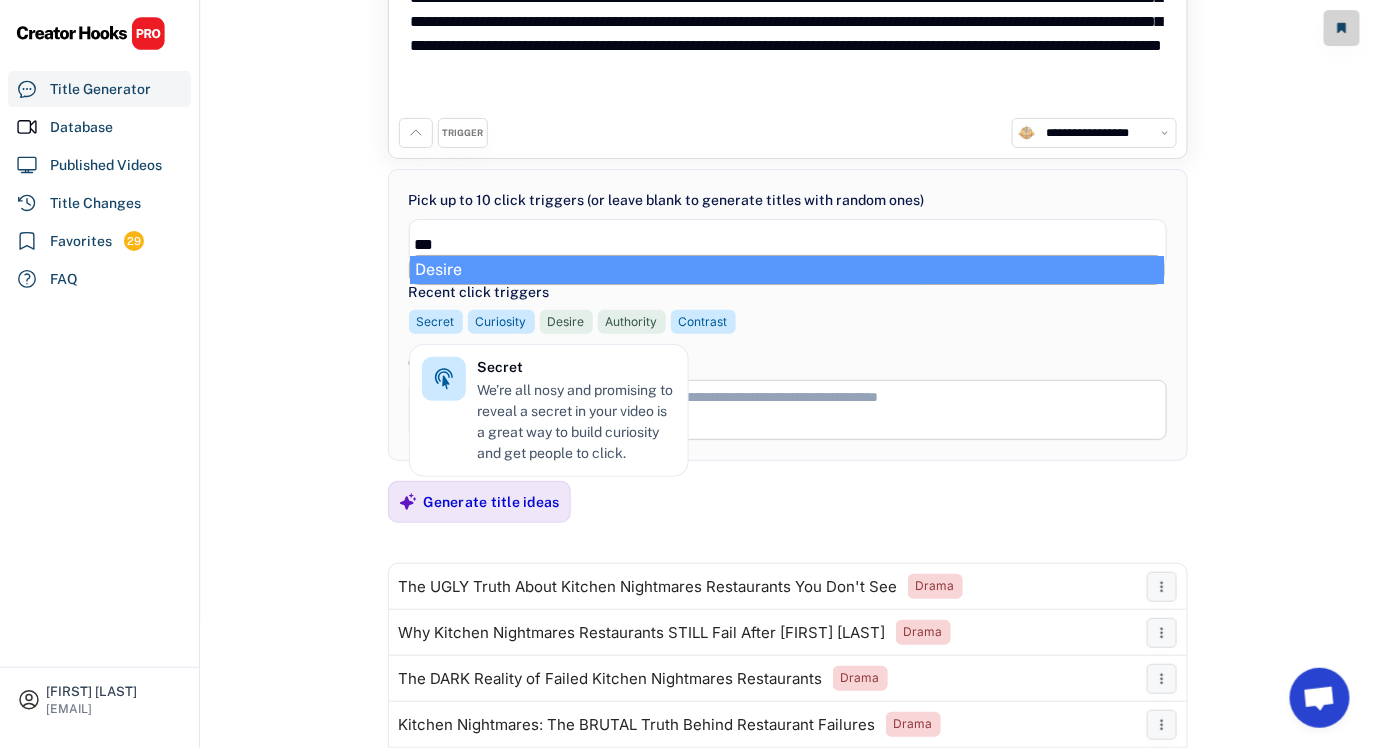 select on "**********" 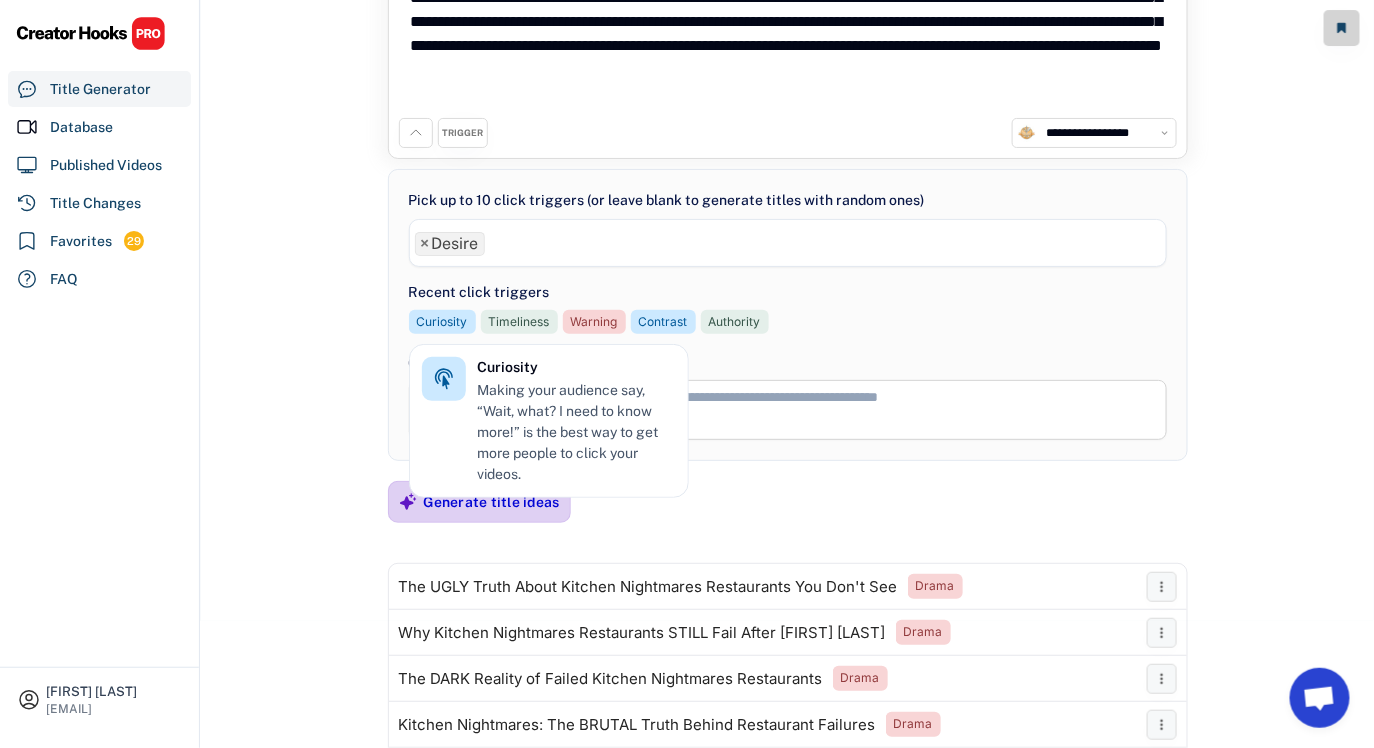 click on "Generate title ideas" at bounding box center (492, 502) 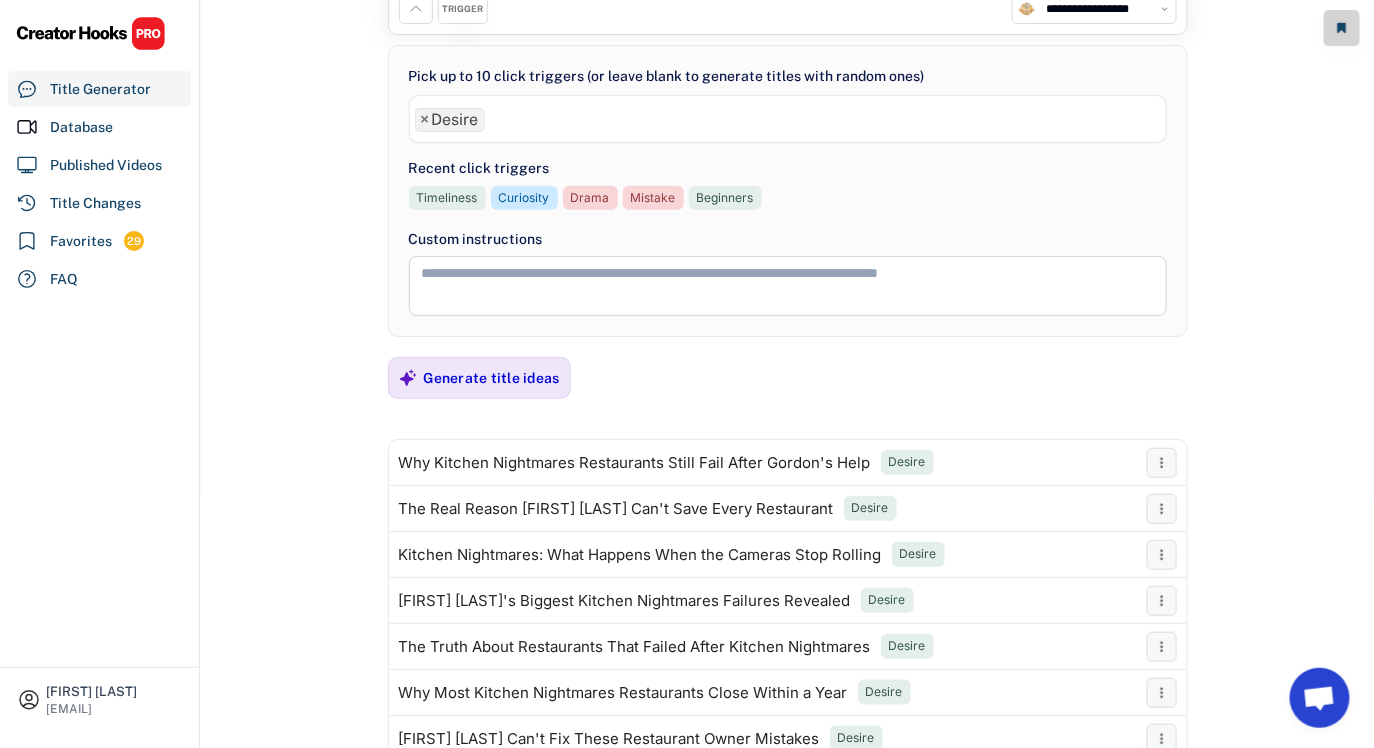 scroll, scrollTop: 214, scrollLeft: 0, axis: vertical 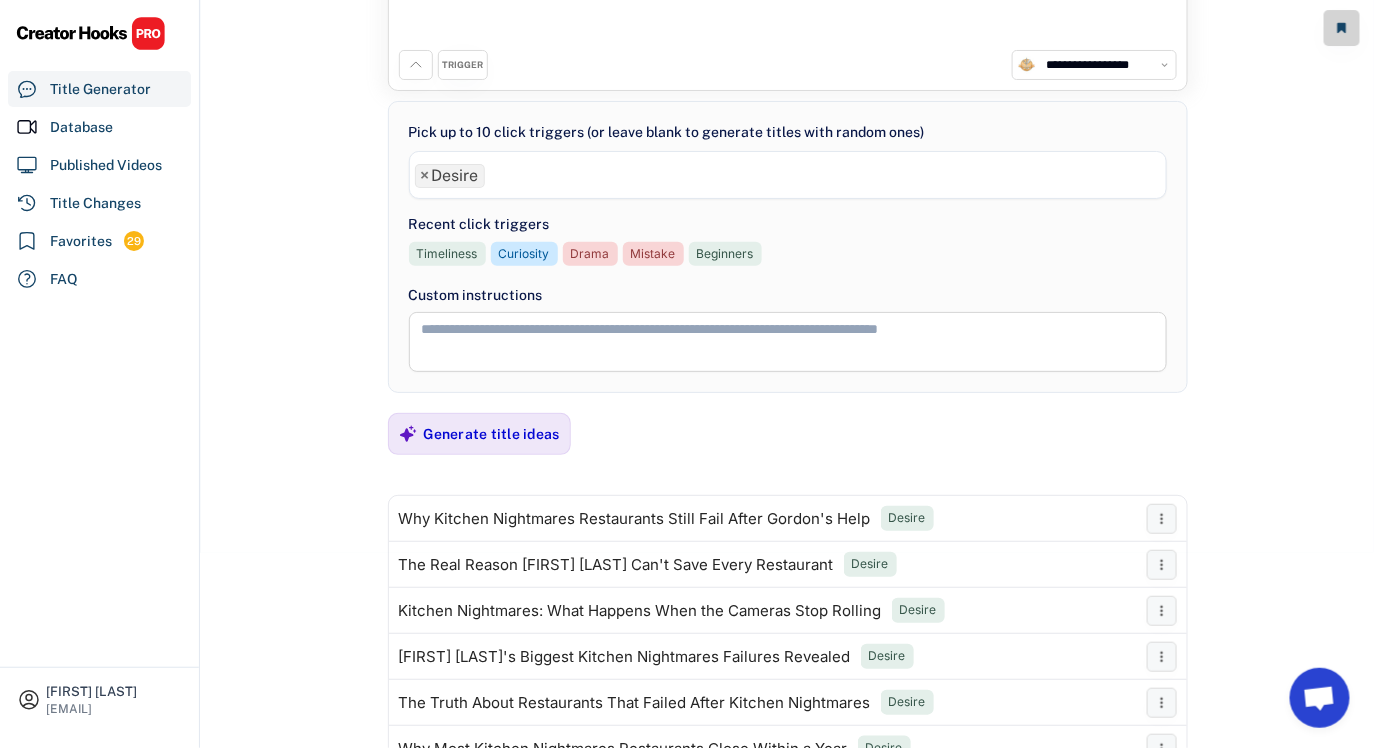 click on "× Desire" at bounding box center (450, 176) 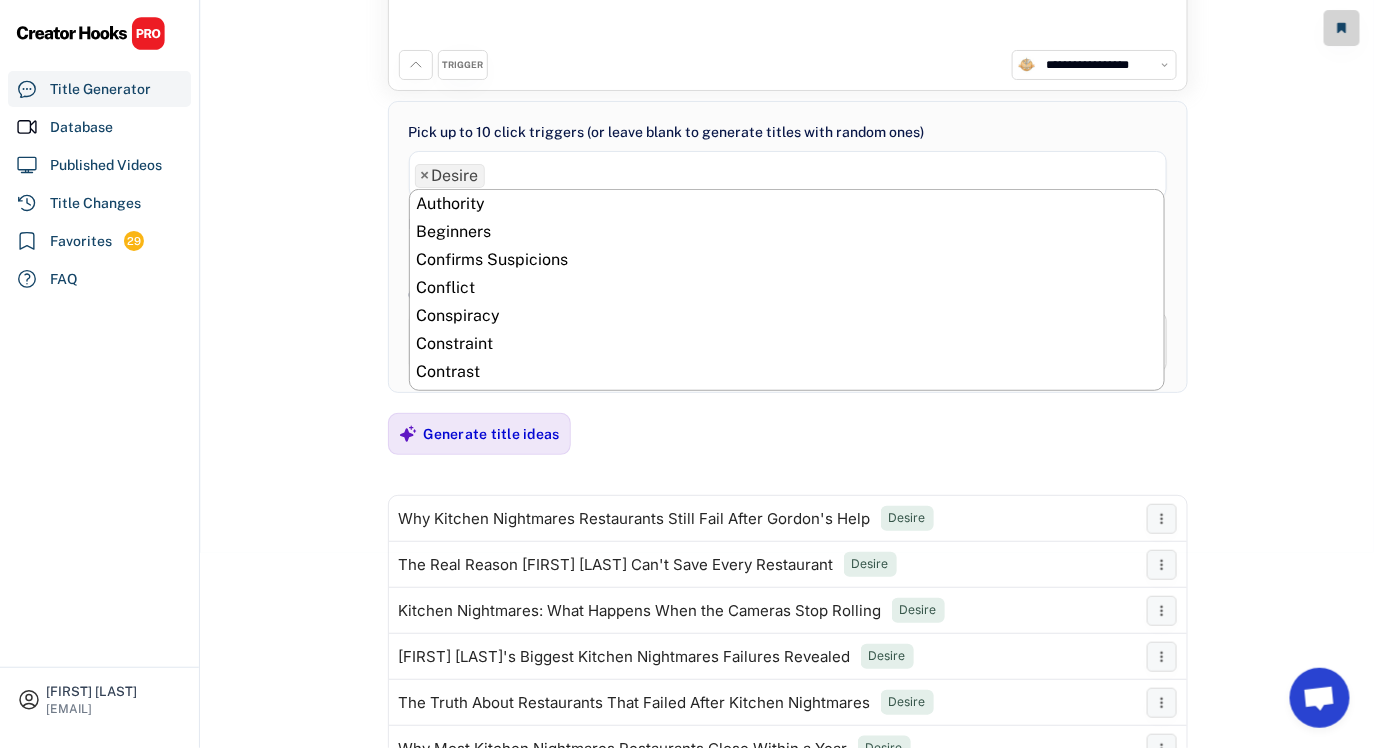 scroll, scrollTop: 279, scrollLeft: 0, axis: vertical 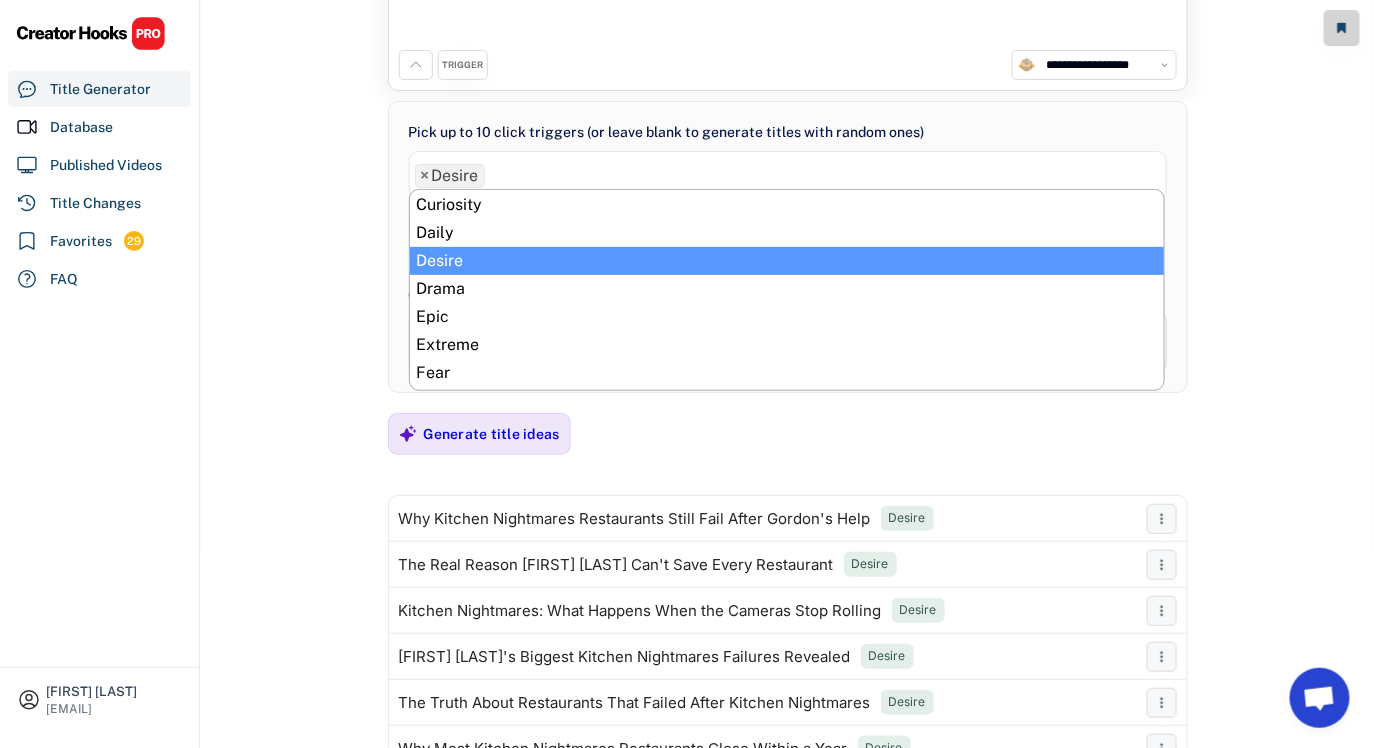 click on "×" at bounding box center [425, 176] 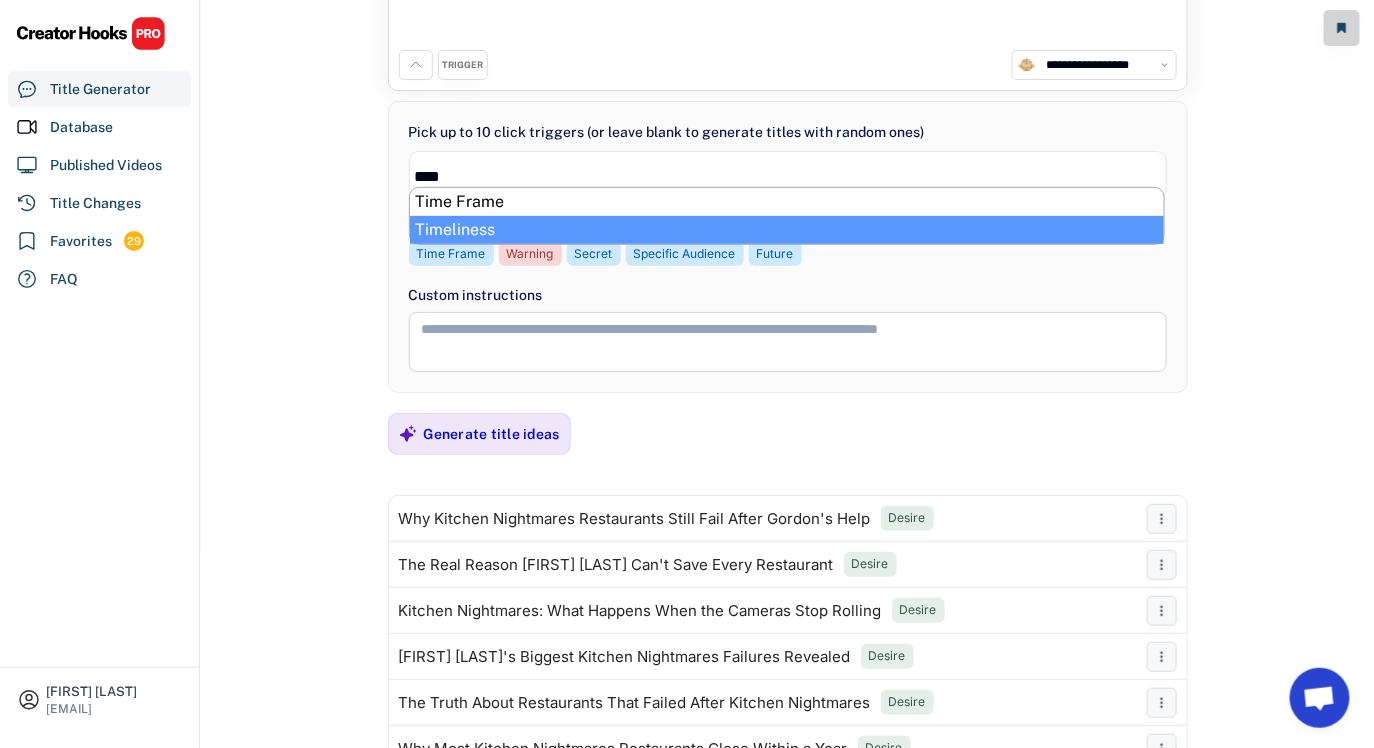 type on "****" 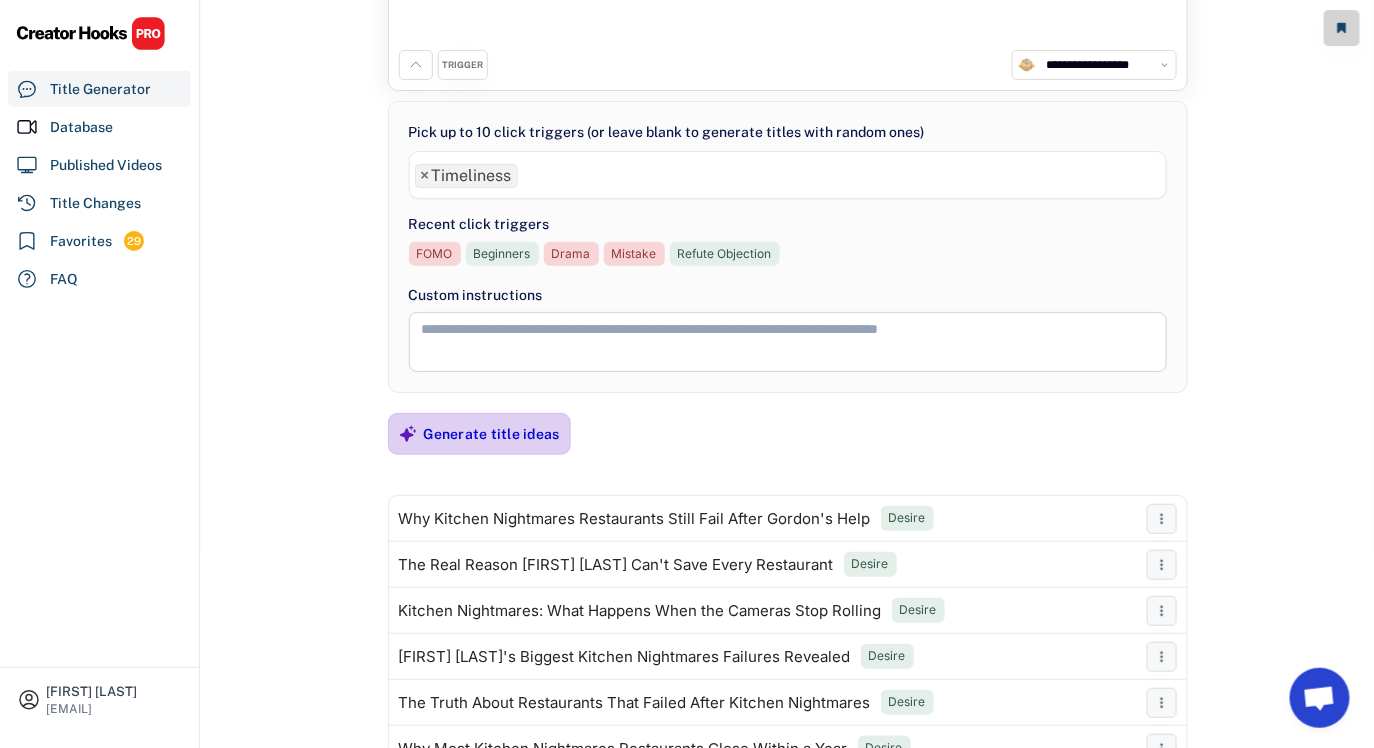 click on "Generate title ideas" at bounding box center [492, 434] 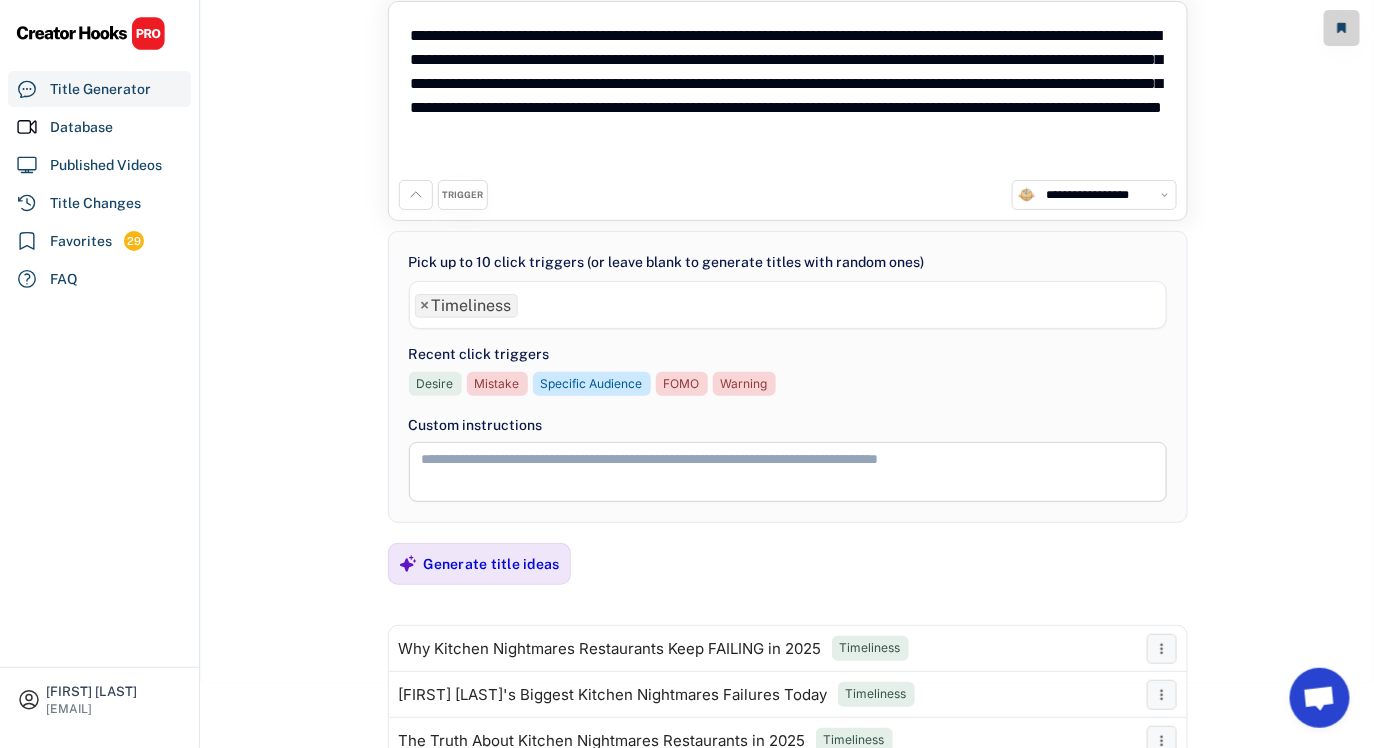 scroll, scrollTop: 0, scrollLeft: 0, axis: both 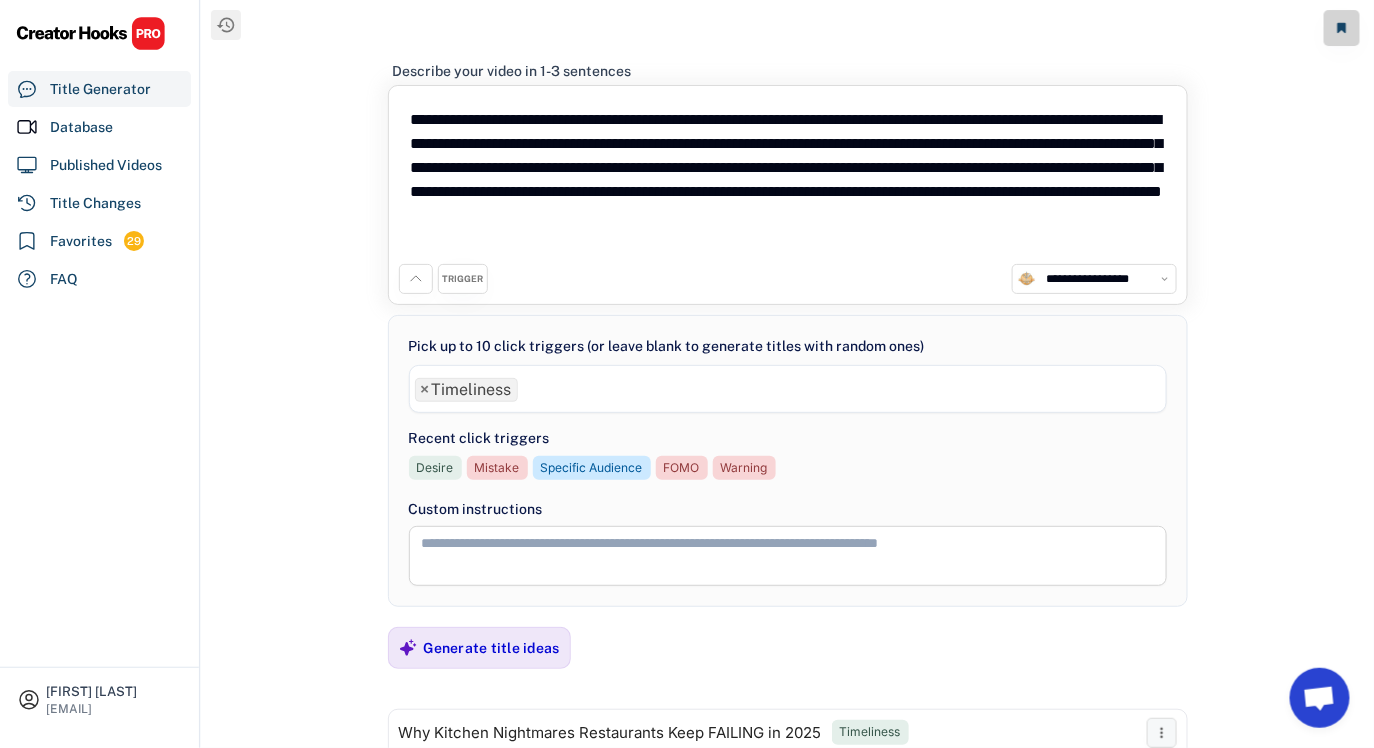 click on "×" at bounding box center (425, 390) 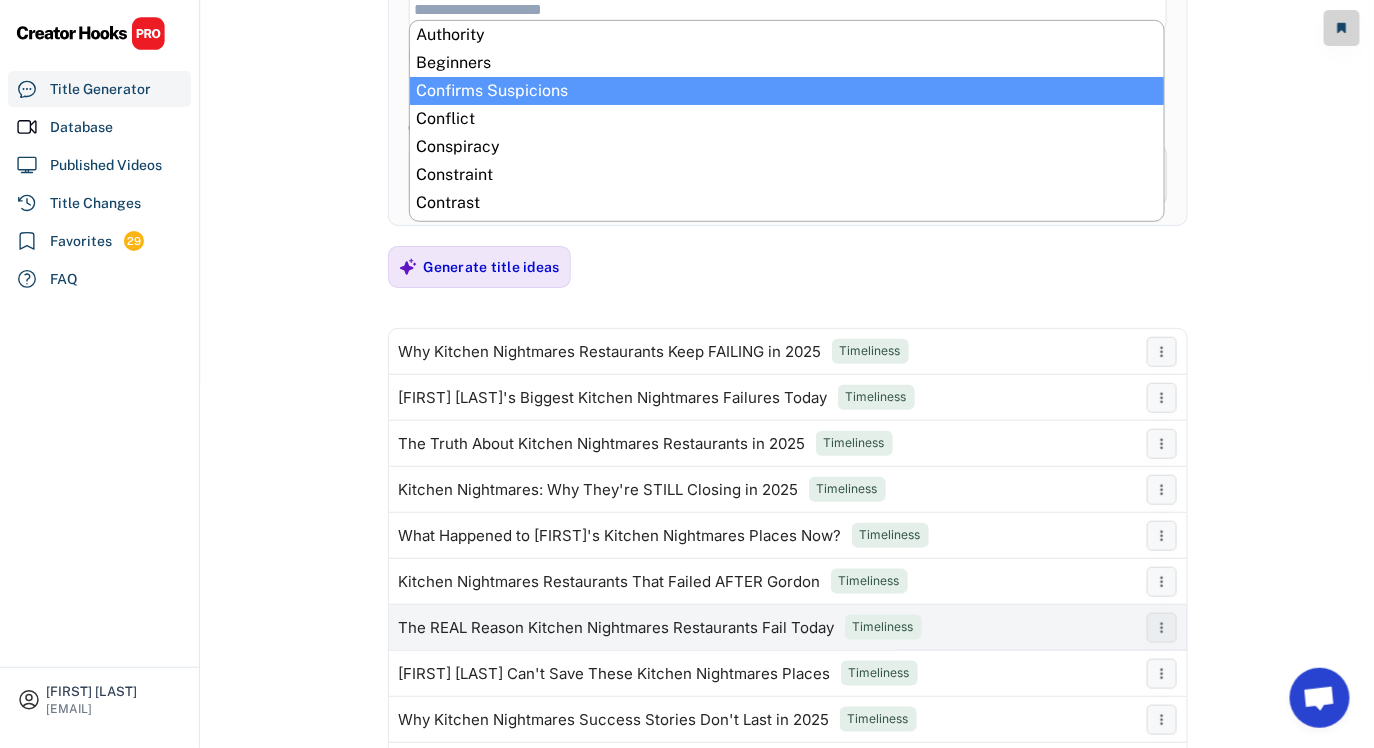 scroll, scrollTop: 0, scrollLeft: 0, axis: both 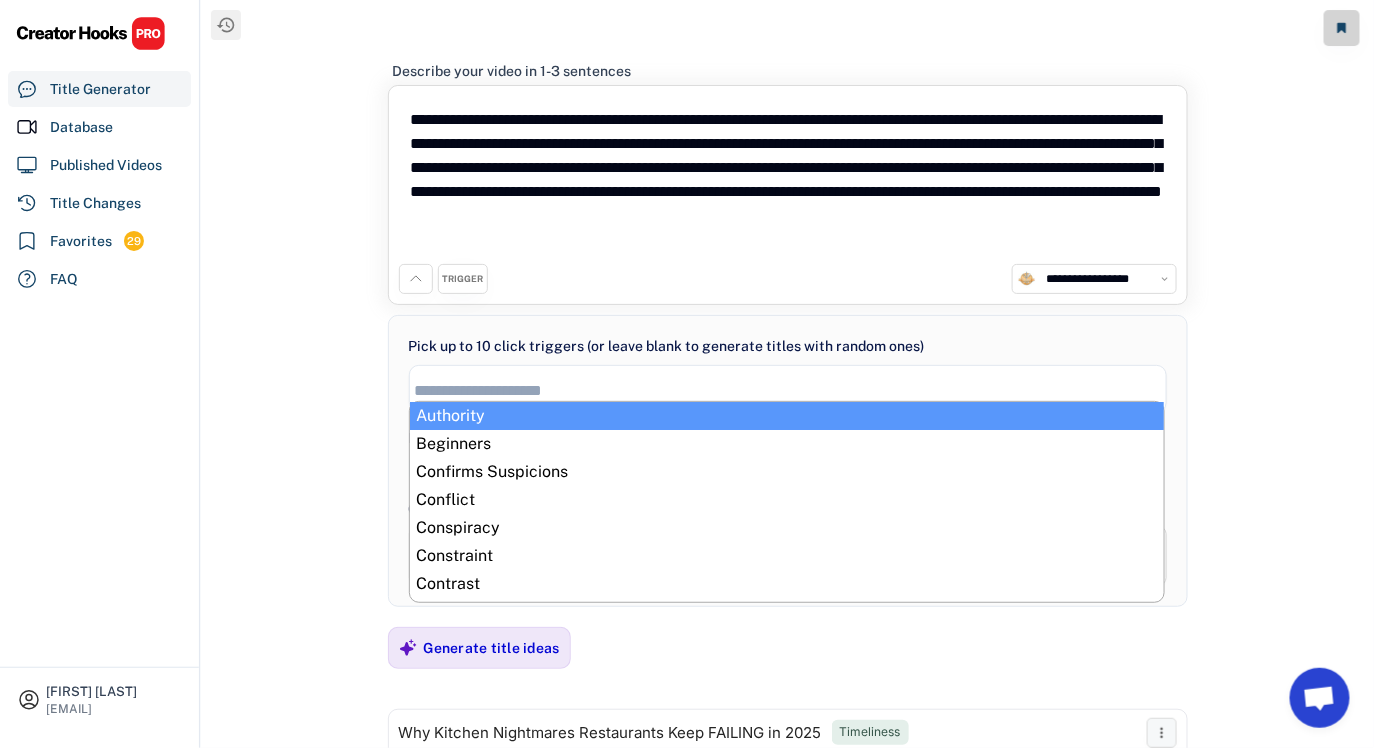 select on "**********" 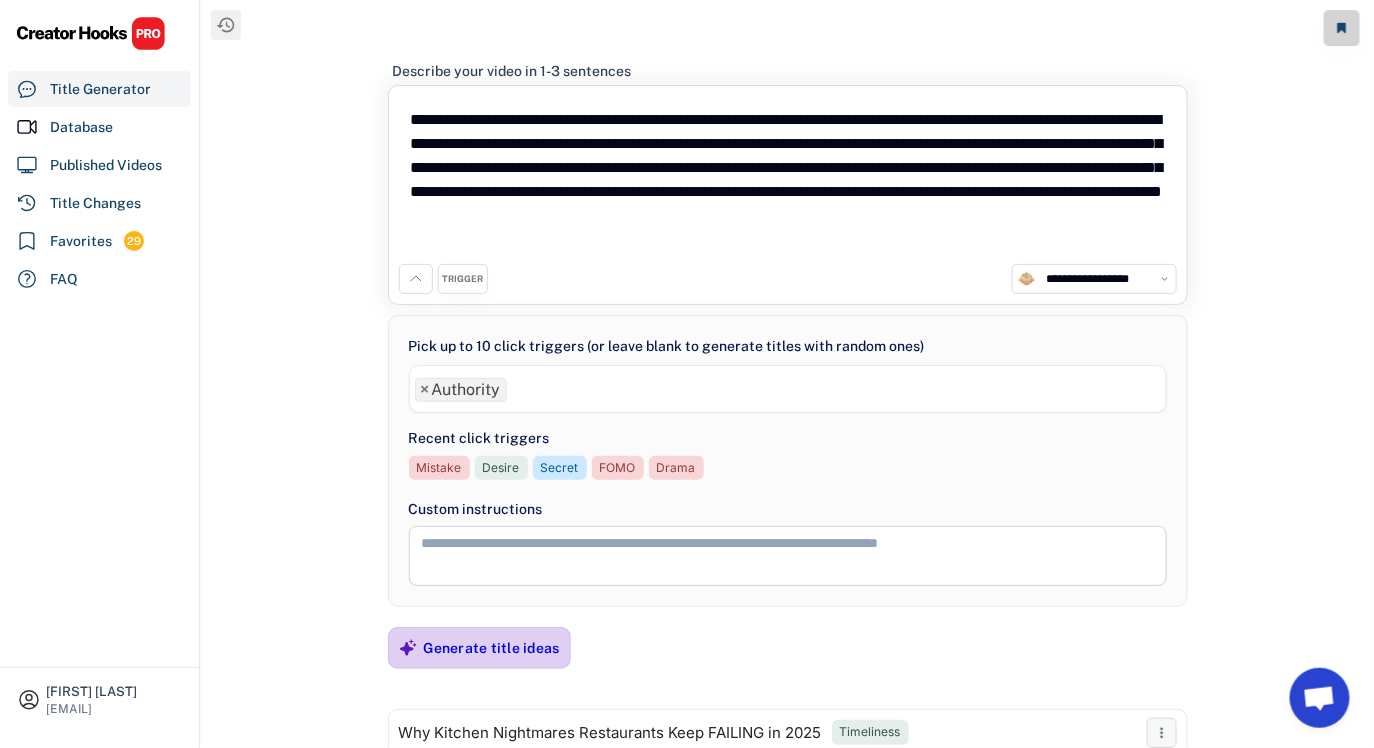 click on "Generate title ideas" at bounding box center [492, 648] 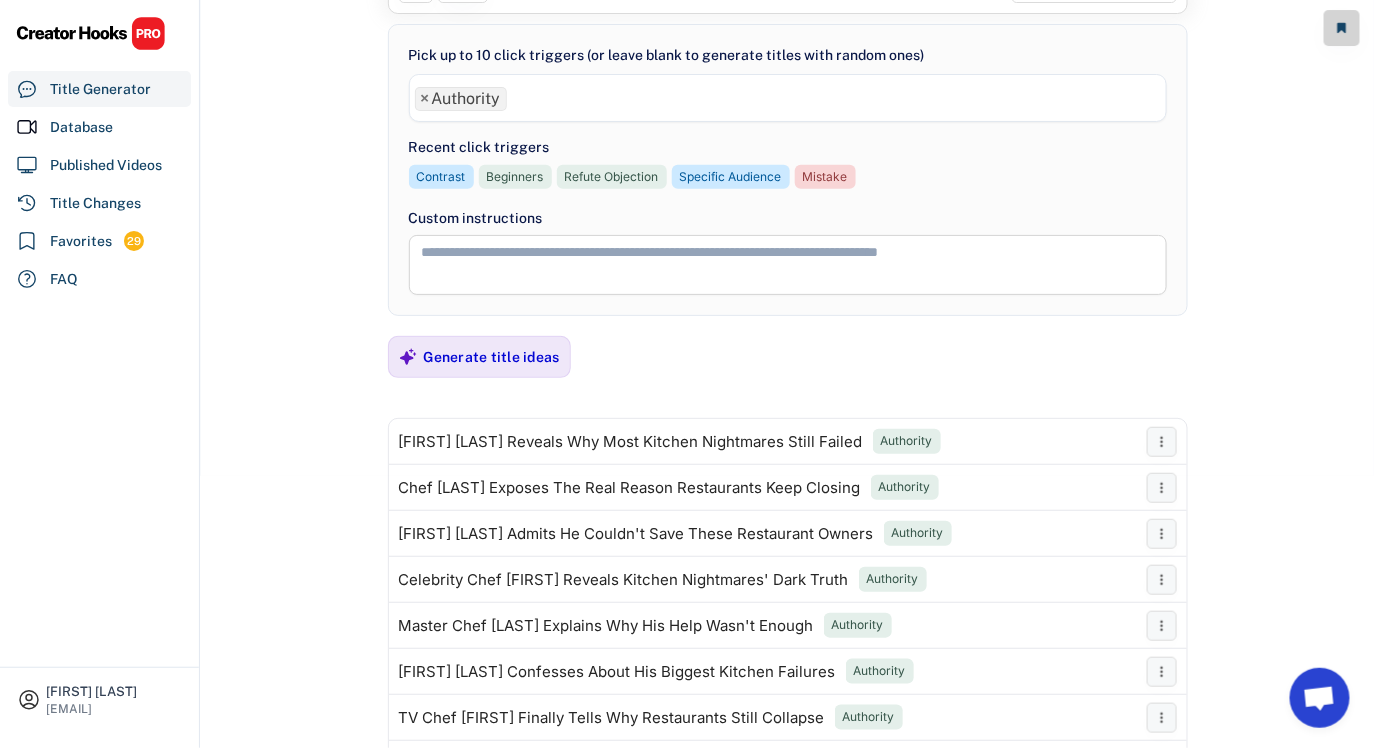 scroll, scrollTop: 281, scrollLeft: 0, axis: vertical 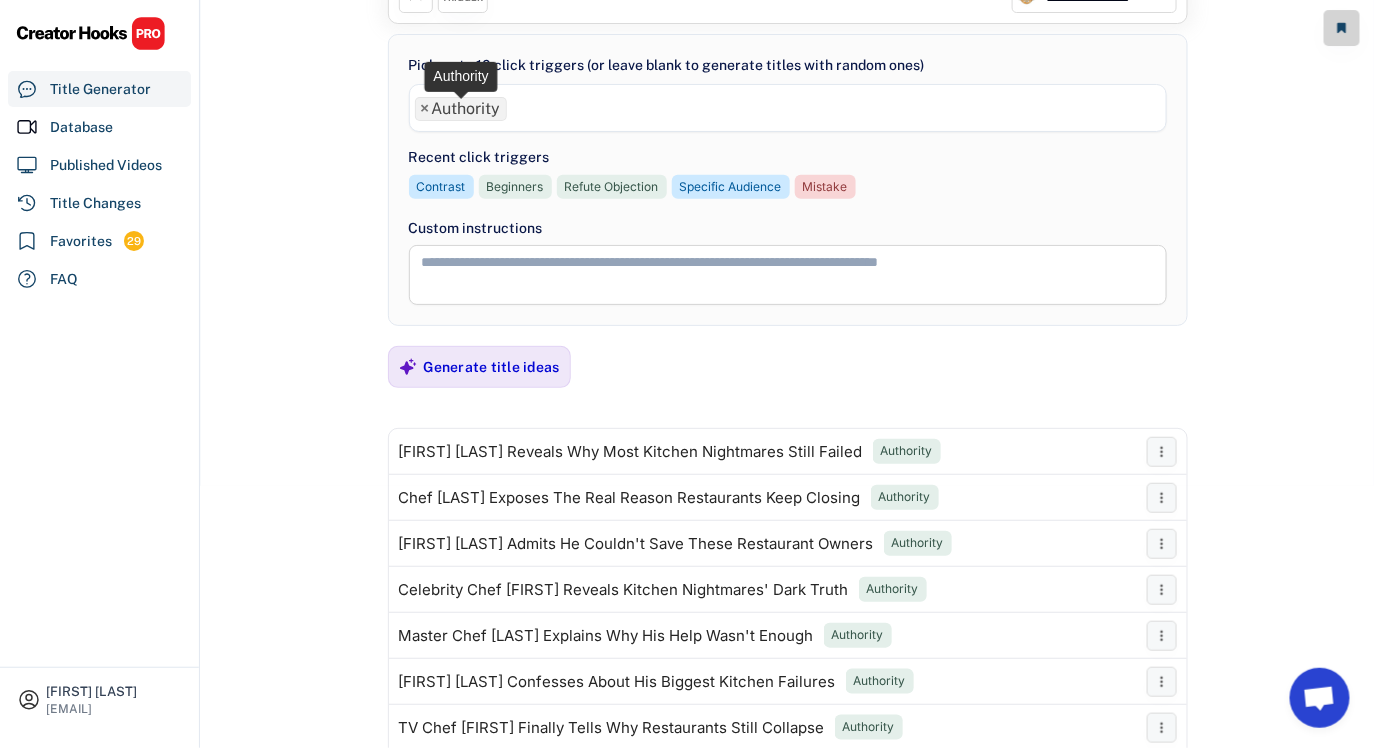 click on "×" at bounding box center [425, 109] 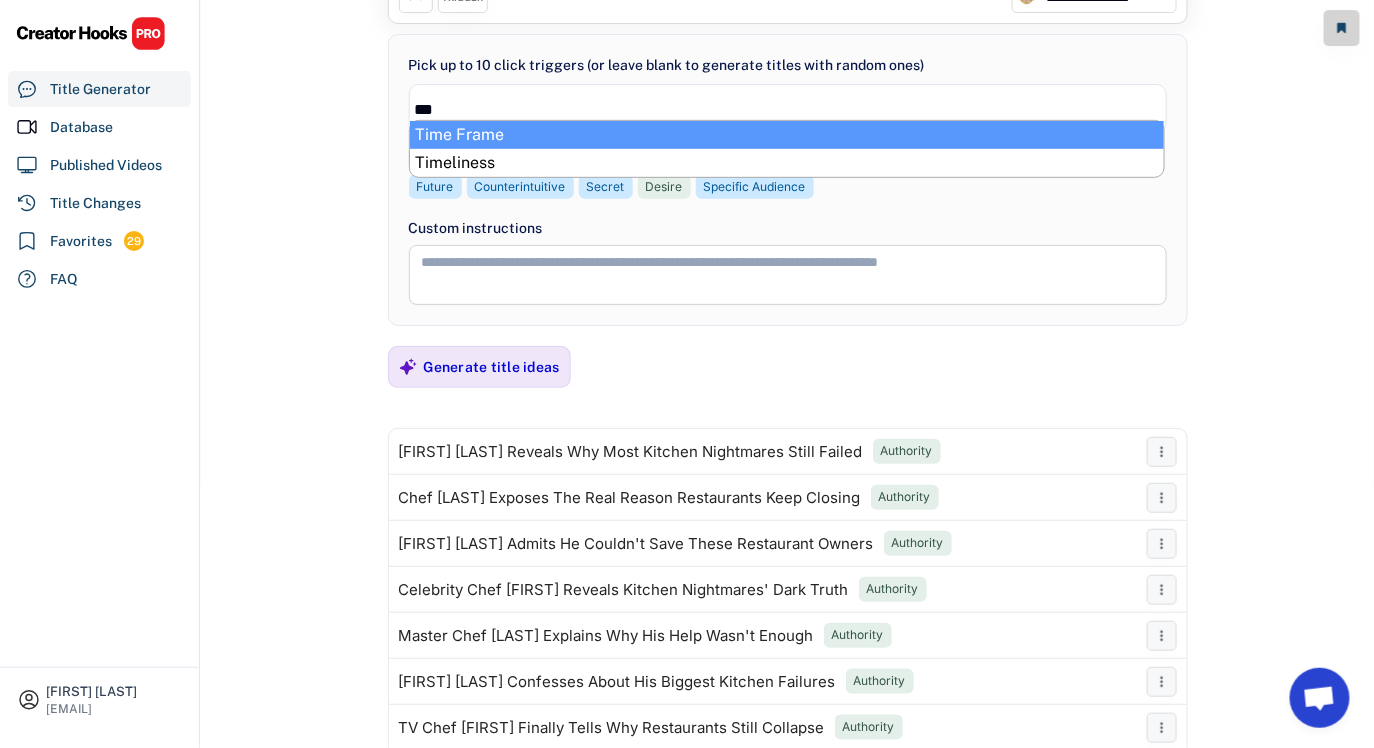 type on "***" 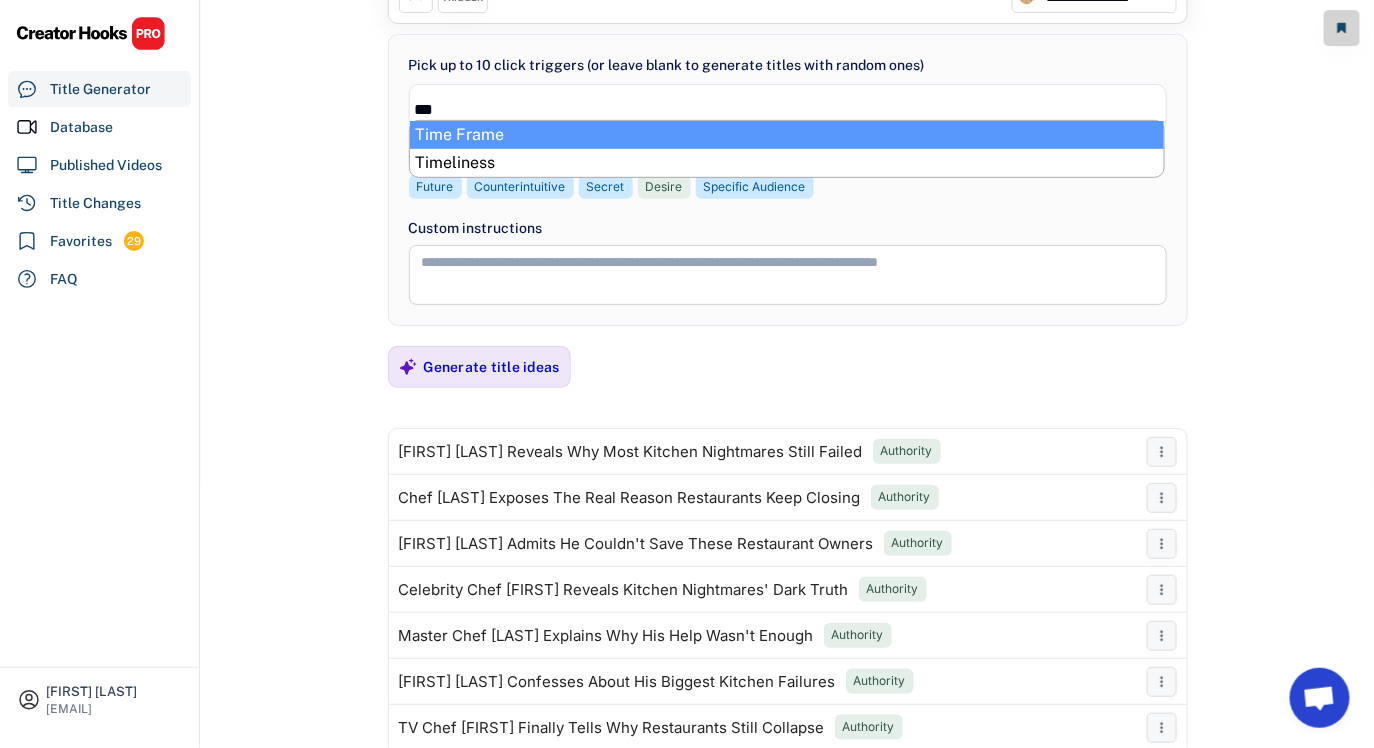 select on "**********" 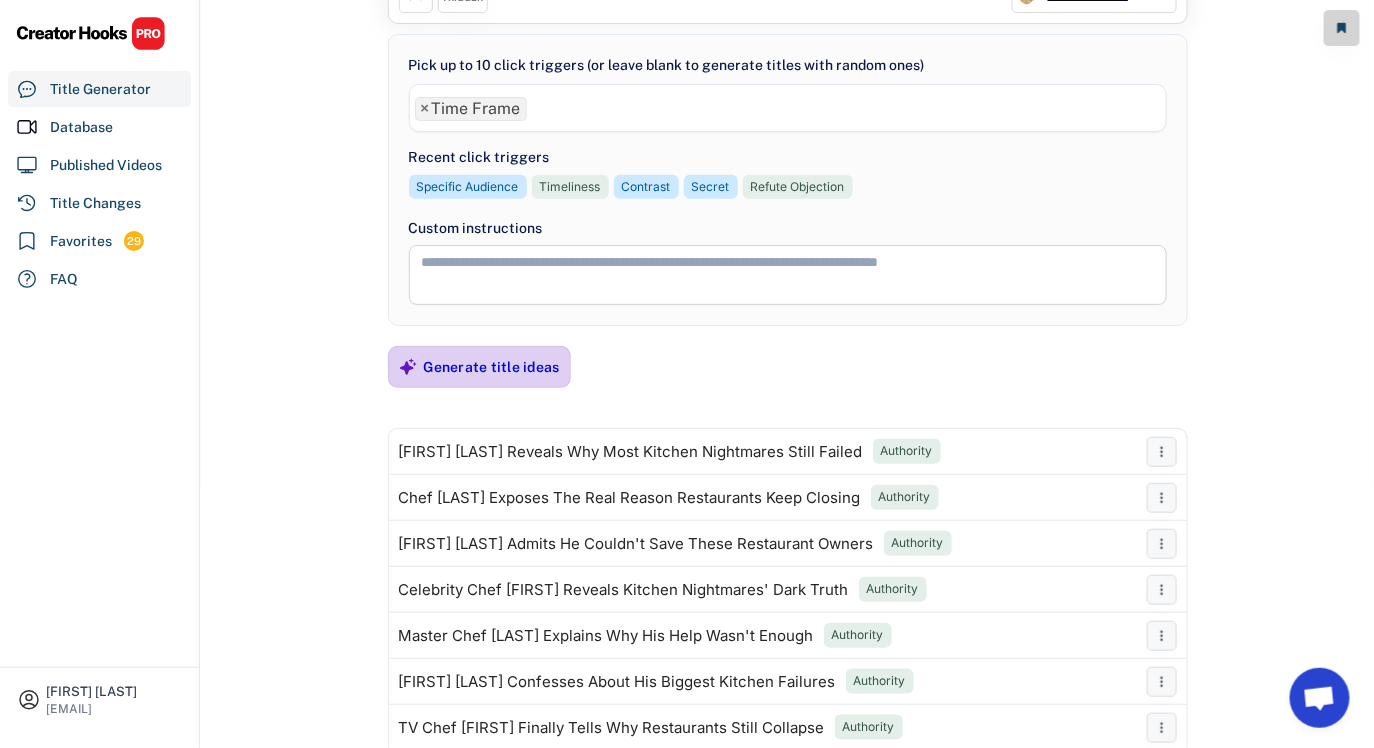 click on "Generate title ideas" at bounding box center (492, 367) 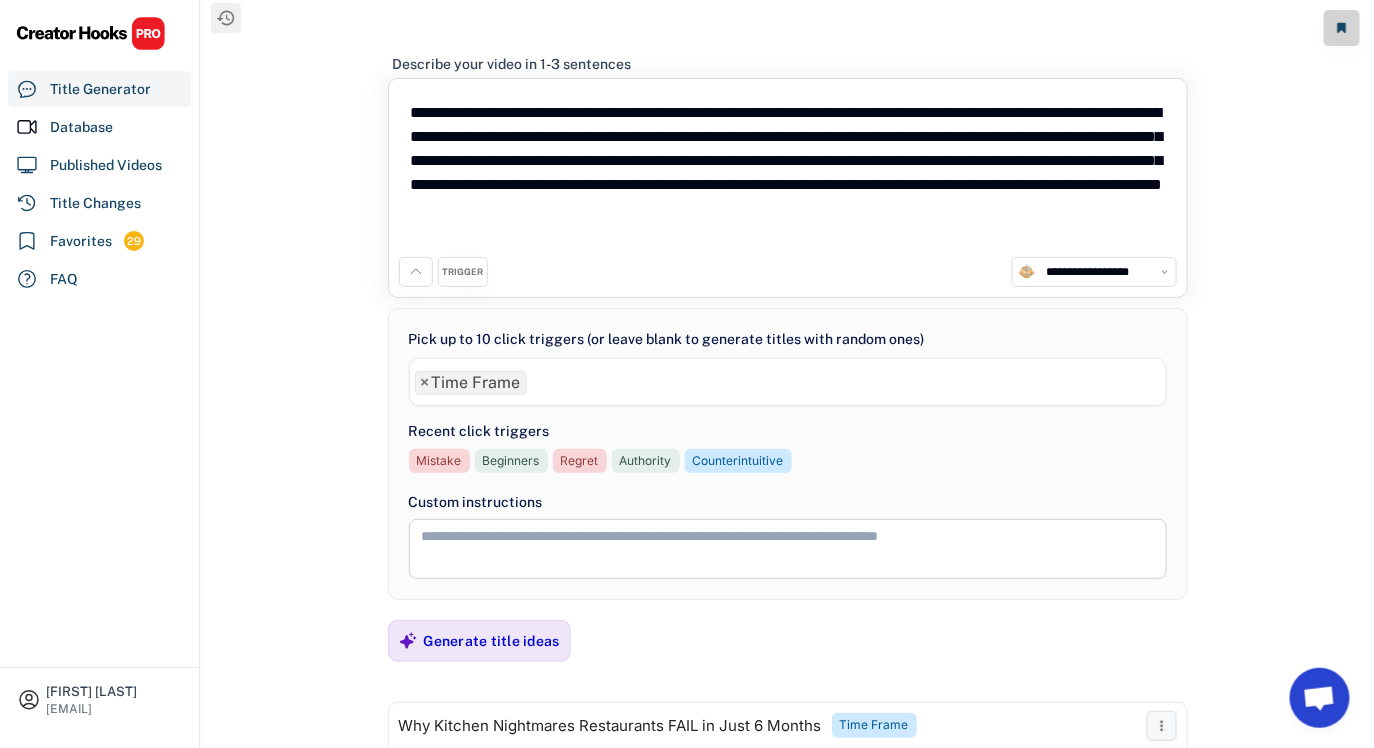 scroll, scrollTop: 0, scrollLeft: 0, axis: both 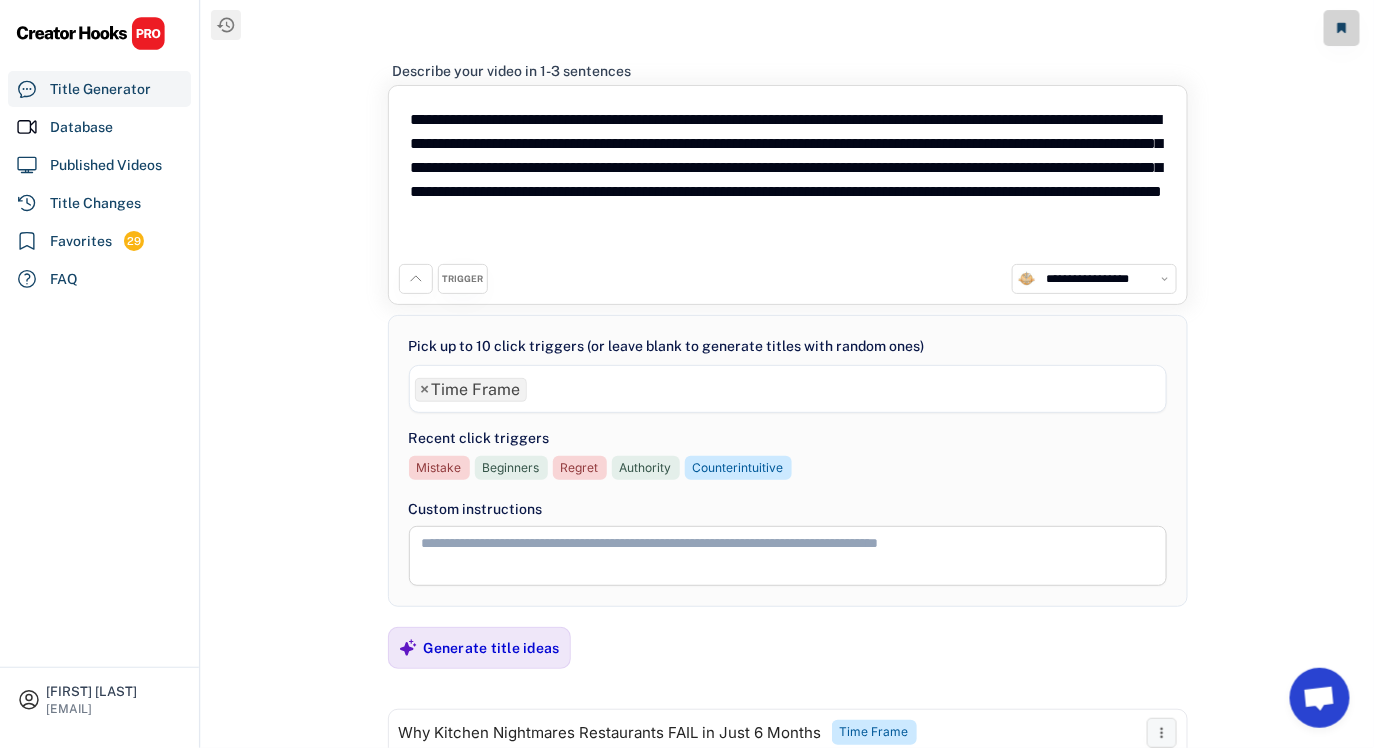 click on "×" at bounding box center (425, 390) 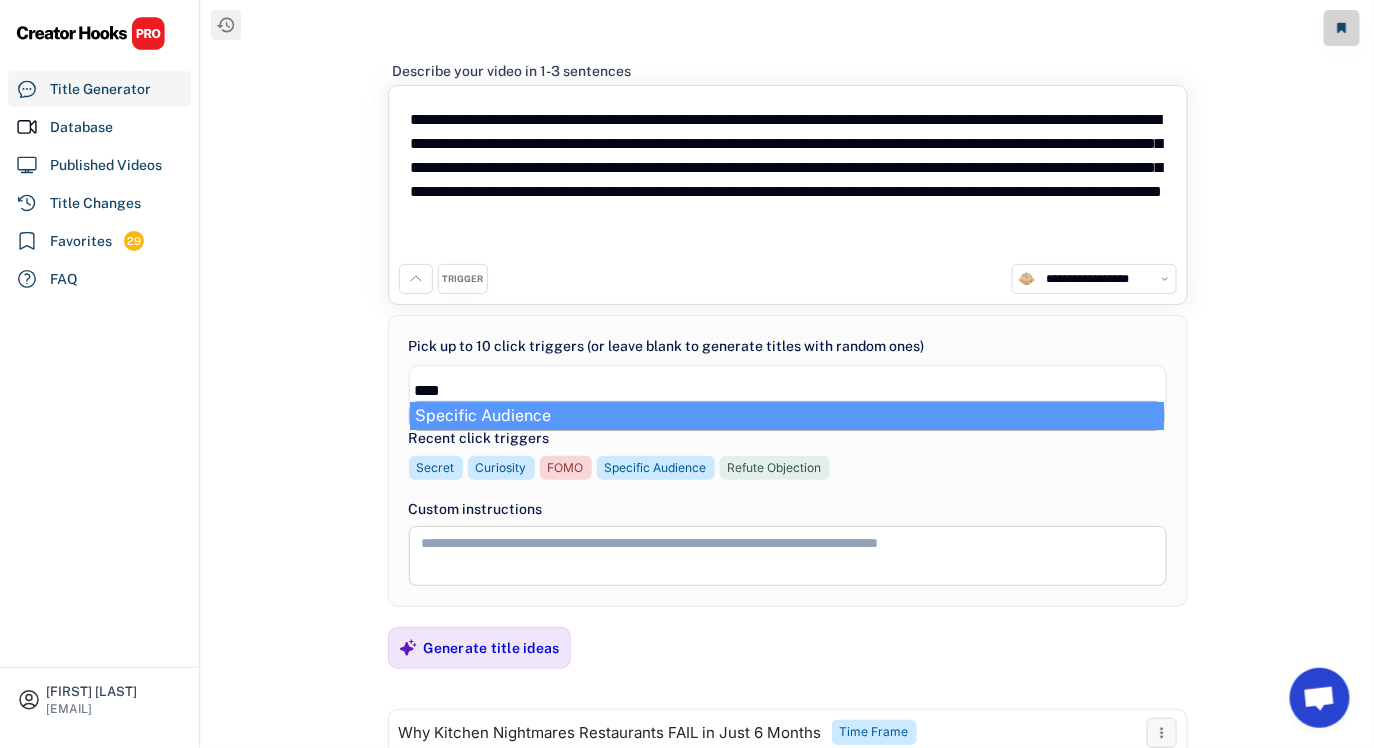 type on "****" 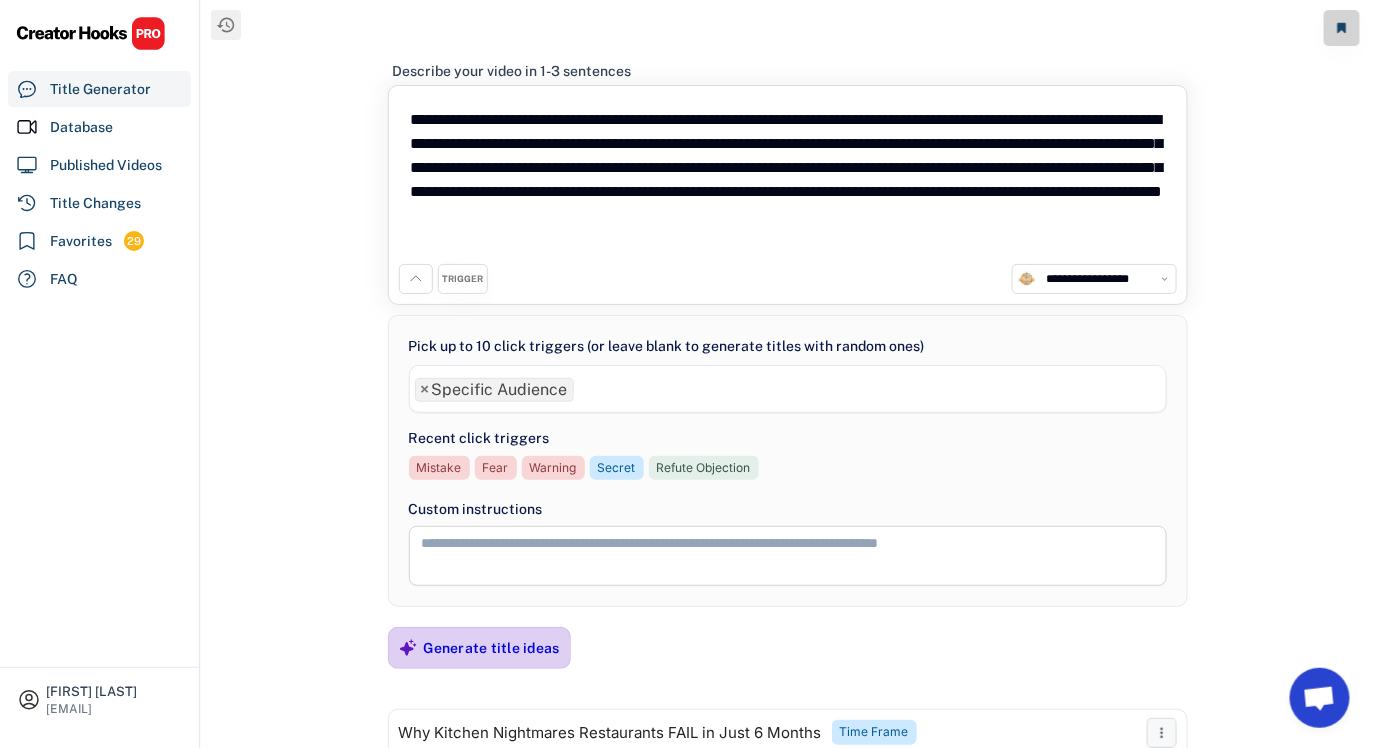 click on "Generate title ideas" at bounding box center (479, 648) 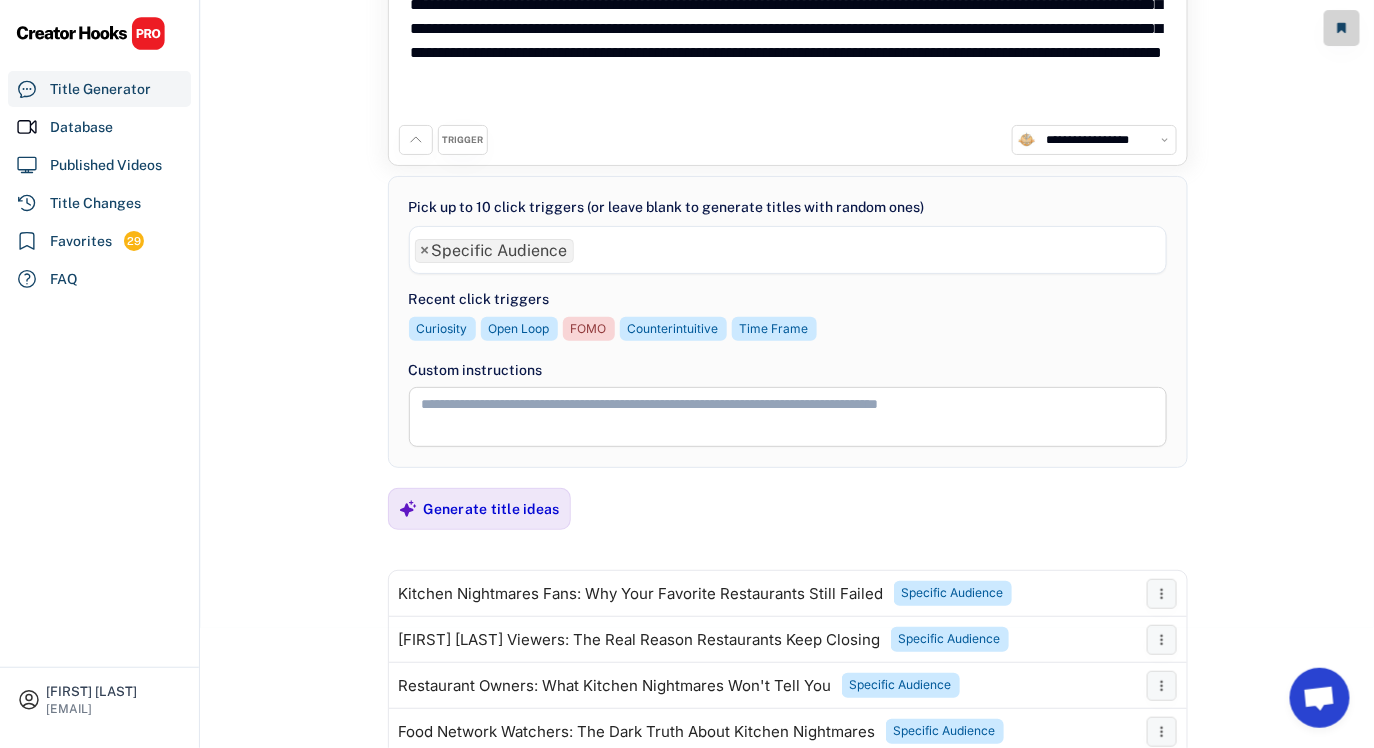 scroll, scrollTop: 0, scrollLeft: 0, axis: both 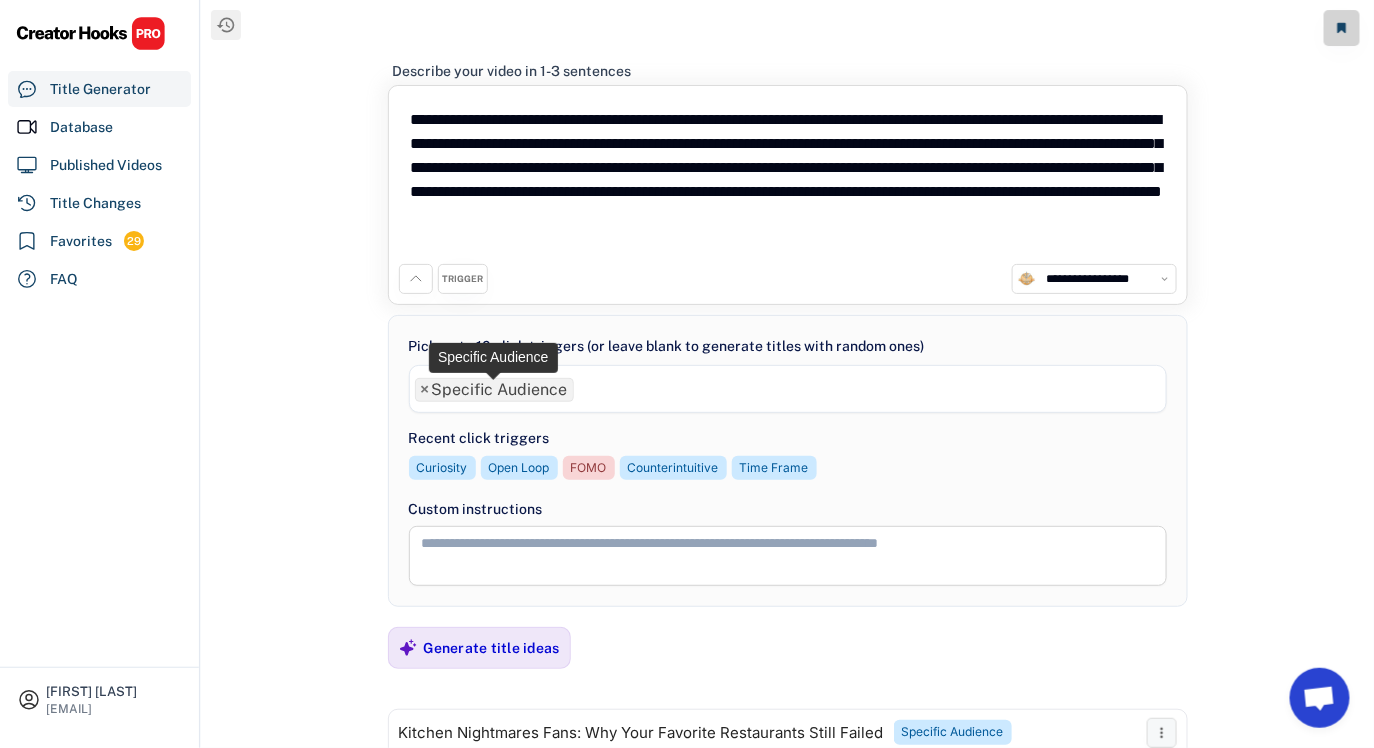 click on "×" at bounding box center (425, 390) 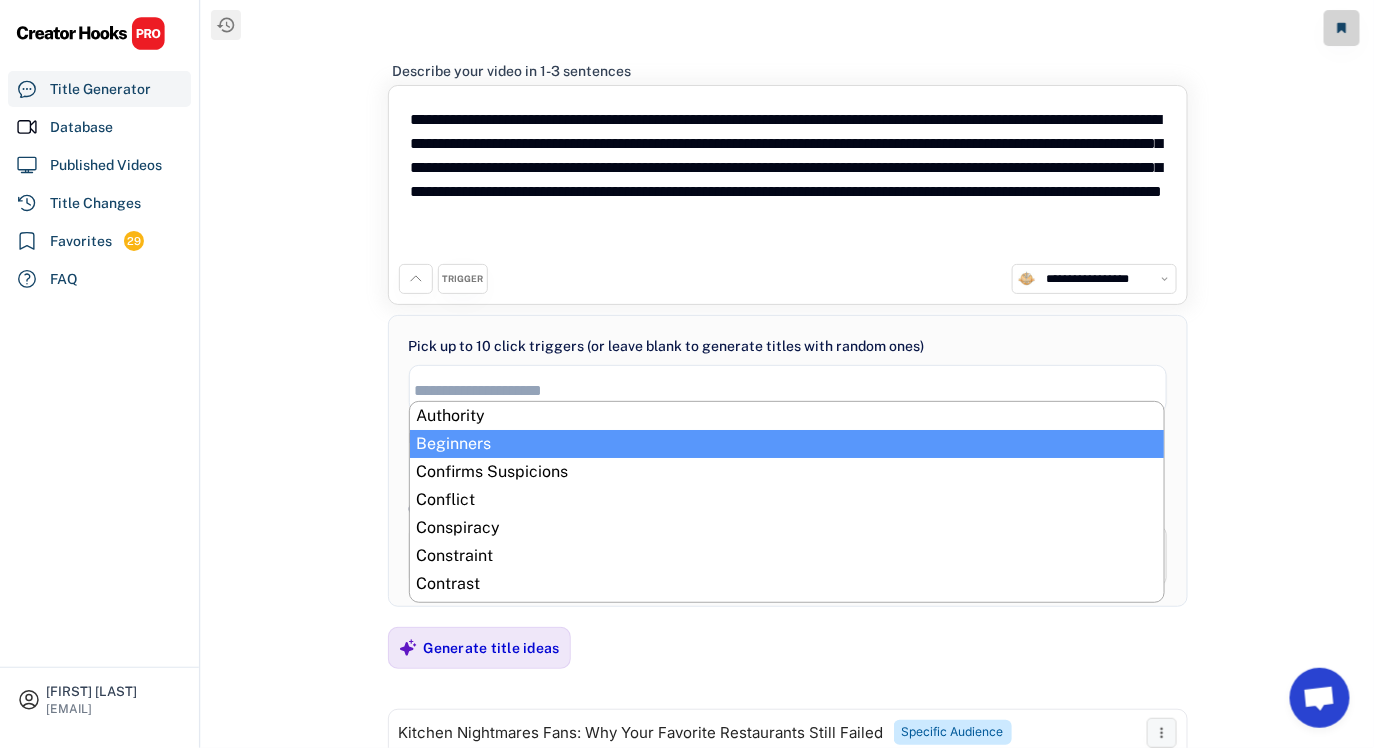 select on "**********" 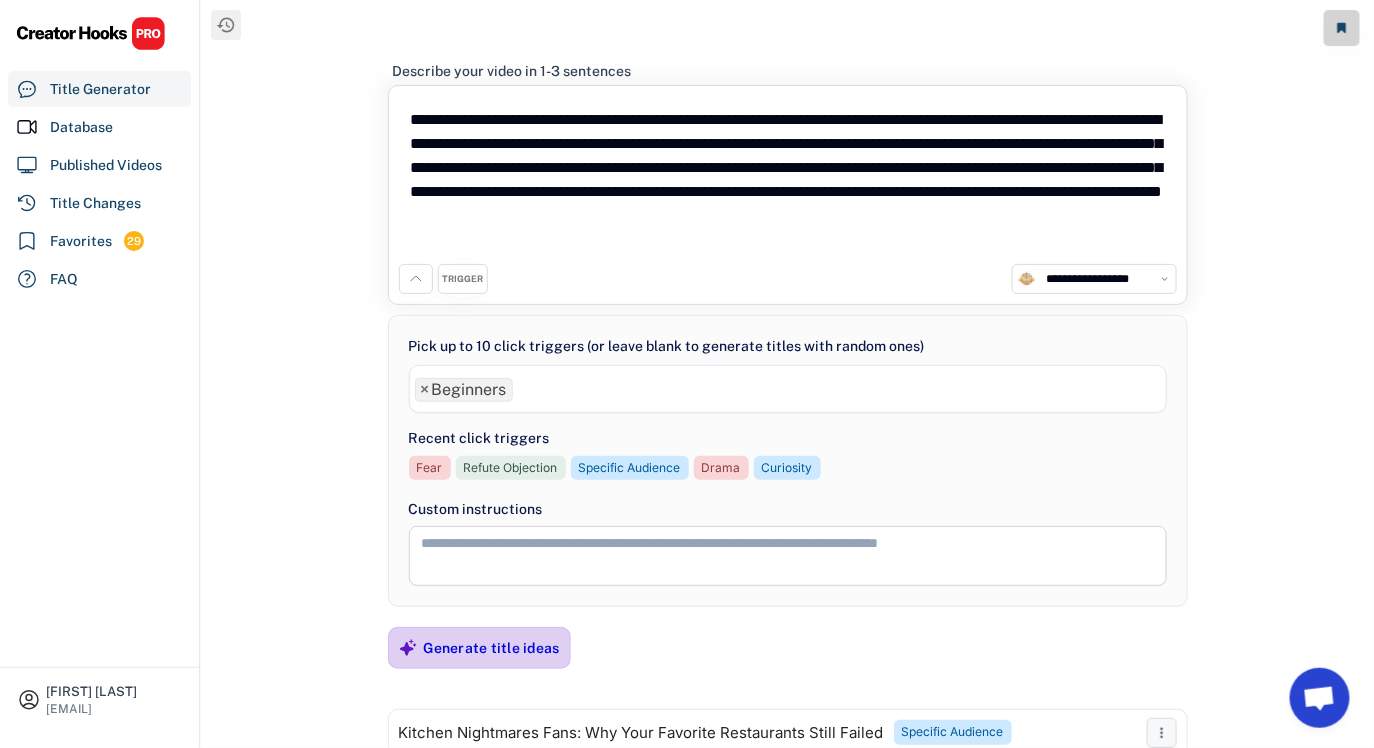 click on "Generate title ideas" at bounding box center [492, 648] 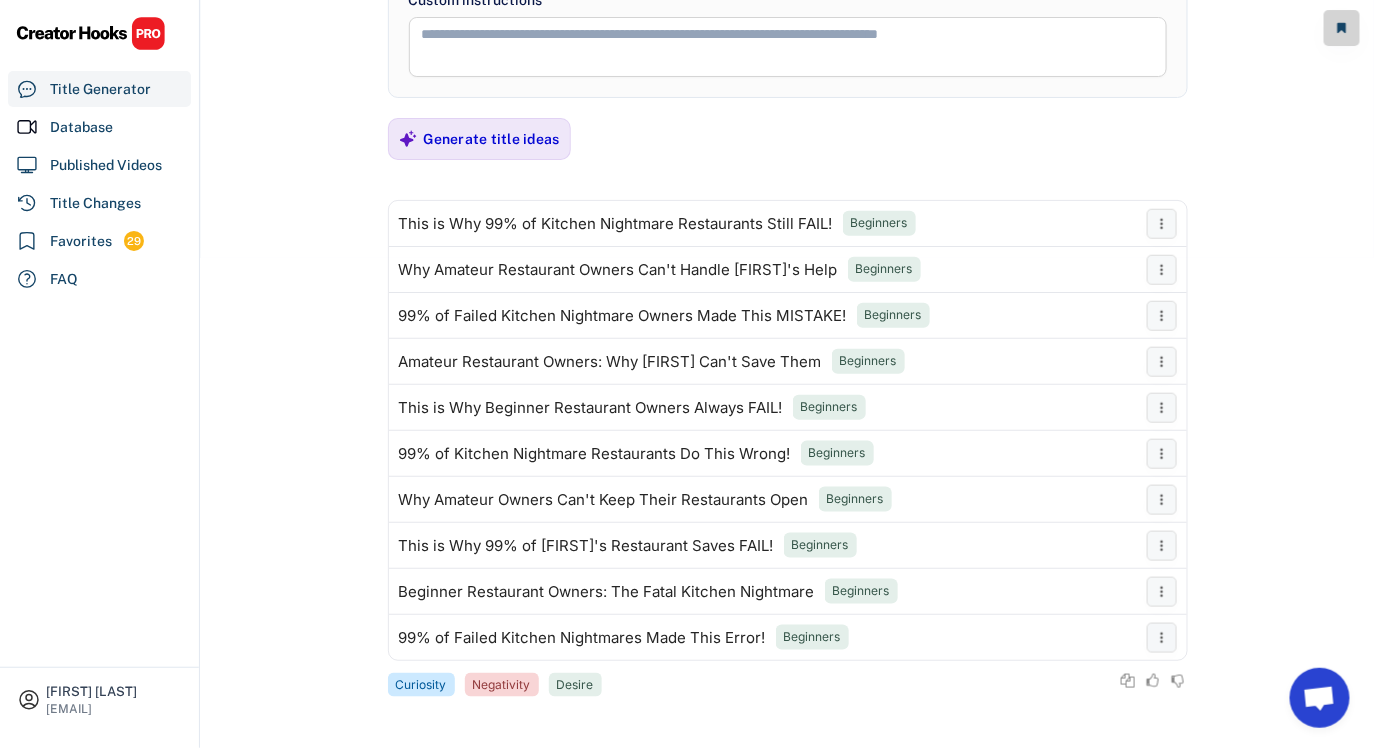 scroll, scrollTop: 0, scrollLeft: 0, axis: both 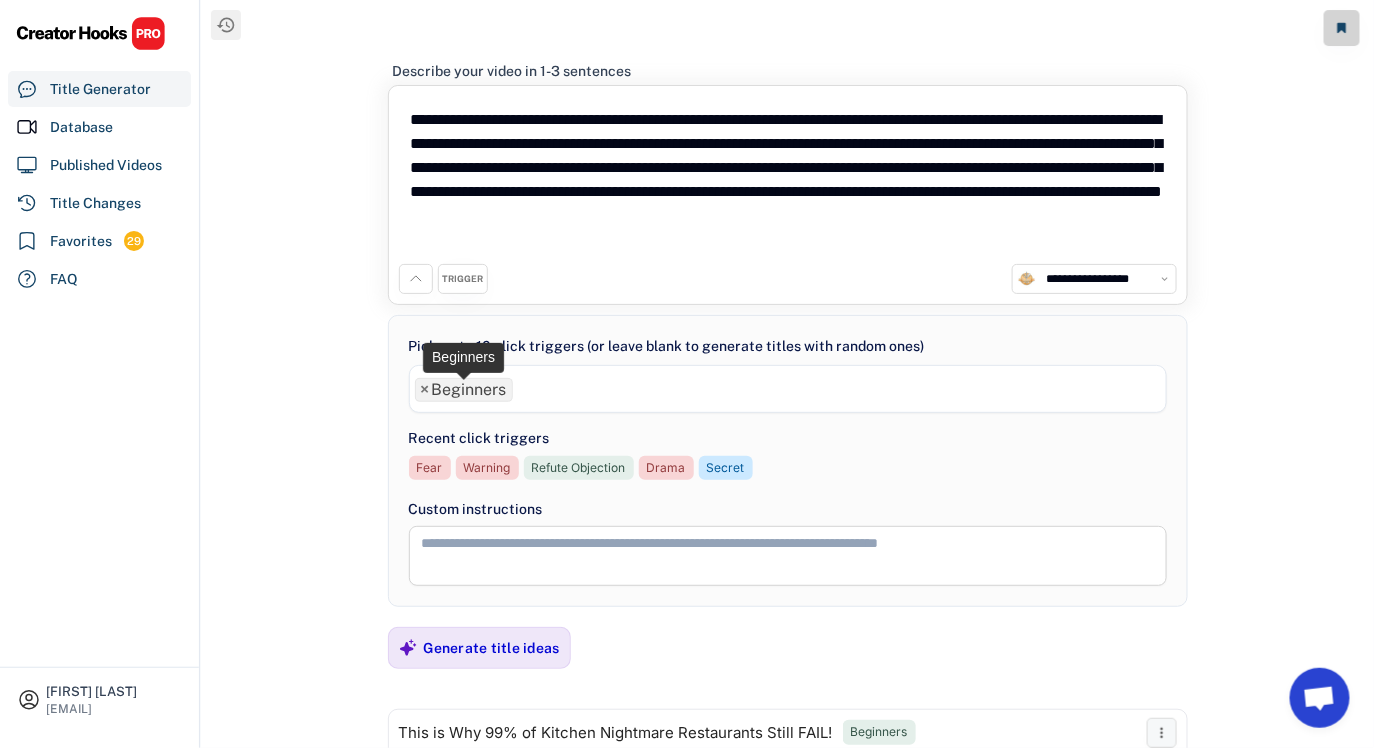 click on "×" at bounding box center [425, 390] 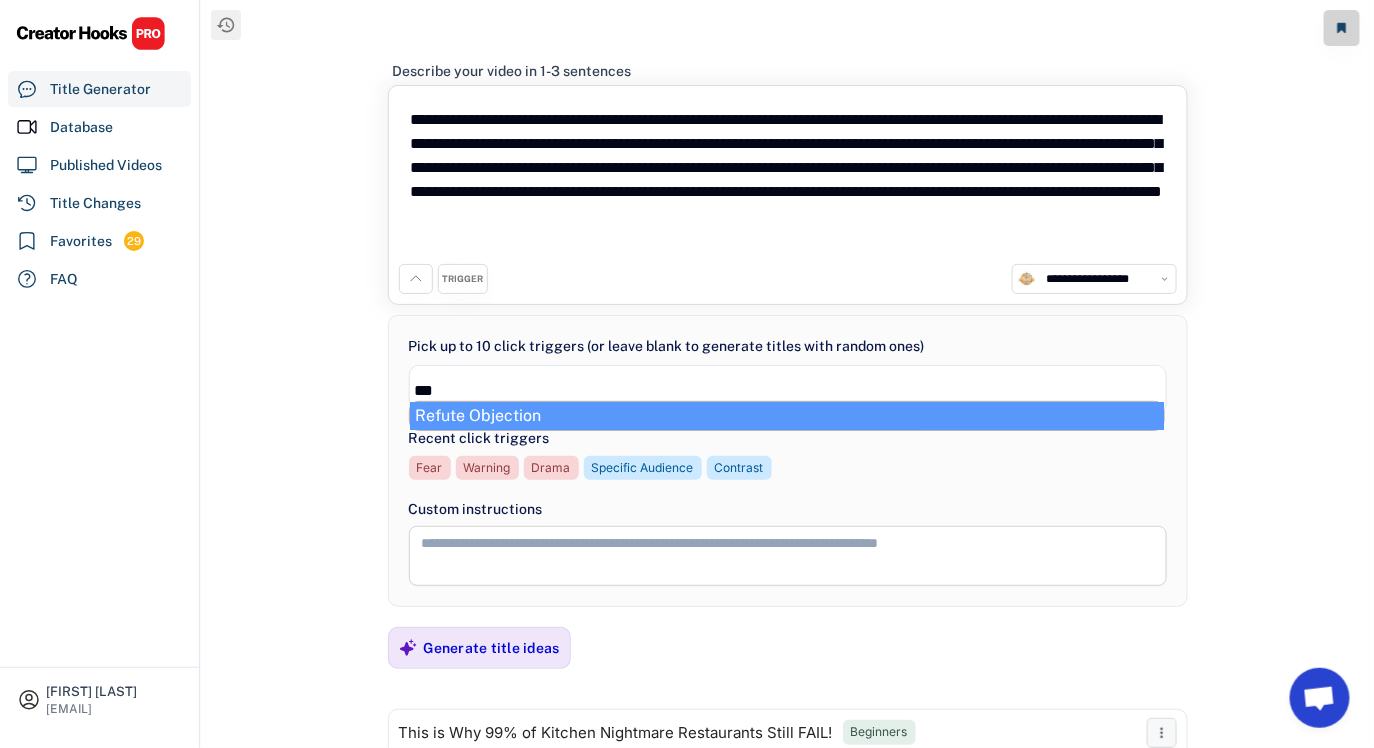 type on "***" 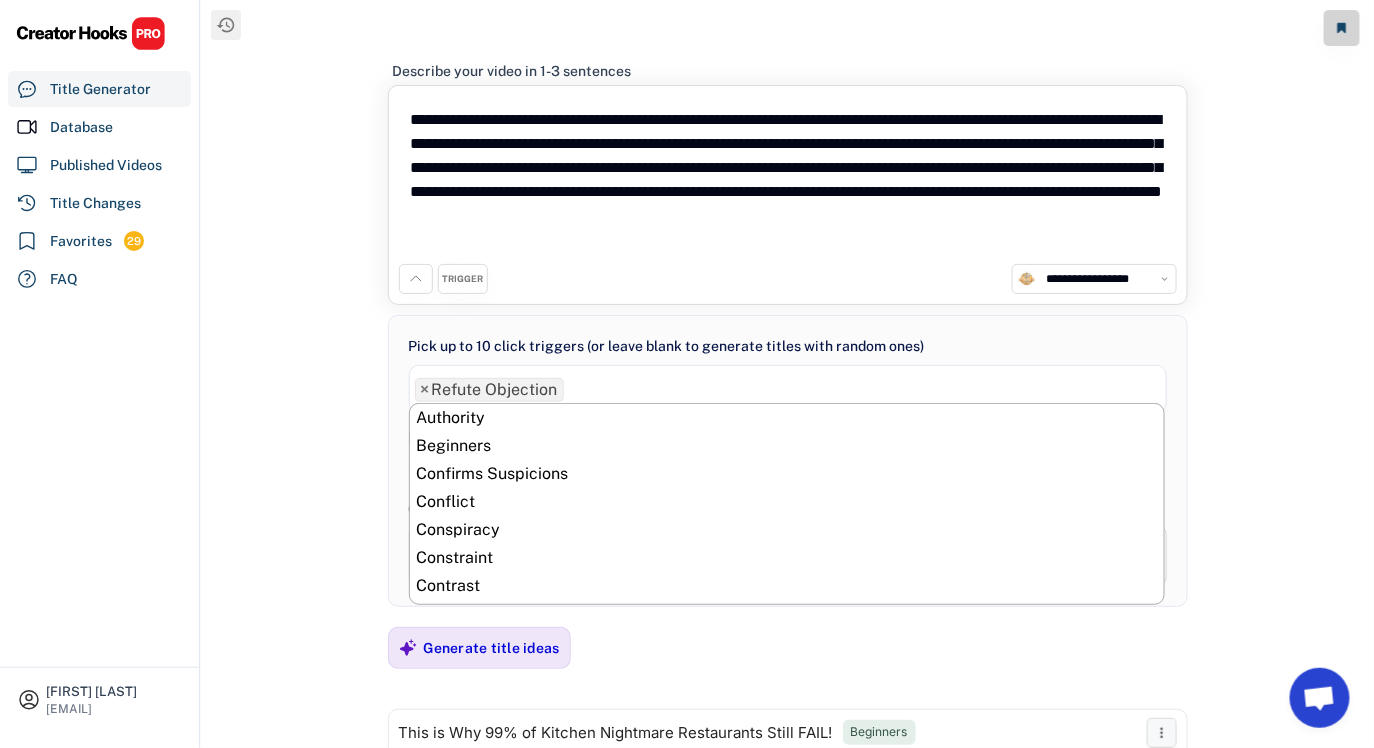 scroll, scrollTop: 755, scrollLeft: 0, axis: vertical 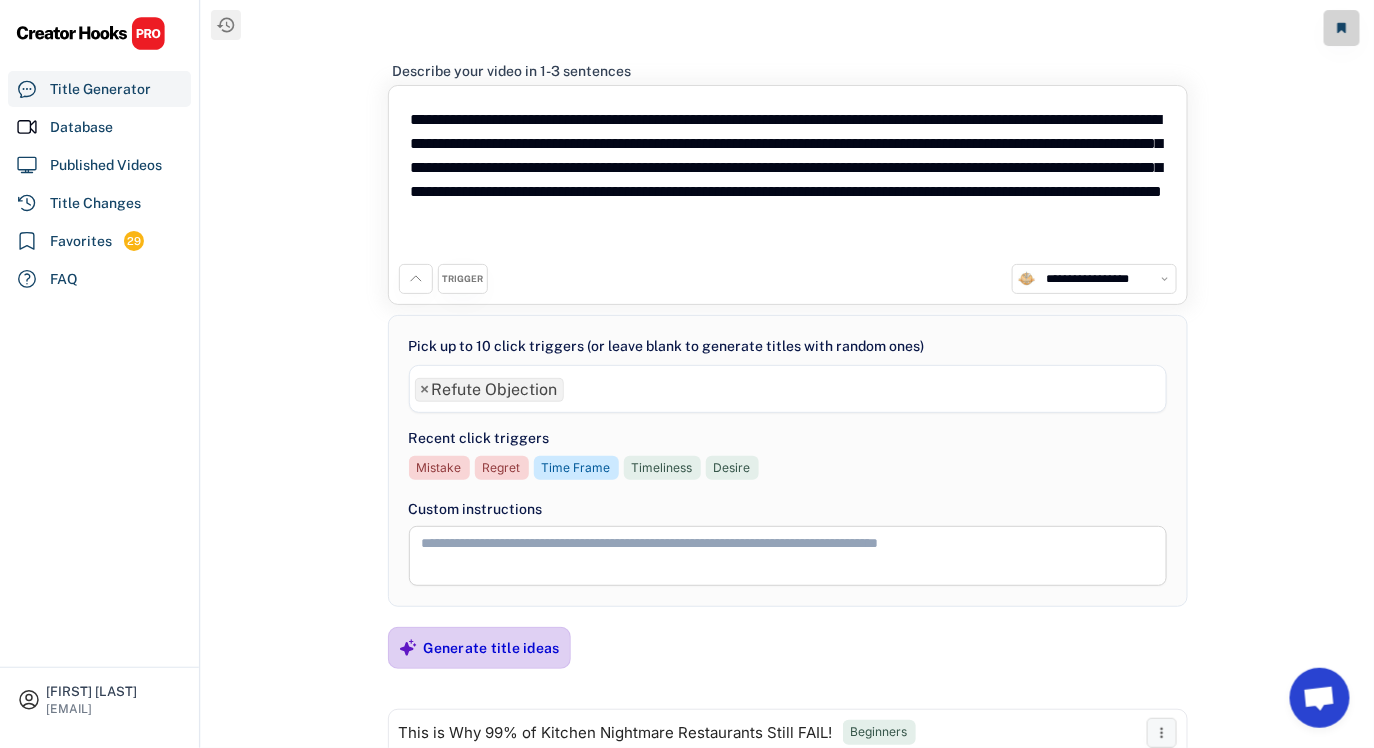 click on "Generate title ideas" at bounding box center (479, 648) 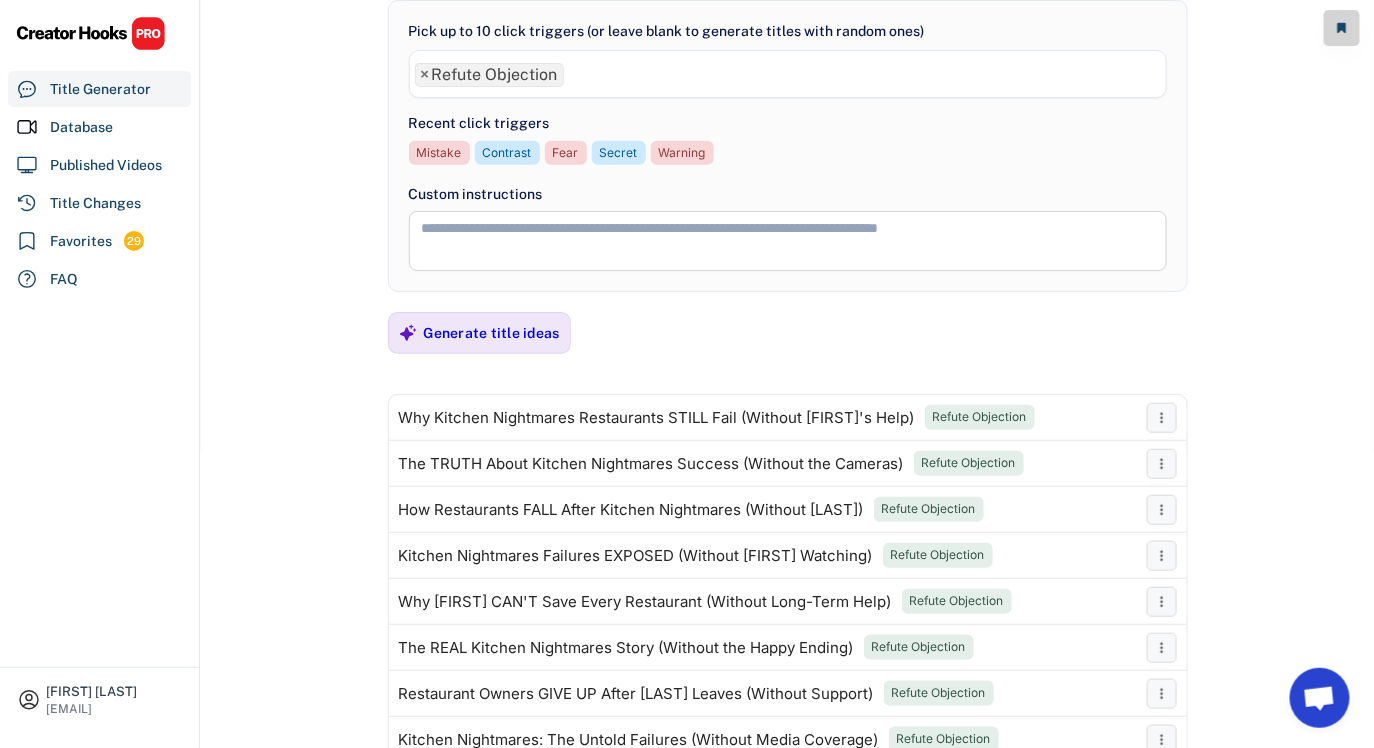 scroll, scrollTop: 0, scrollLeft: 0, axis: both 